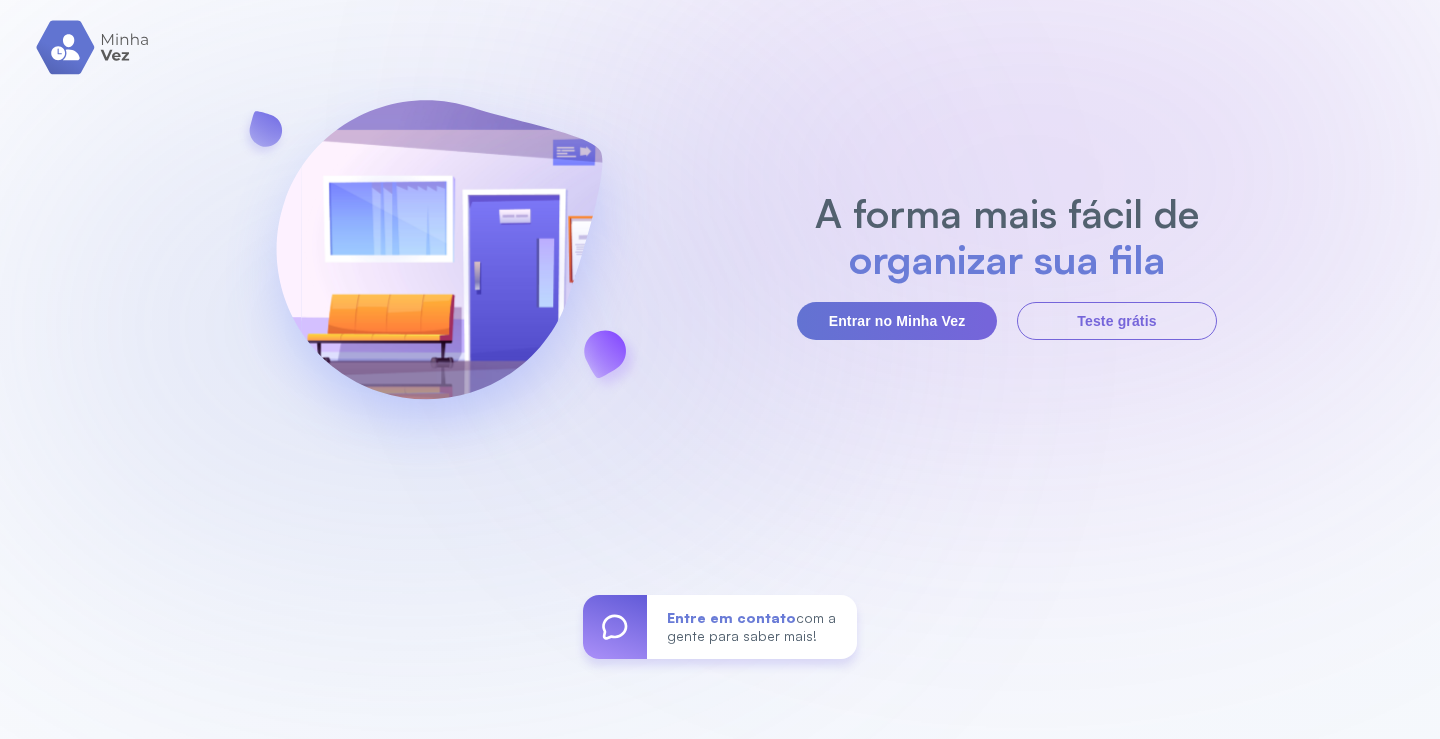scroll, scrollTop: 0, scrollLeft: 0, axis: both 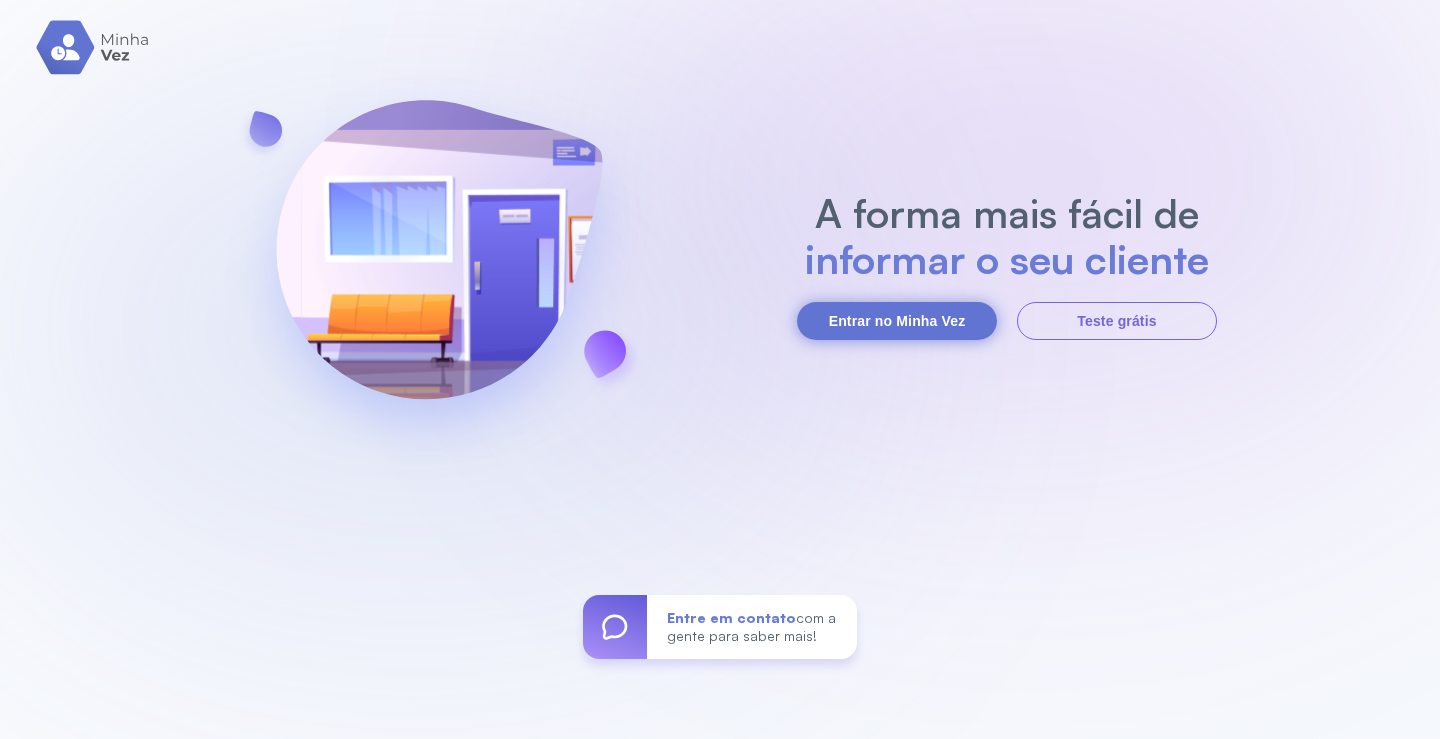click on "Entrar no Minha Vez" at bounding box center [897, 321] 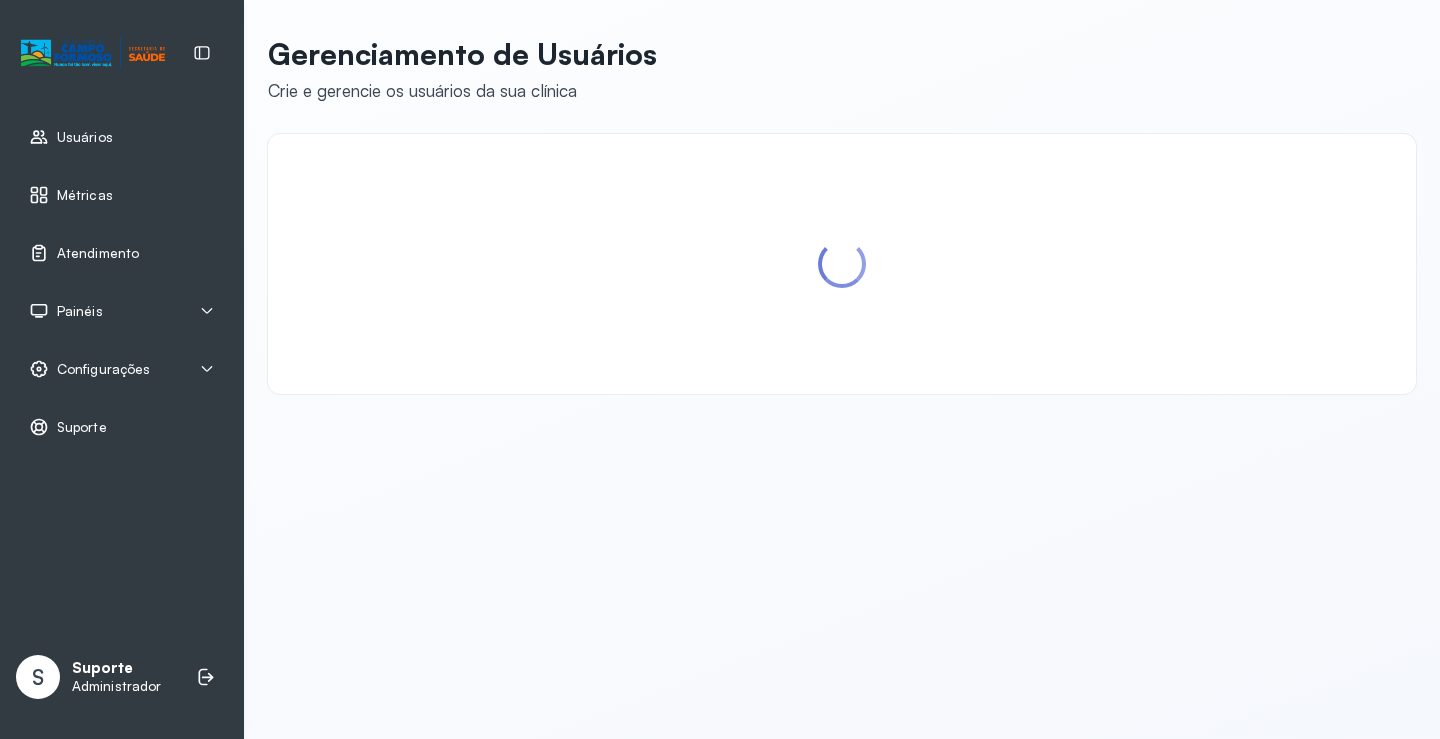scroll, scrollTop: 0, scrollLeft: 0, axis: both 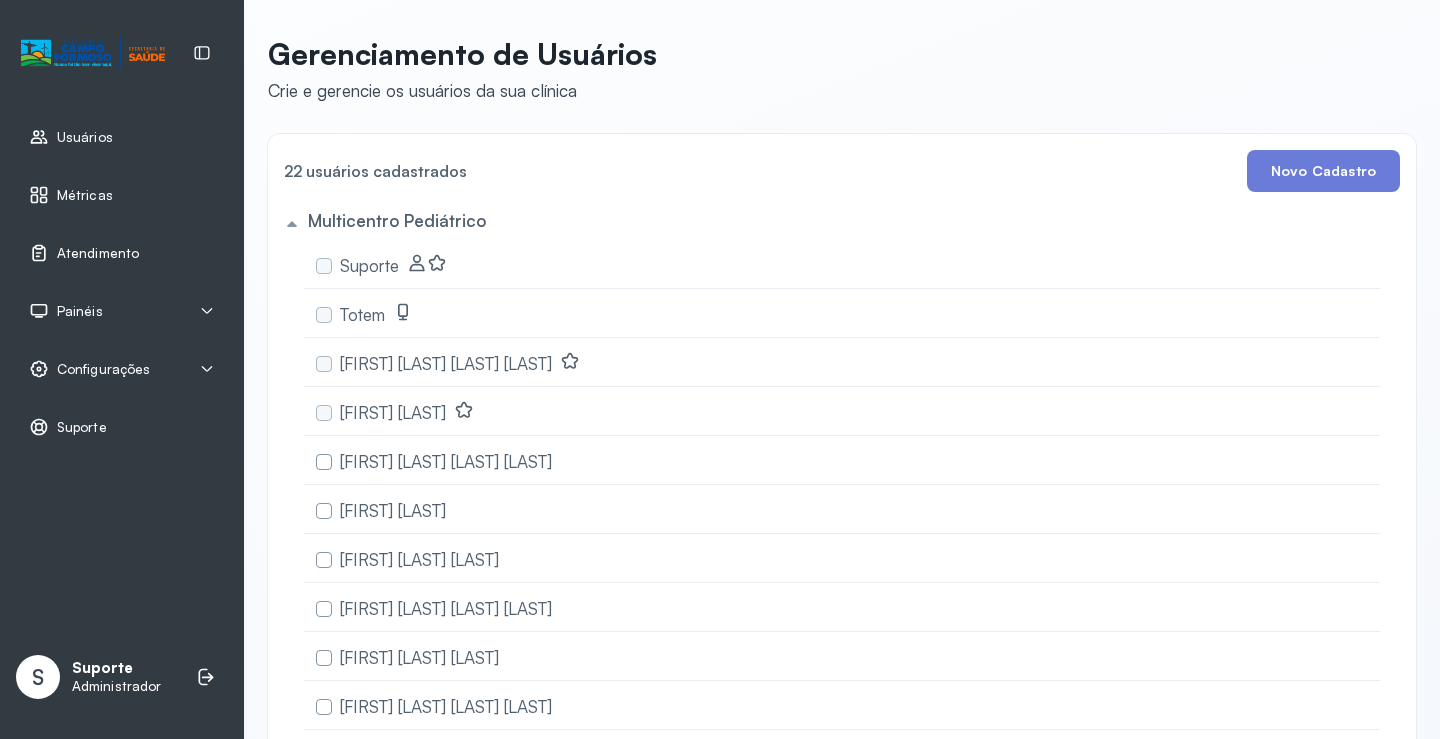click on "Atendimento" at bounding box center (98, 253) 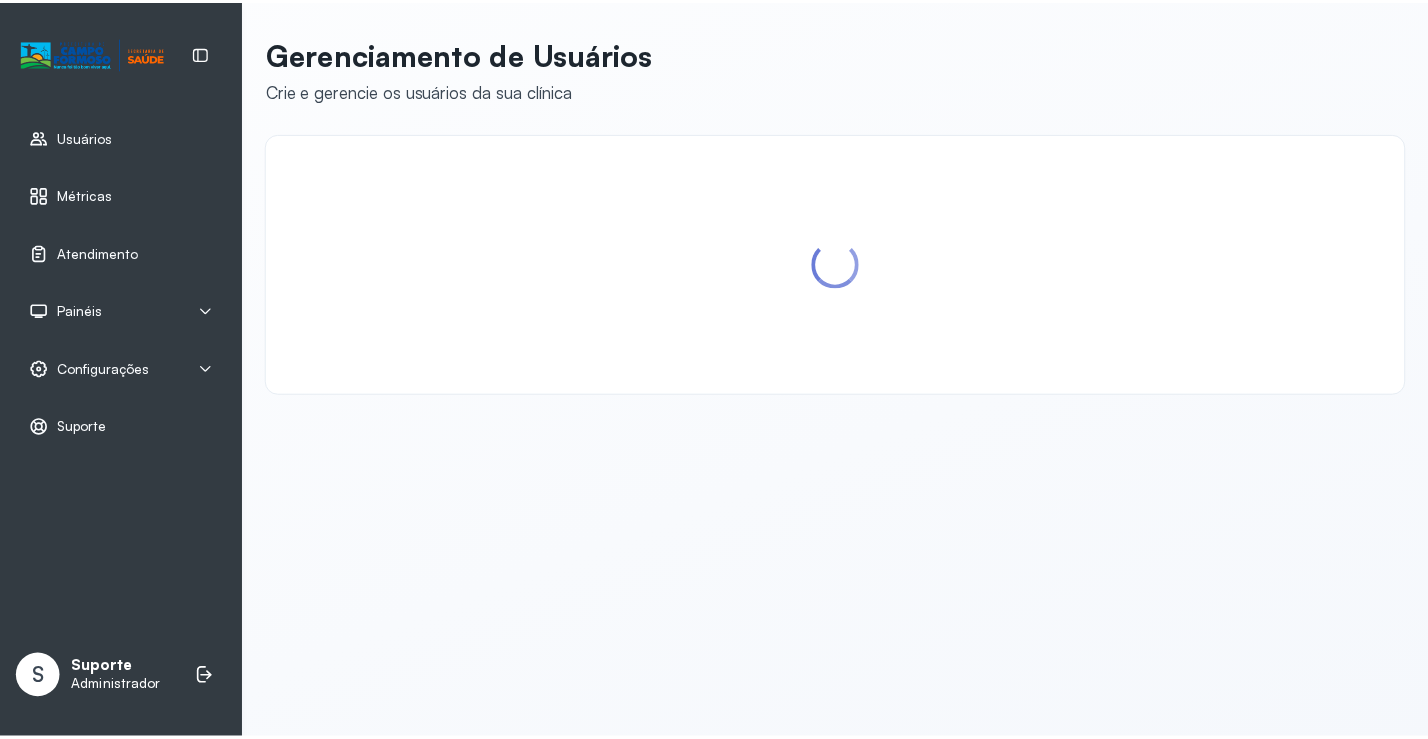 scroll, scrollTop: 0, scrollLeft: 0, axis: both 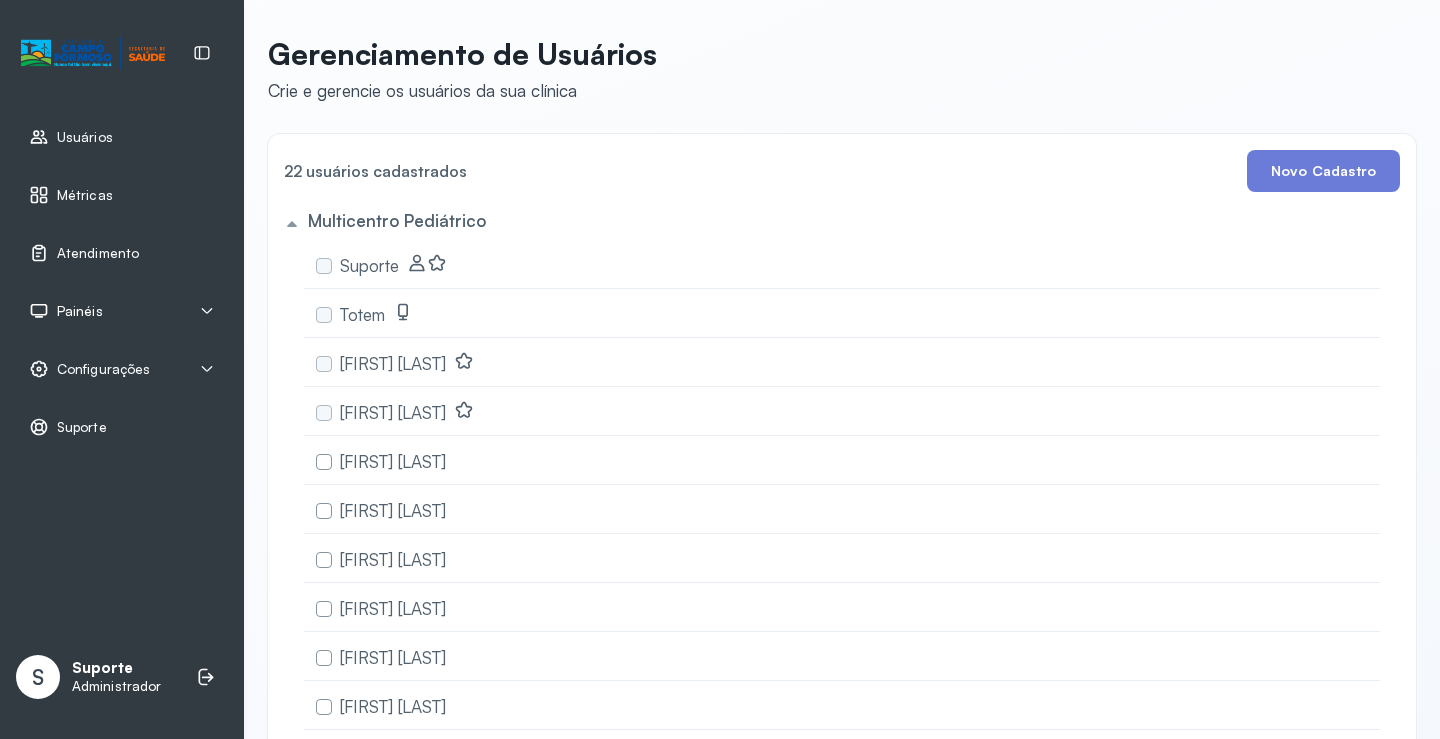 click 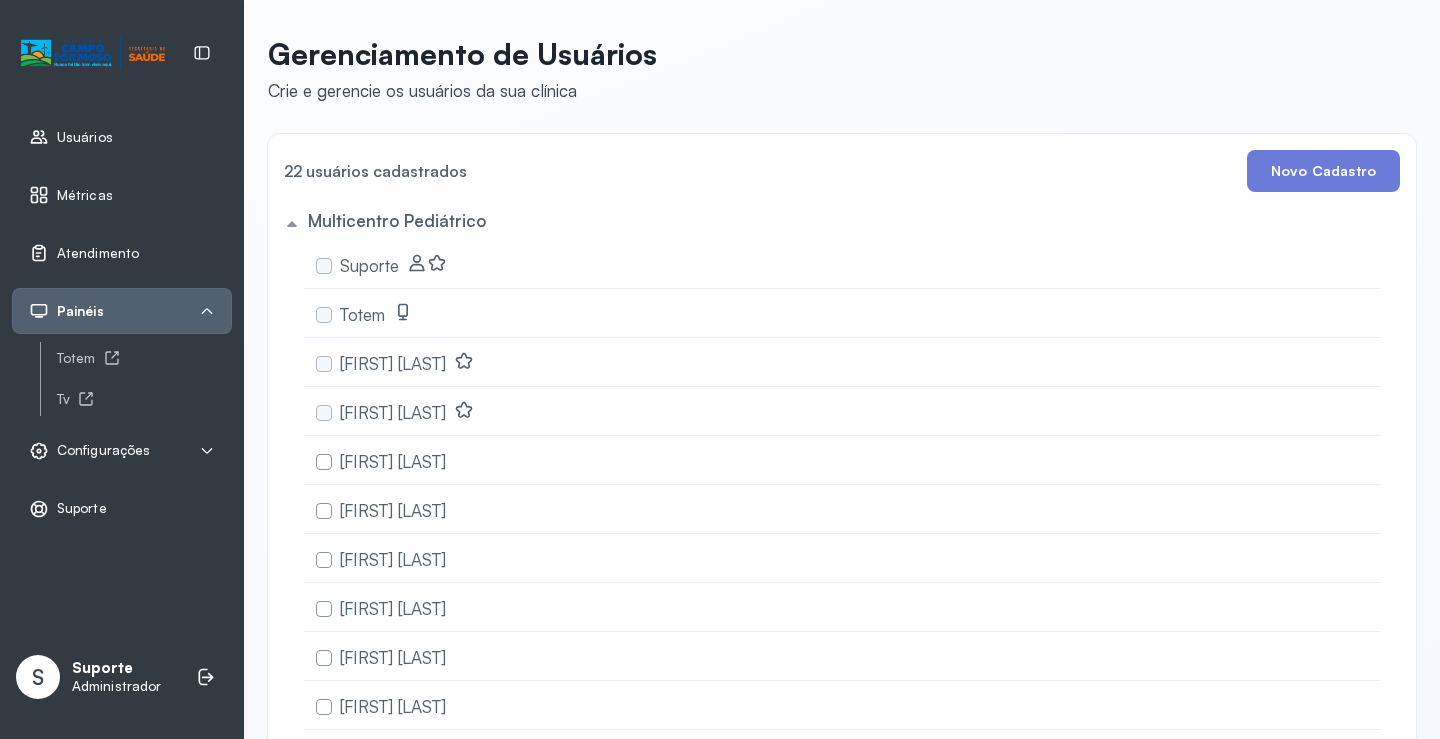 click on "Configurações" at bounding box center [103, 450] 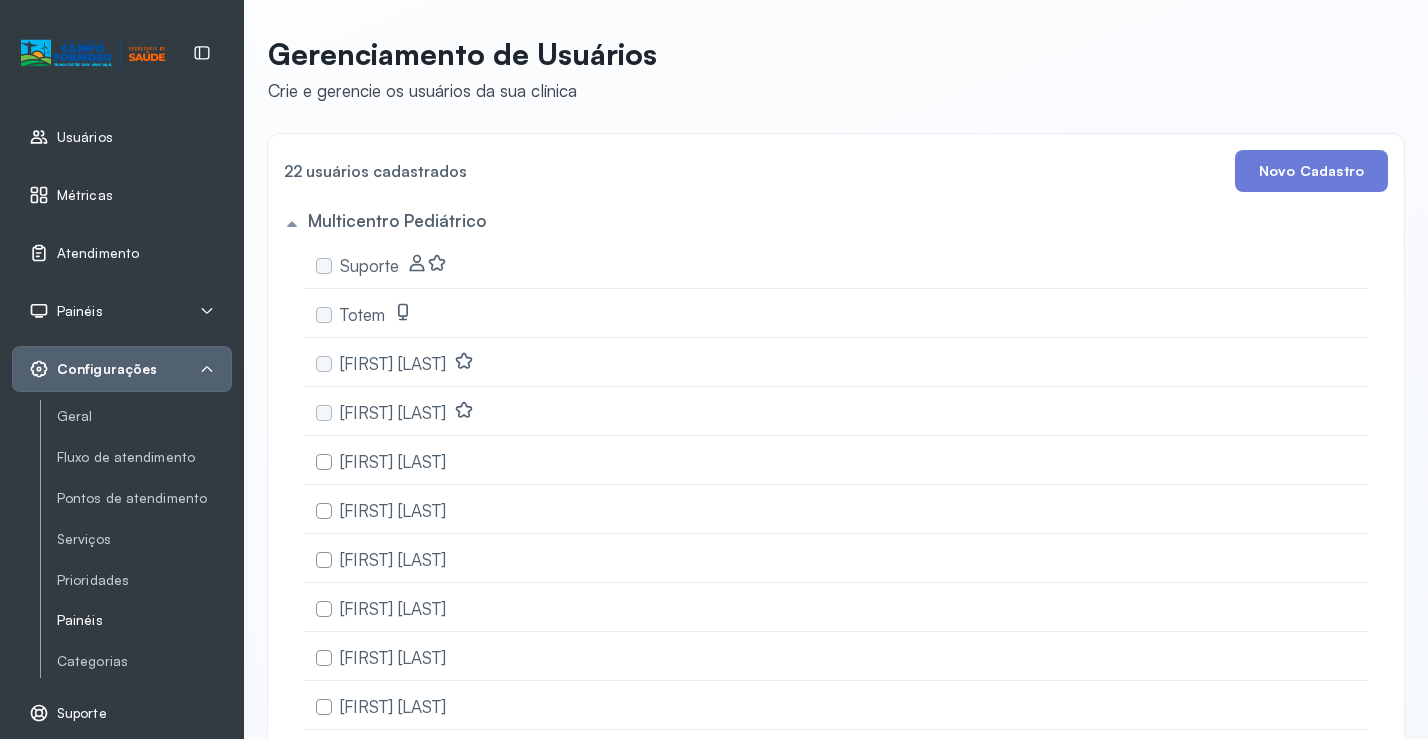 click on "Painéis" at bounding box center (144, 620) 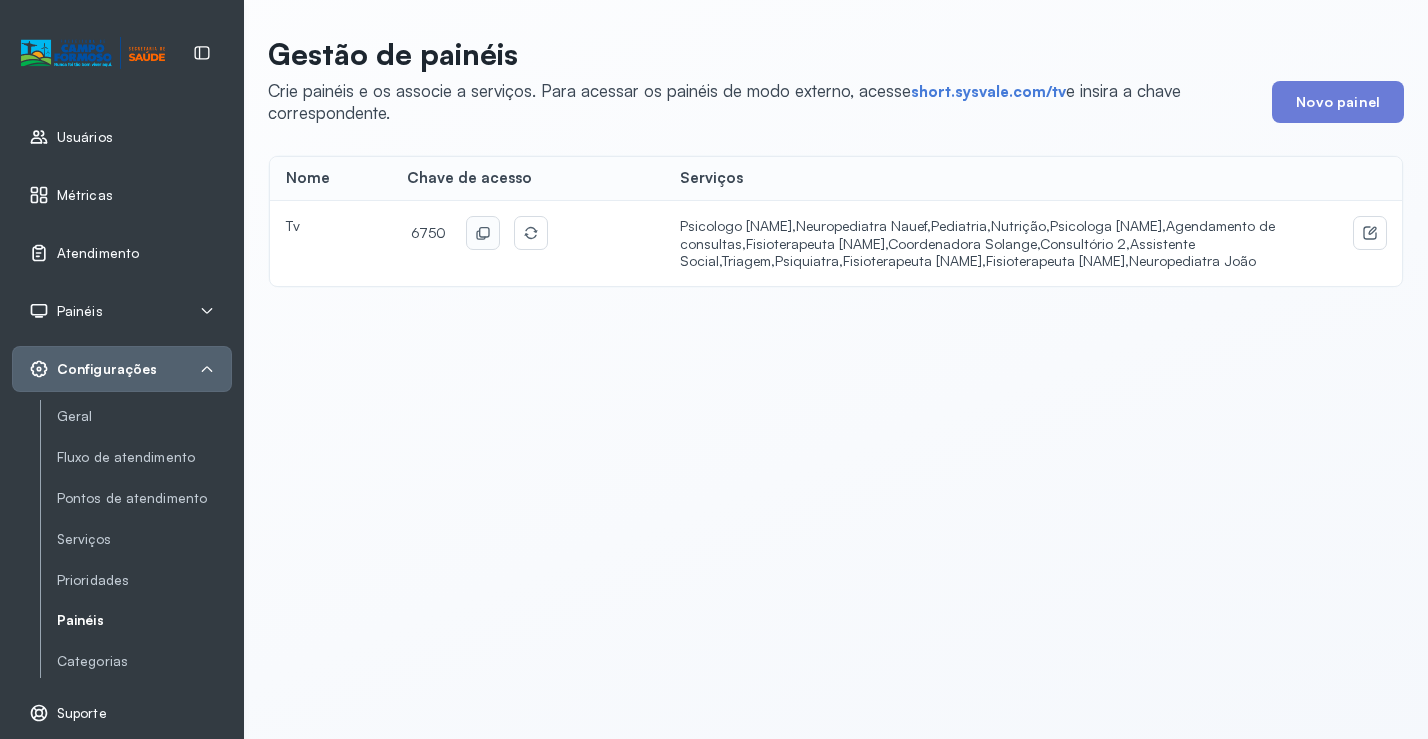 click 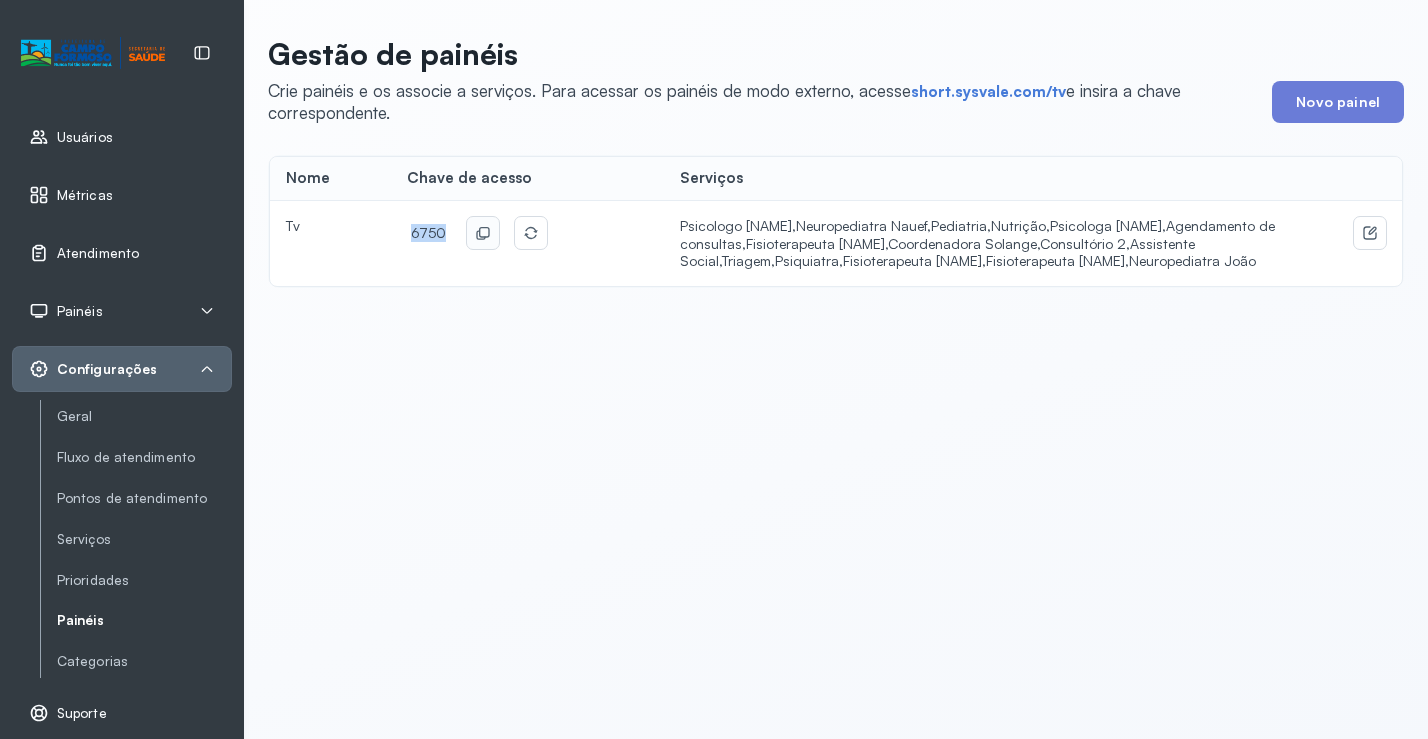 drag, startPoint x: 399, startPoint y: 235, endPoint x: 443, endPoint y: 235, distance: 44 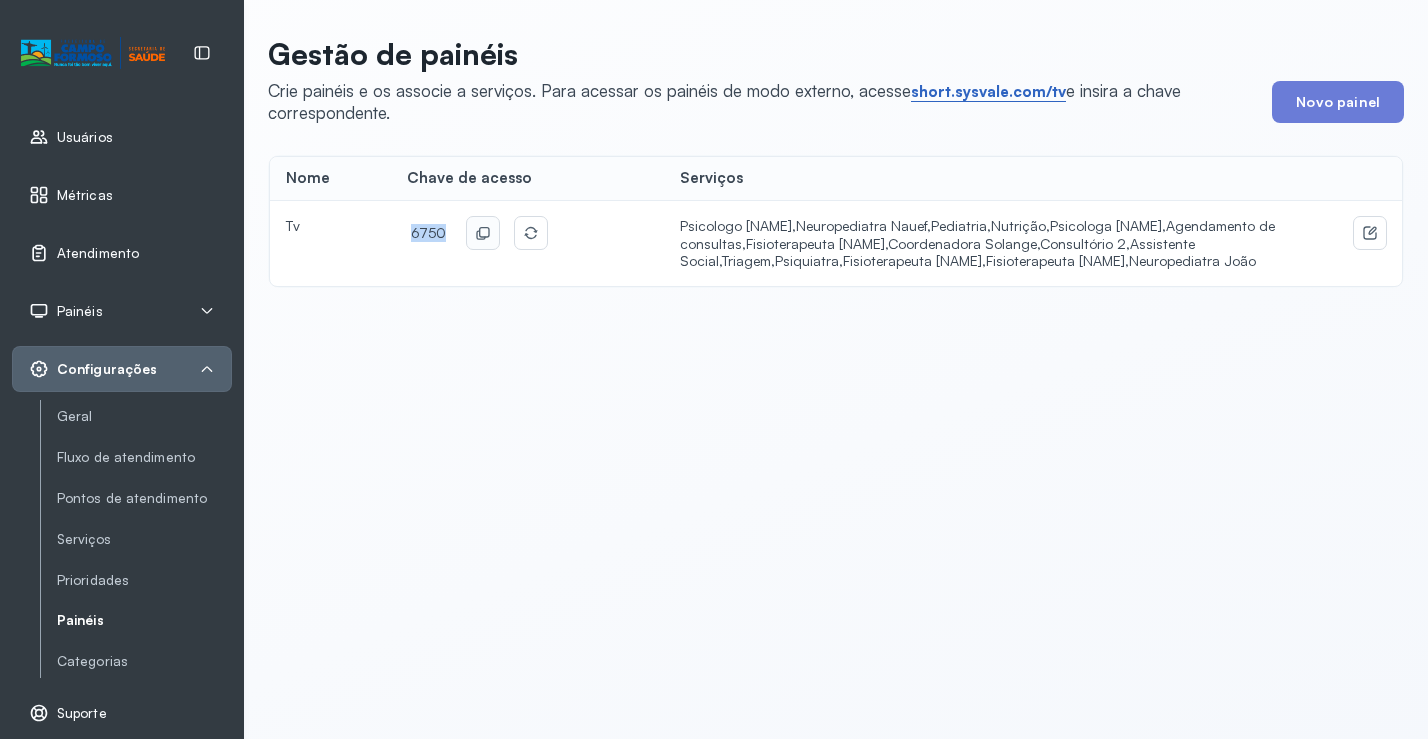 click on "short.sysvale.com/tv" at bounding box center [988, 92] 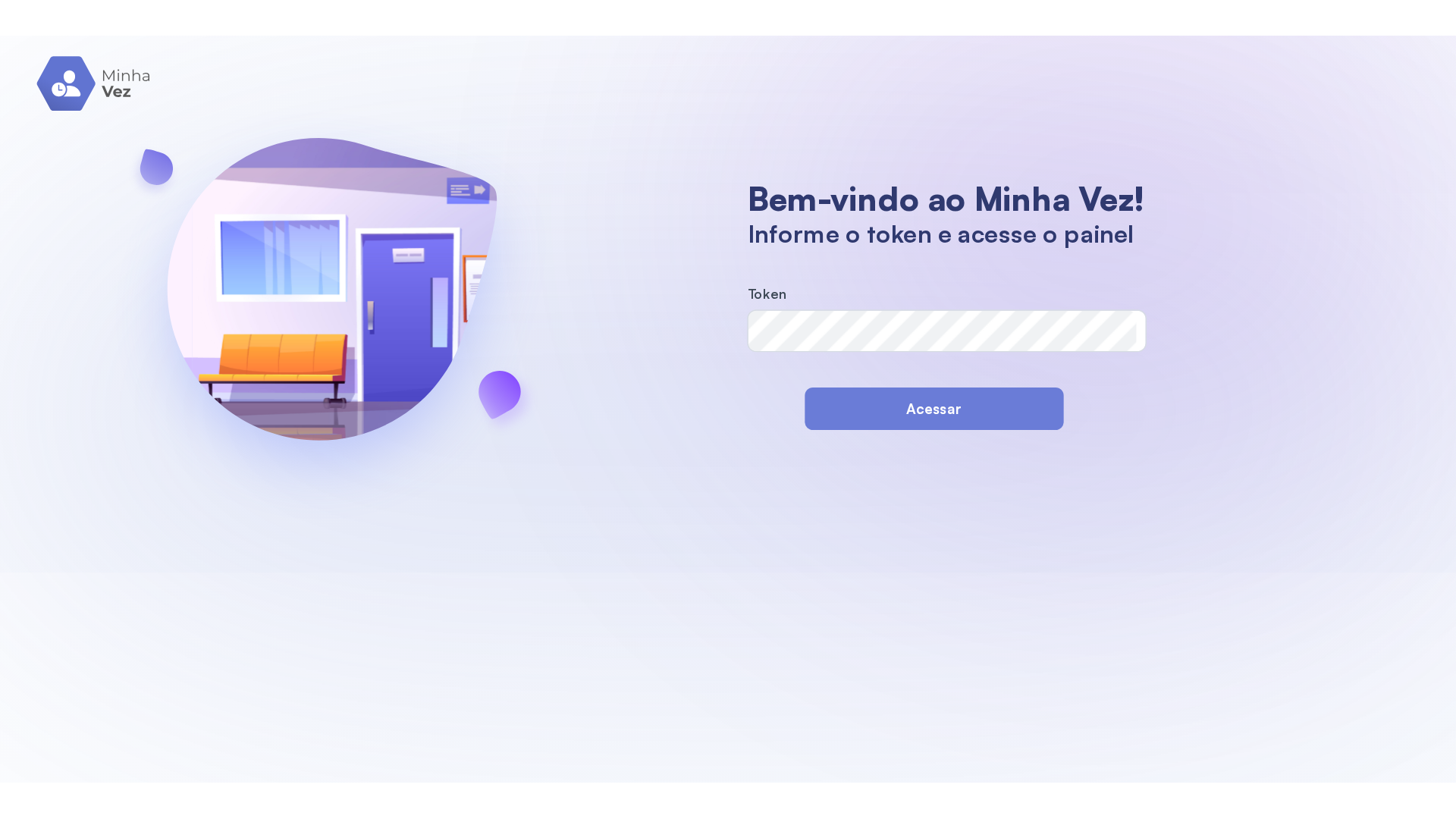 scroll, scrollTop: 0, scrollLeft: 0, axis: both 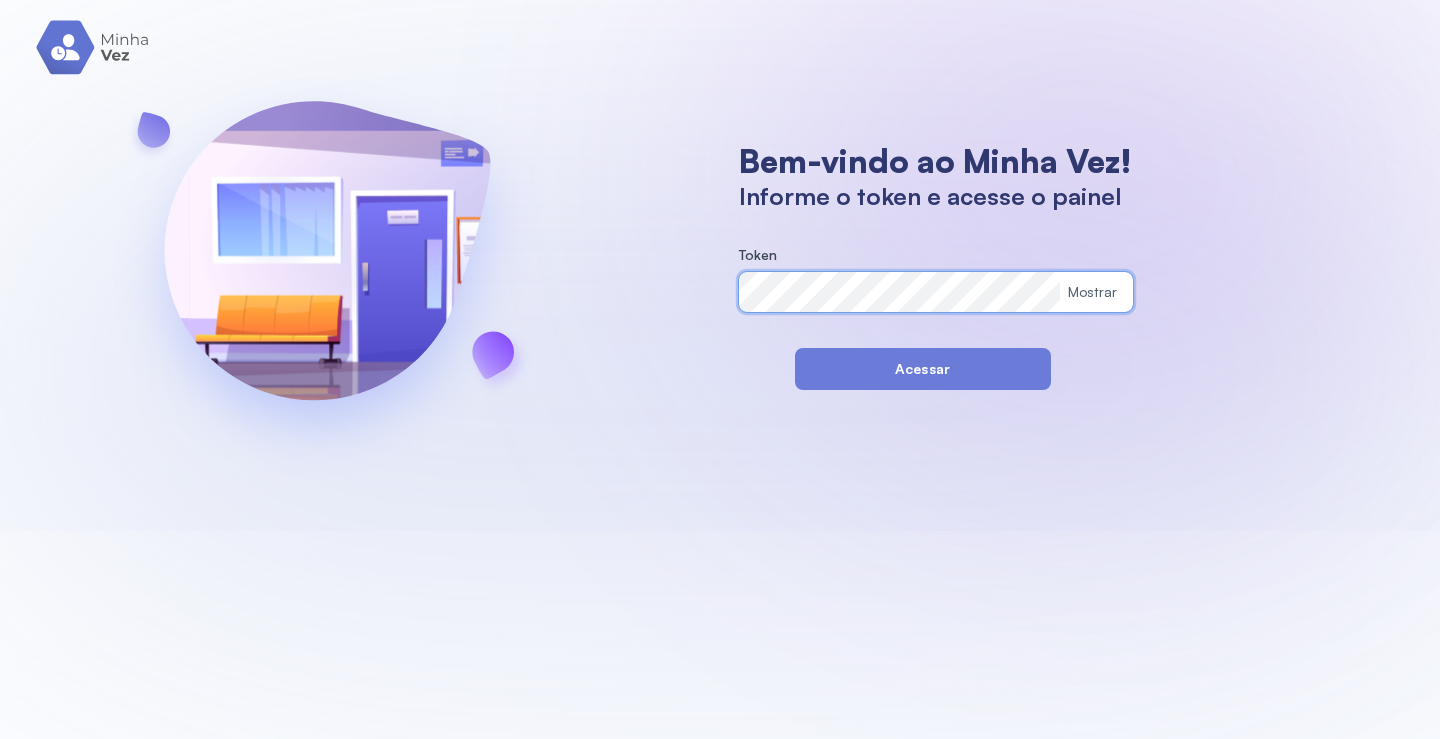 click on "Bem-vindo ao Minha Vez!   Informe o token e acesse o painel  Token Mostrar Acessar" at bounding box center [720, 265] 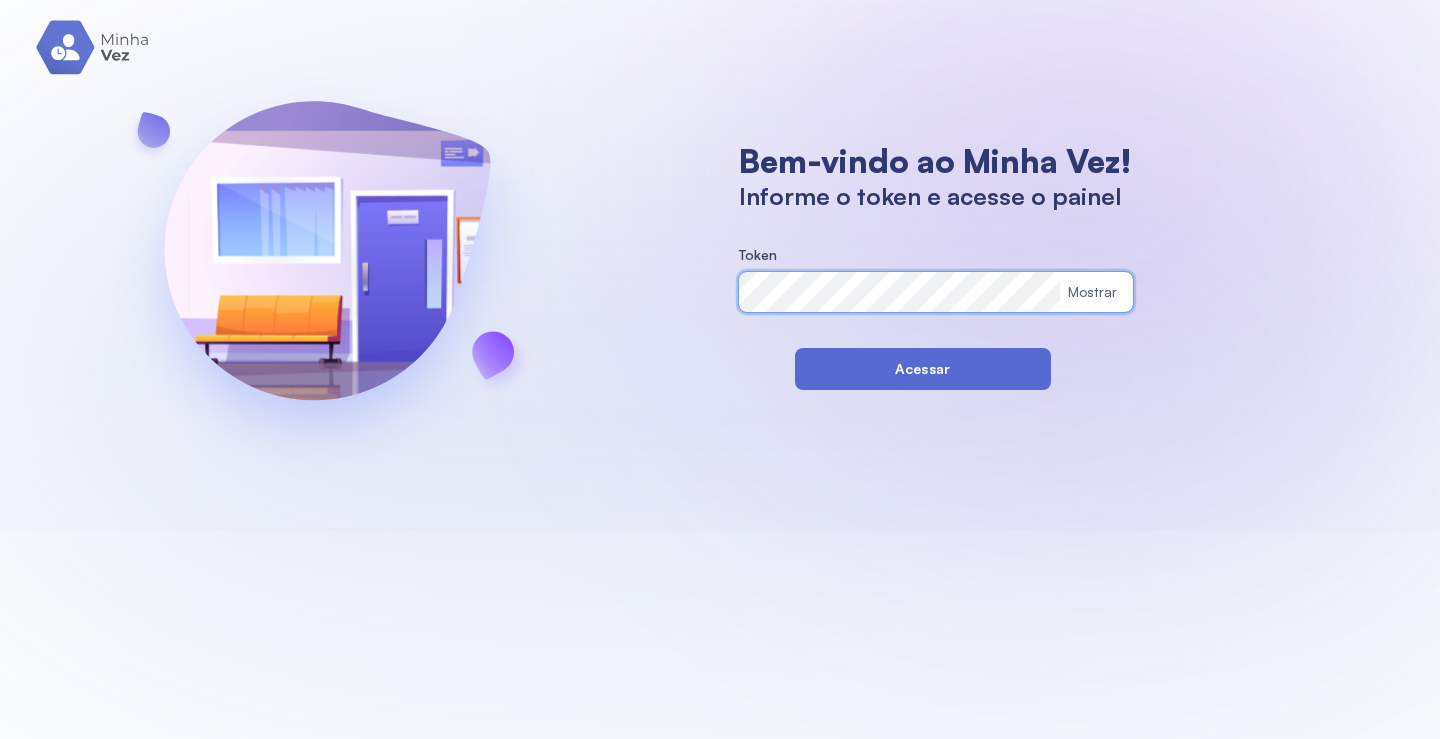 click on "Acessar" at bounding box center (923, 369) 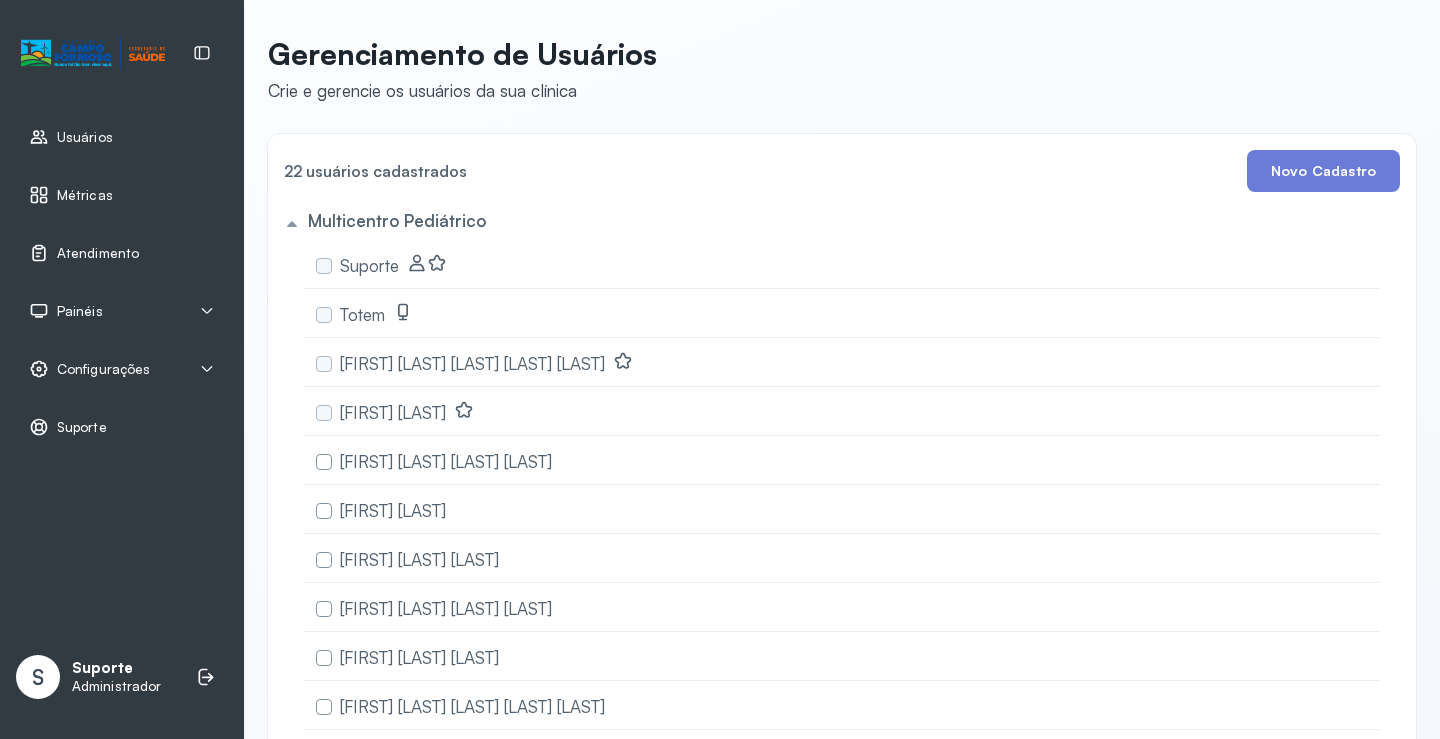 scroll, scrollTop: 0, scrollLeft: 0, axis: both 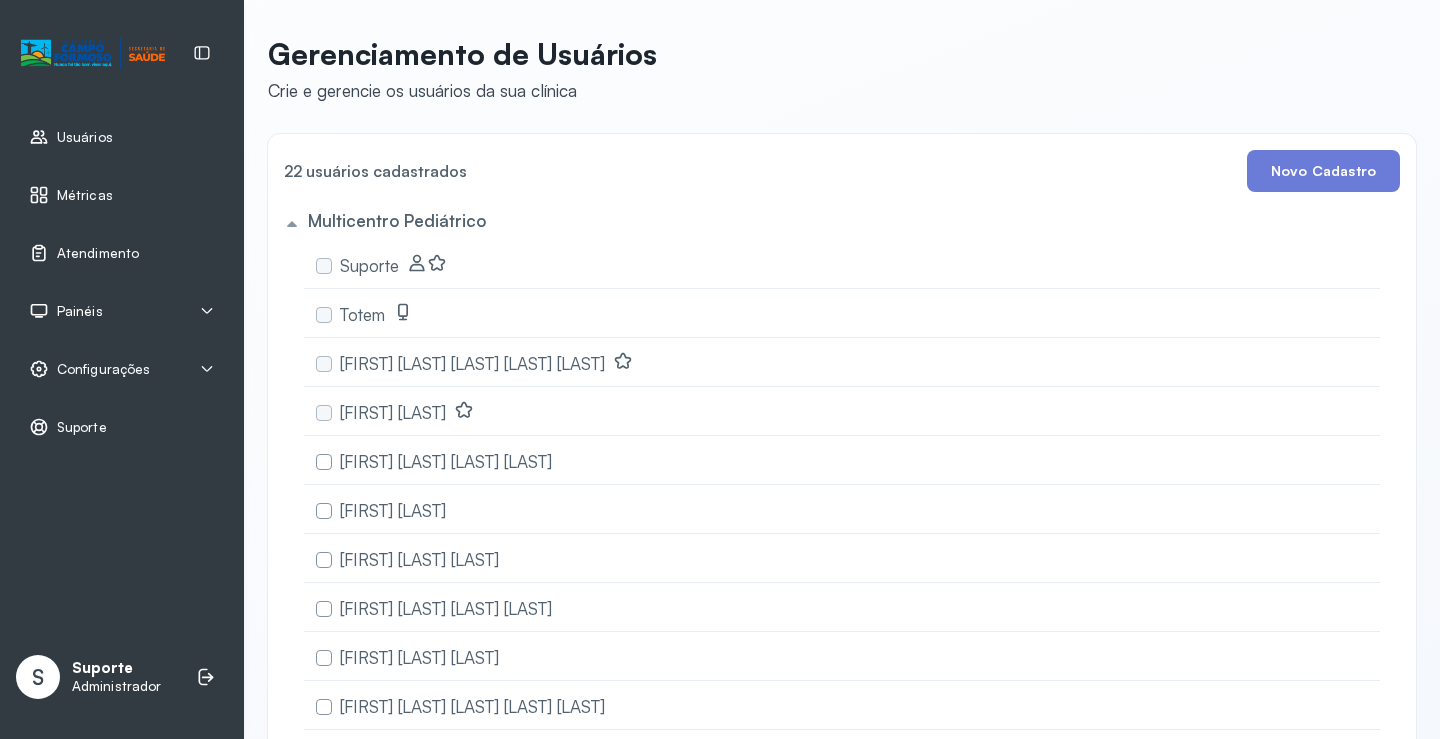 click on "Painéis" at bounding box center [80, 311] 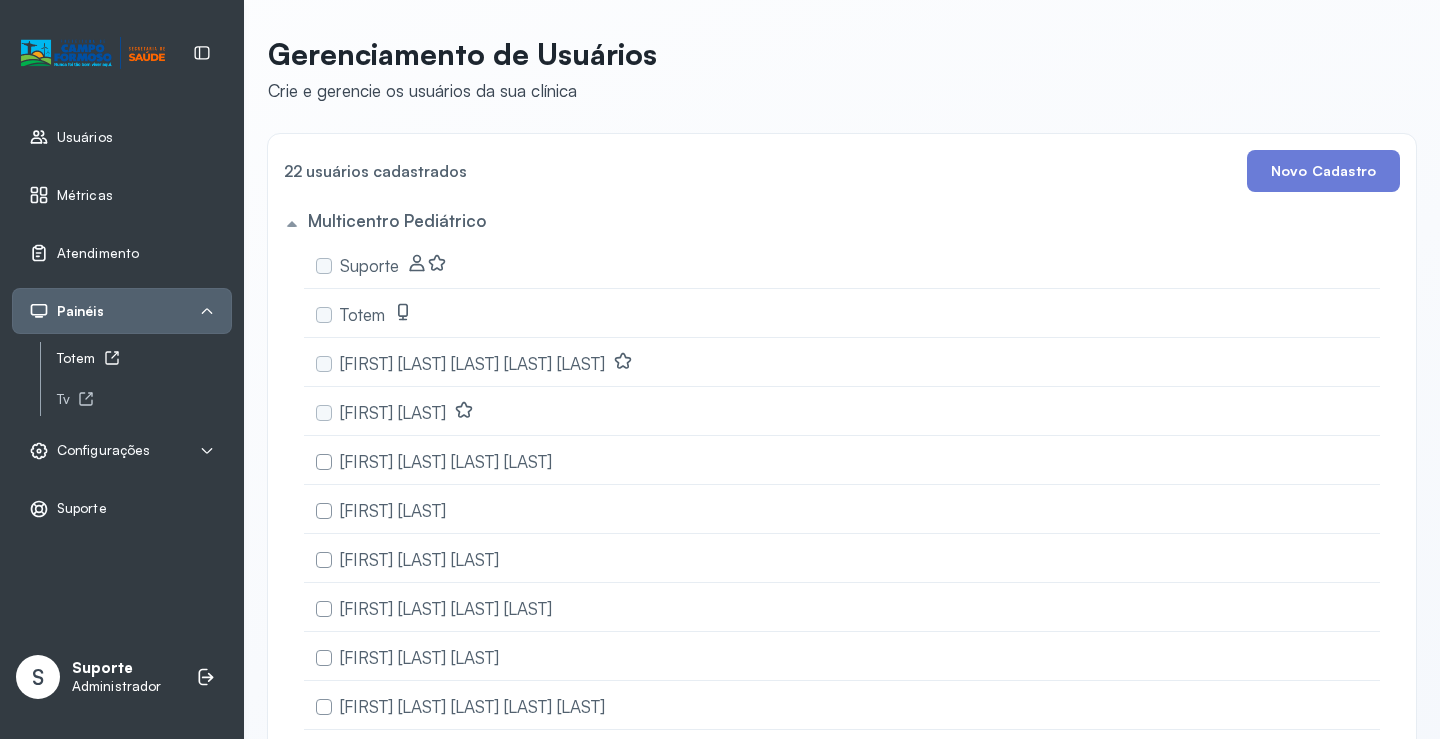 click on "Totem" at bounding box center (144, 358) 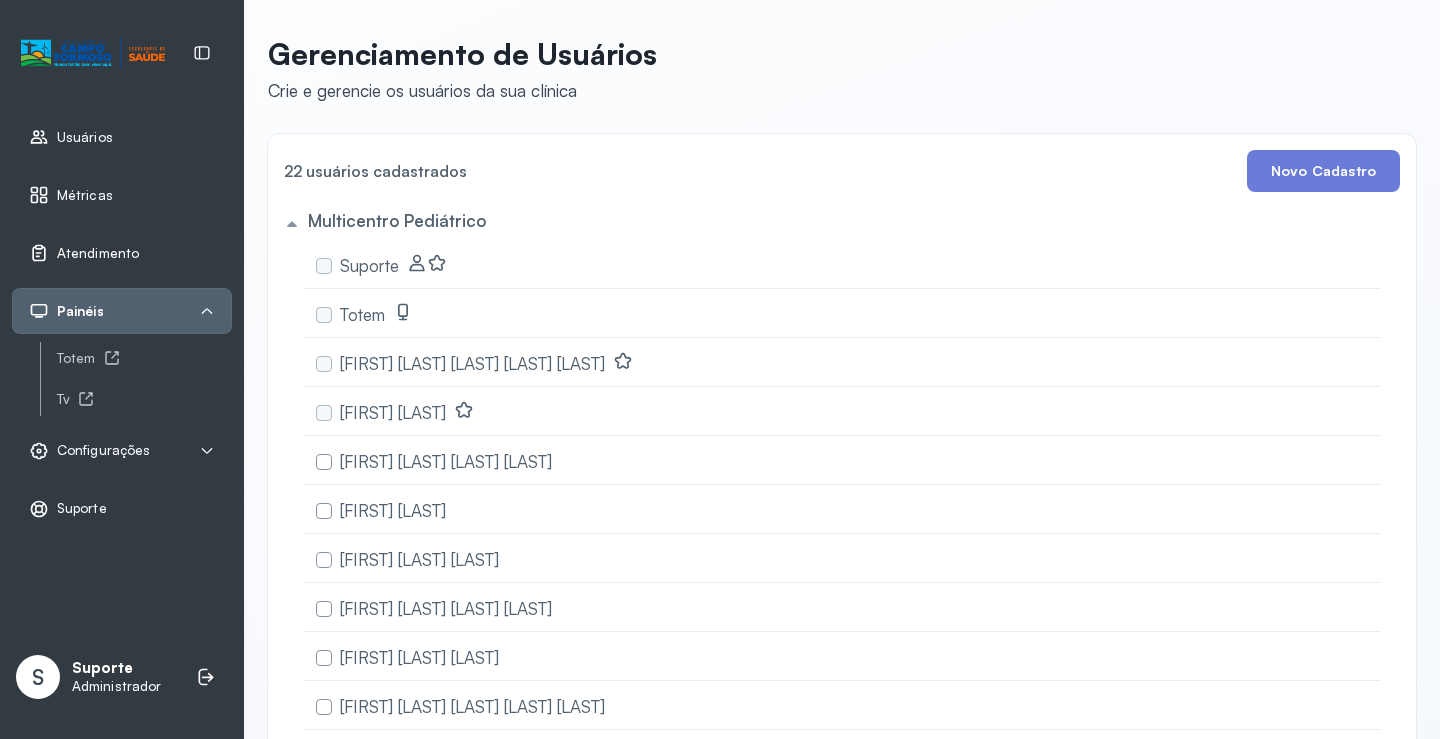 click on "Atendimento" at bounding box center [98, 253] 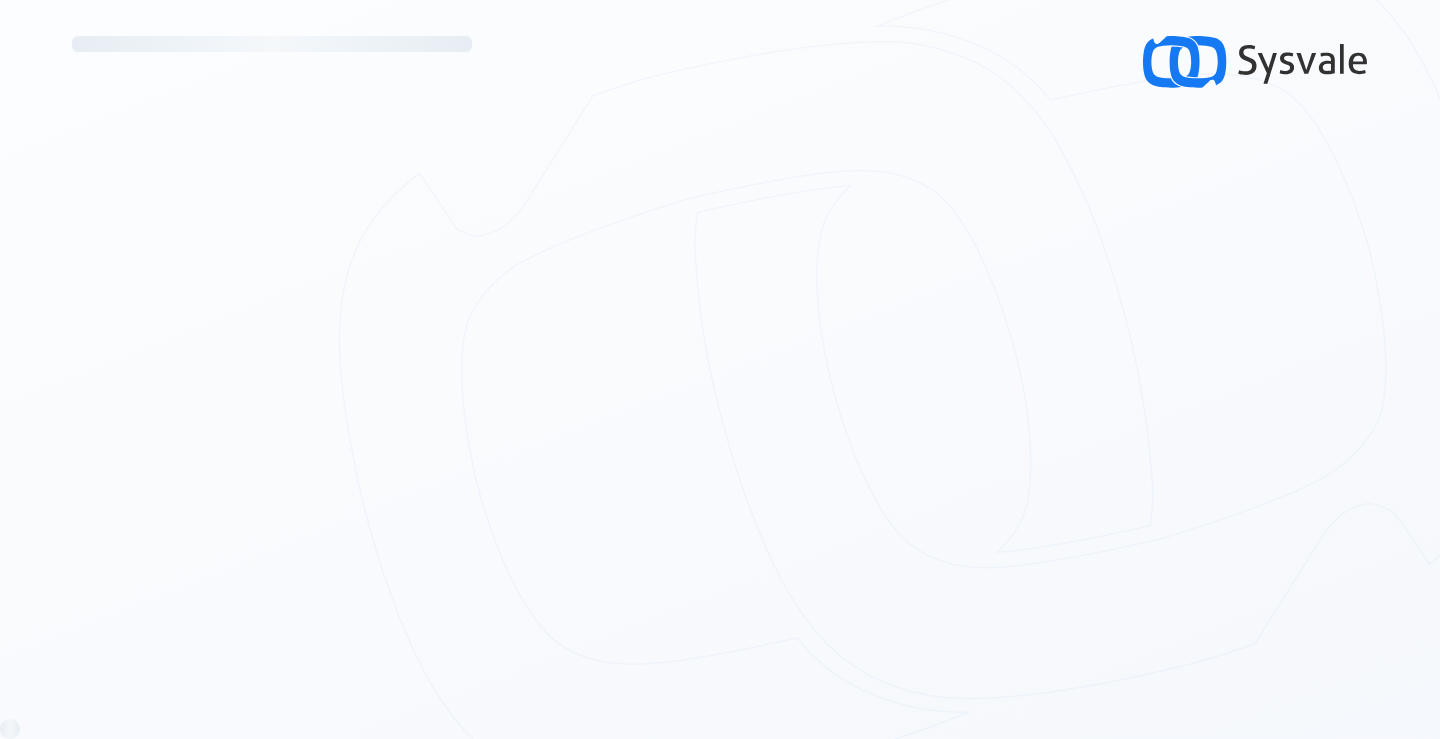 scroll, scrollTop: 0, scrollLeft: 0, axis: both 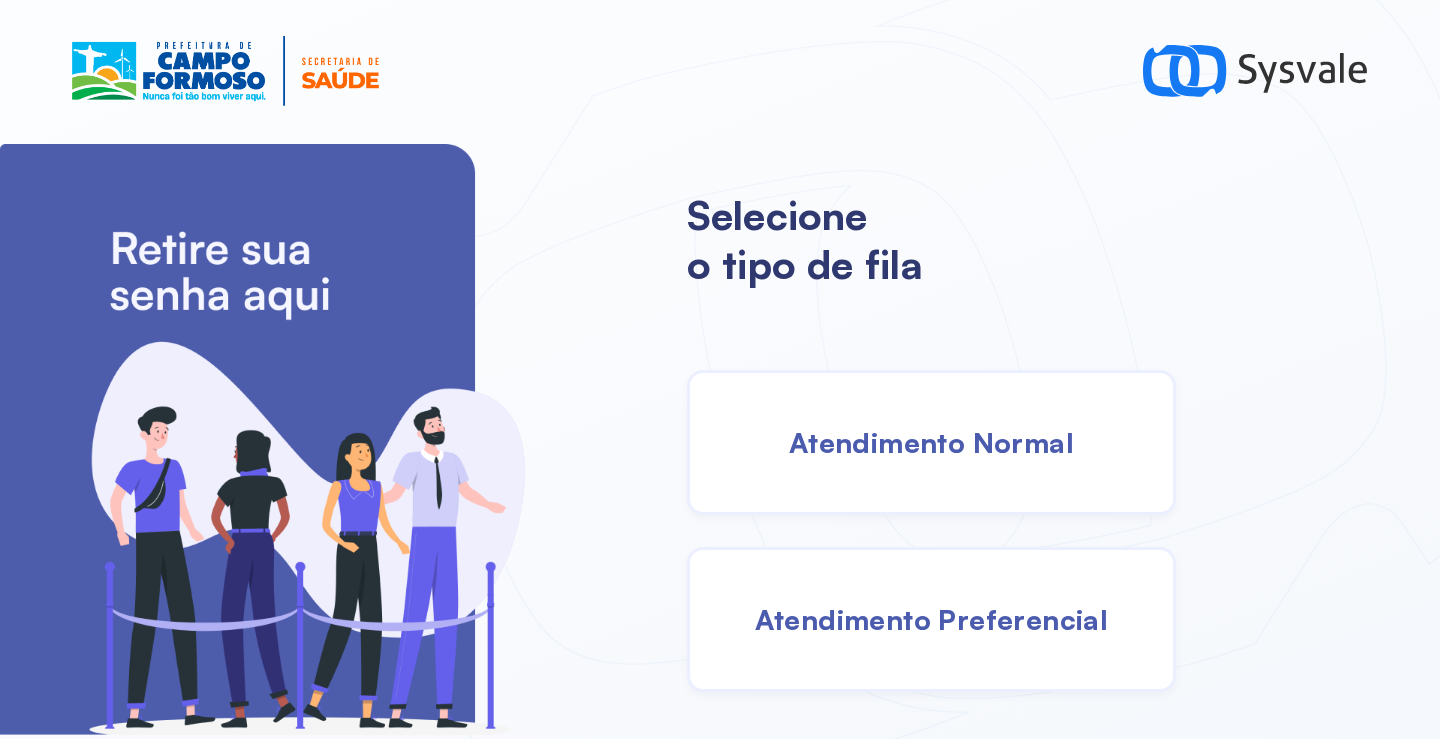click on "Atendimento Normal" at bounding box center (931, 442) 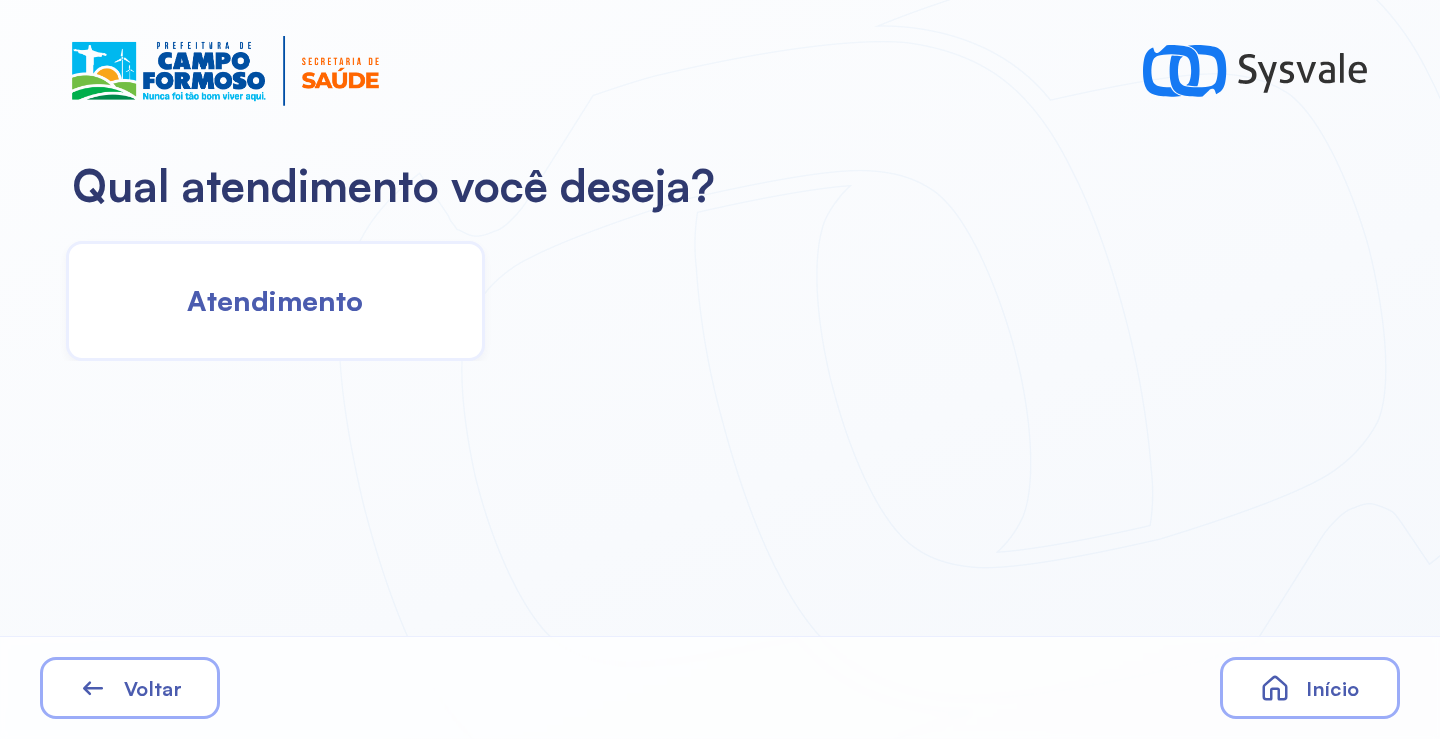 click on "Atendimento" at bounding box center [275, 300] 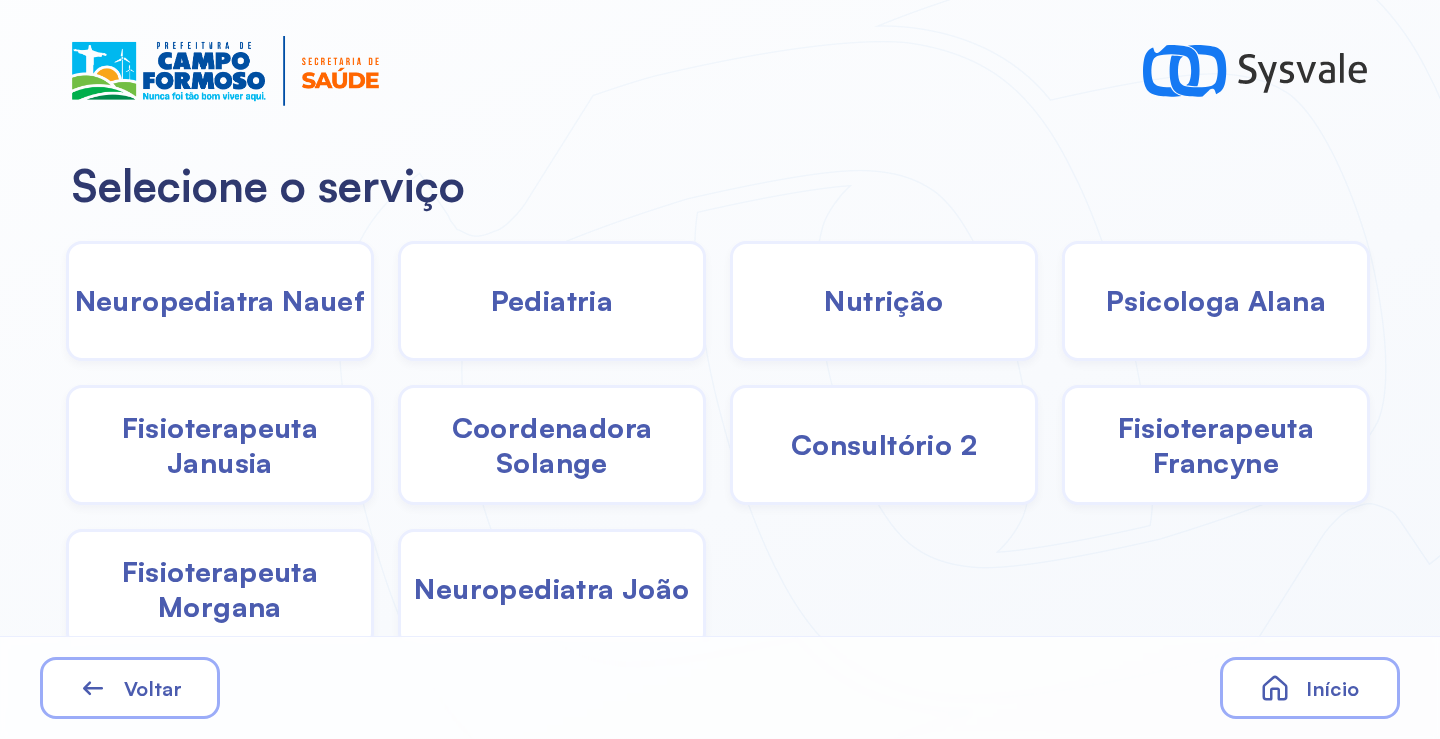 click on "Nutrição" 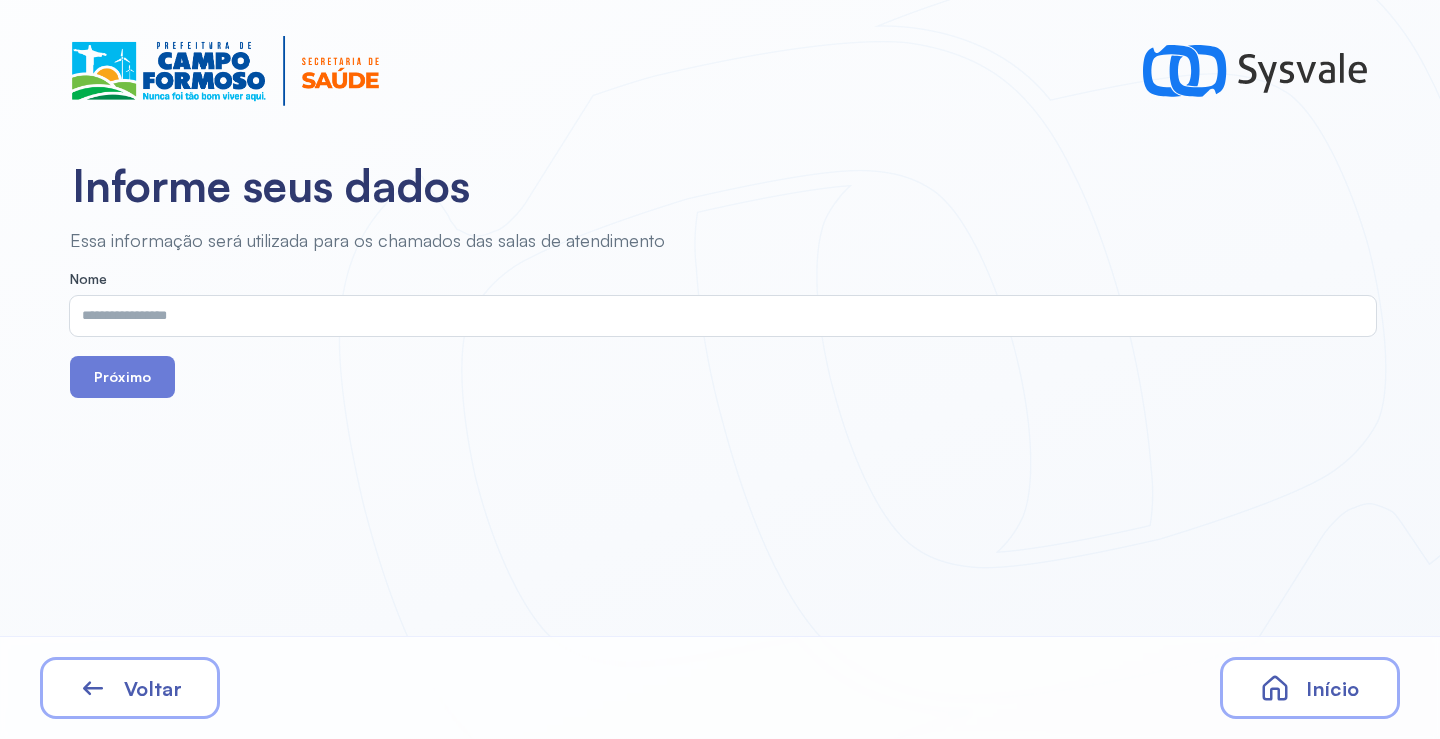 click at bounding box center (719, 316) 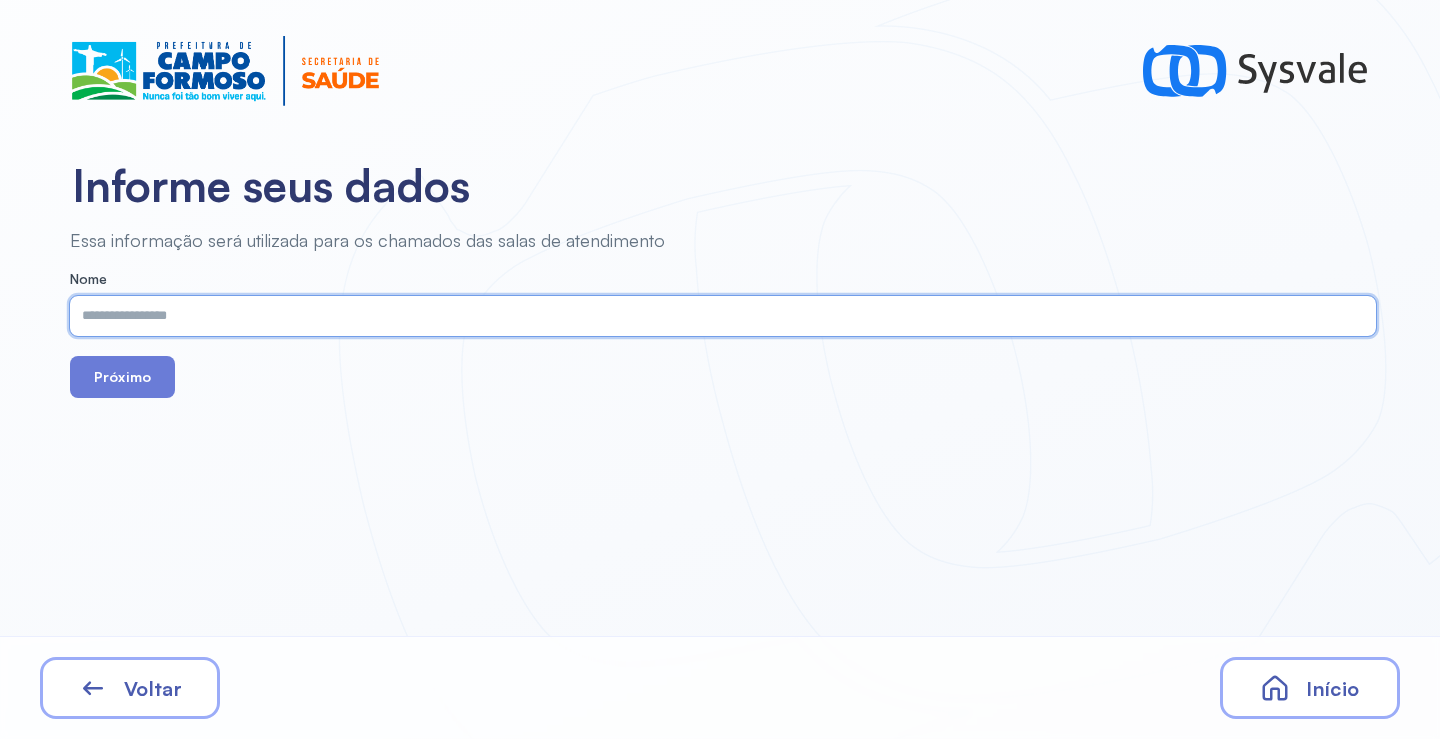 paste on "**********" 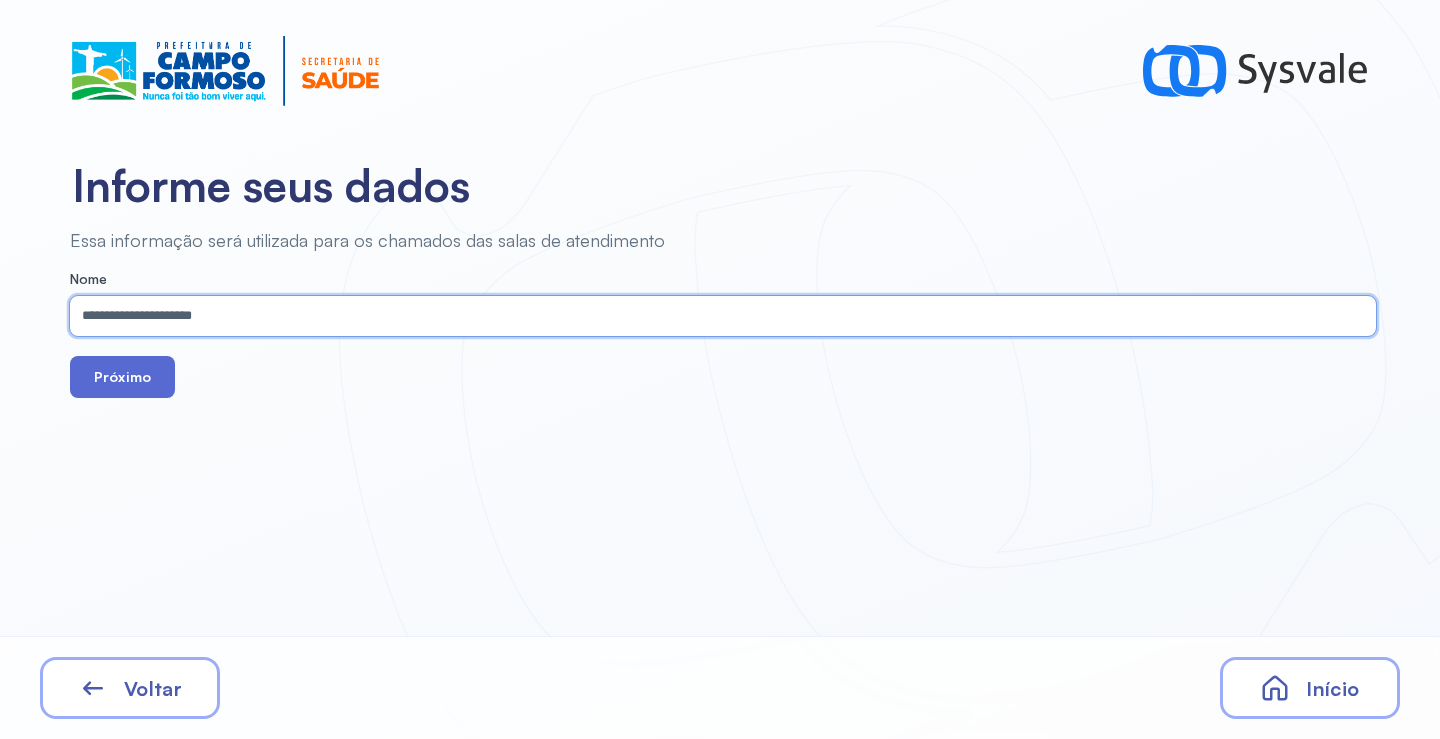 type on "**********" 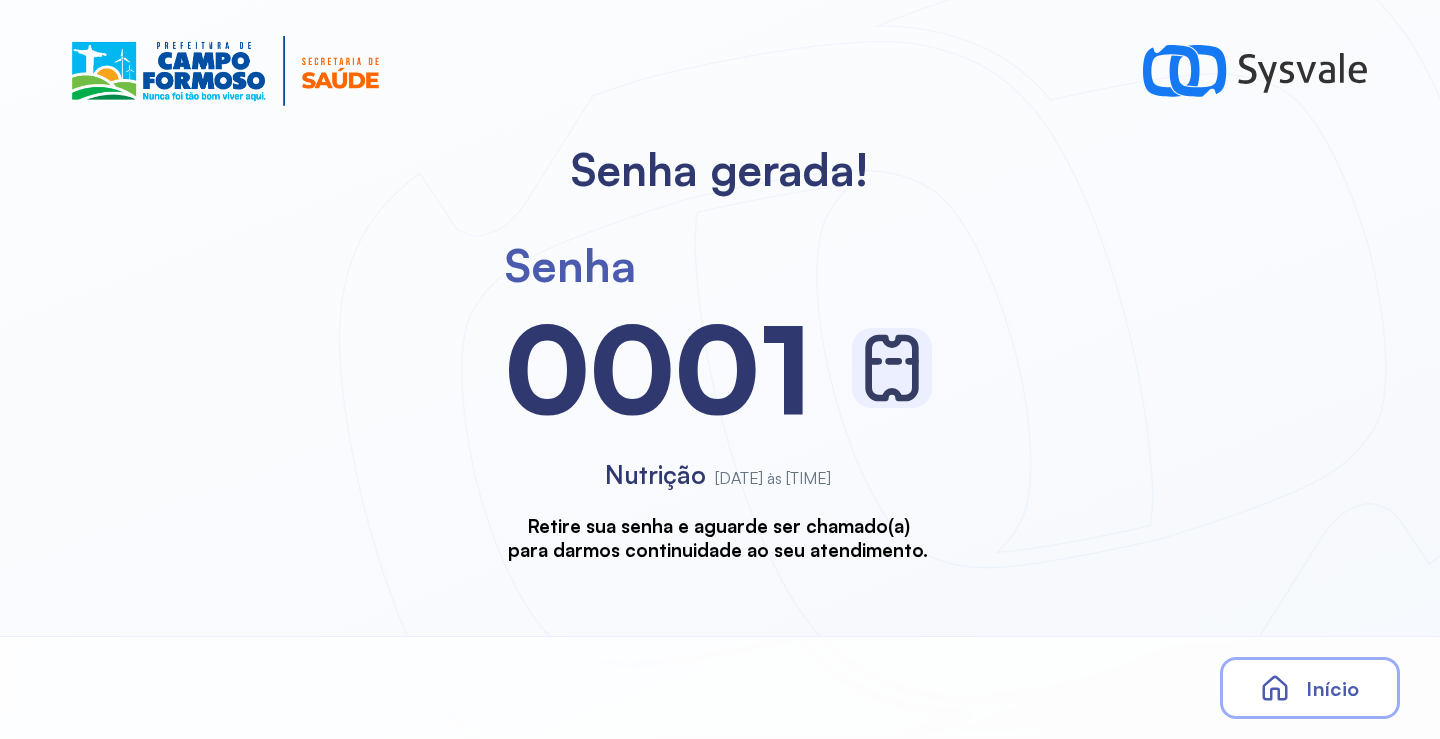 scroll, scrollTop: 0, scrollLeft: 0, axis: both 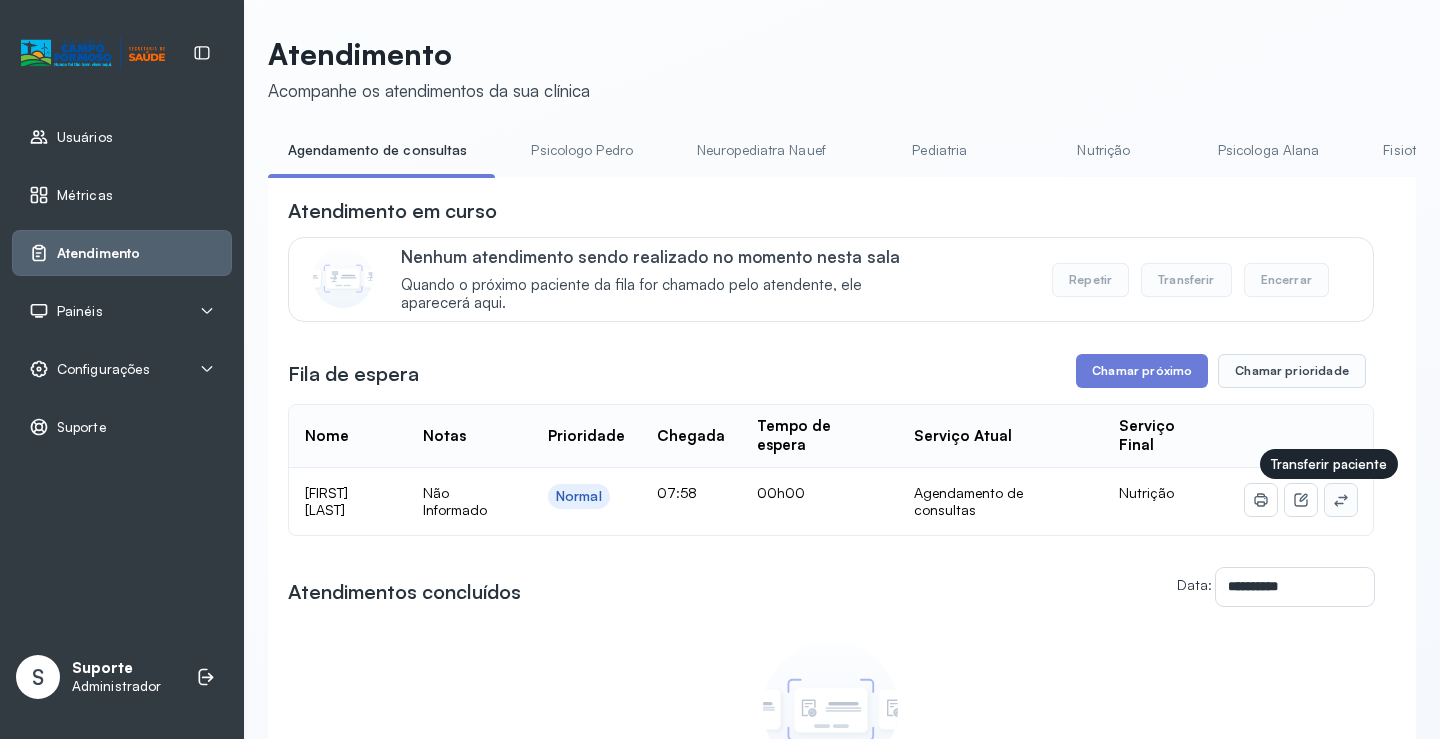 click 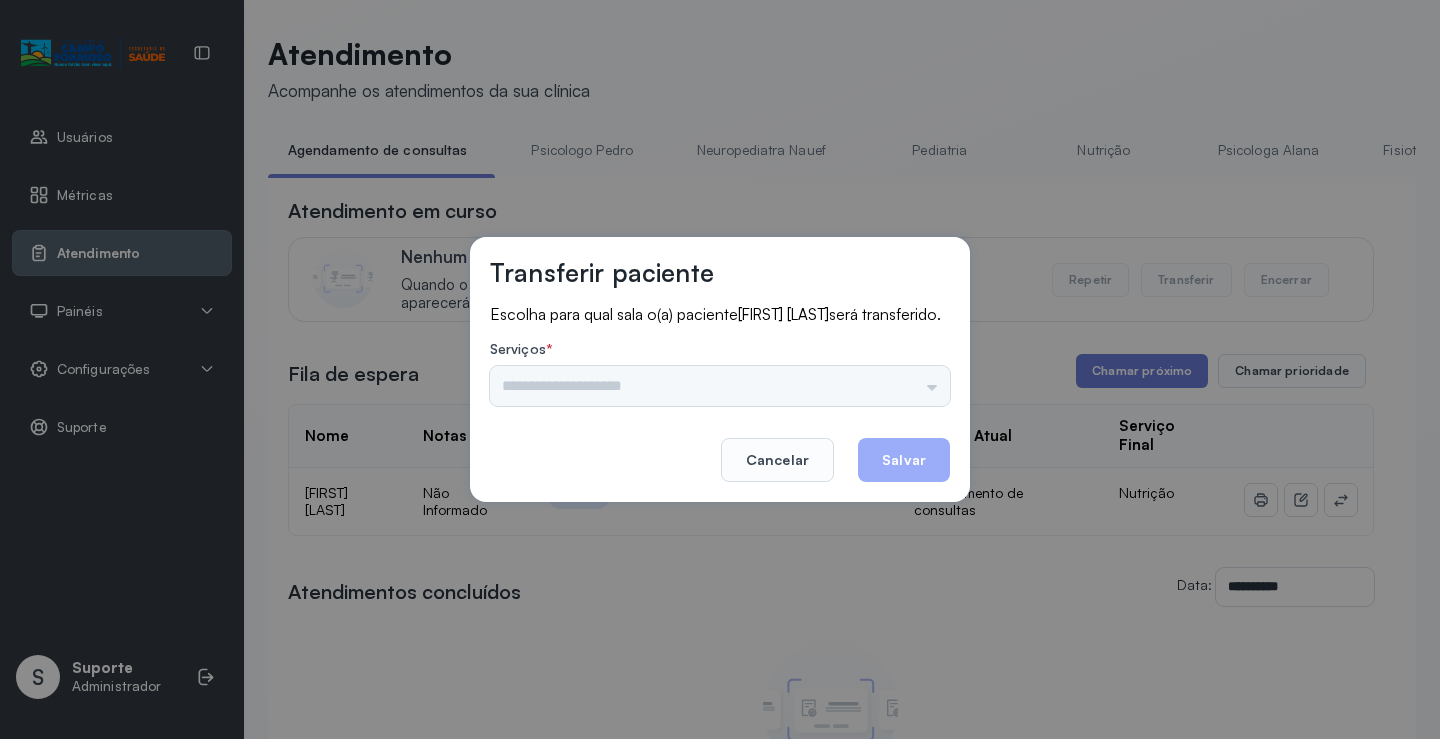 click on "Nenhuma opção encontrada" at bounding box center (720, 386) 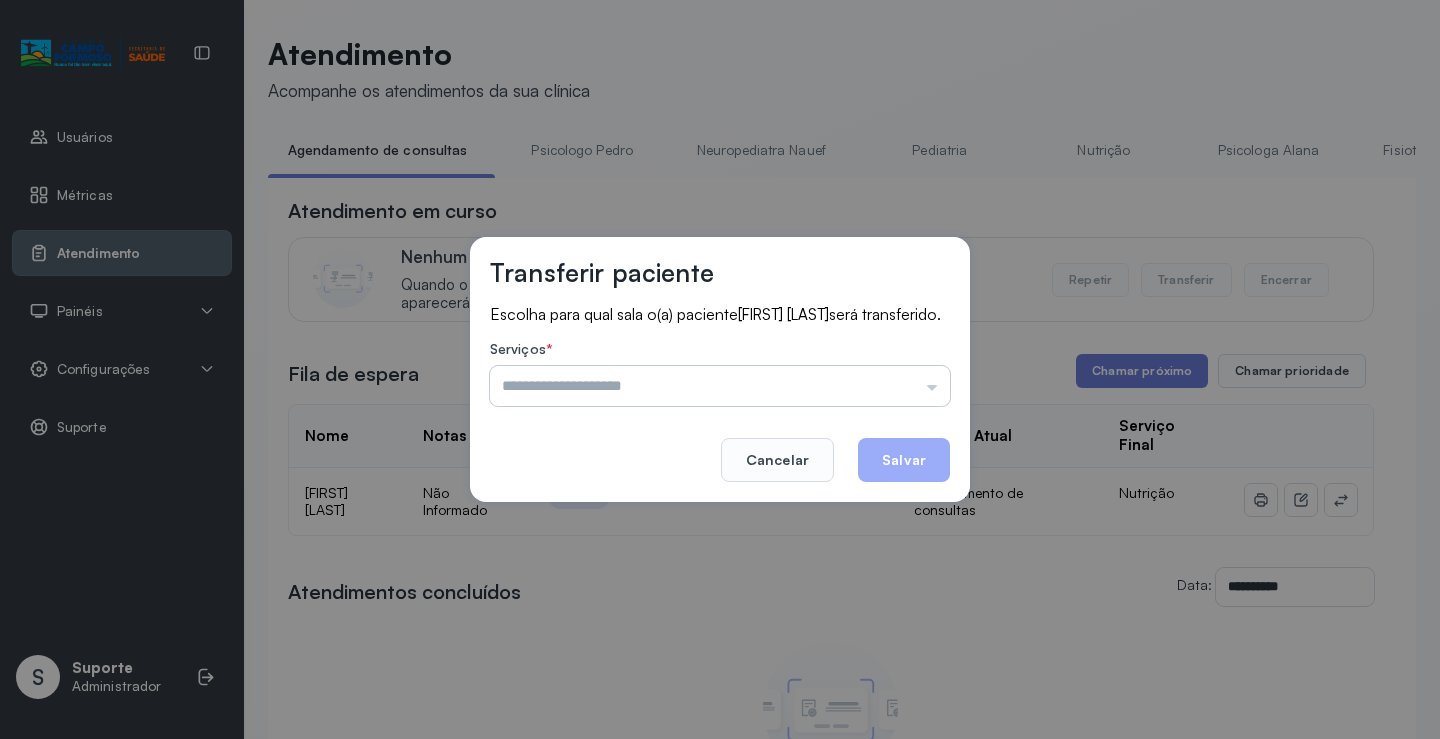 click at bounding box center (720, 386) 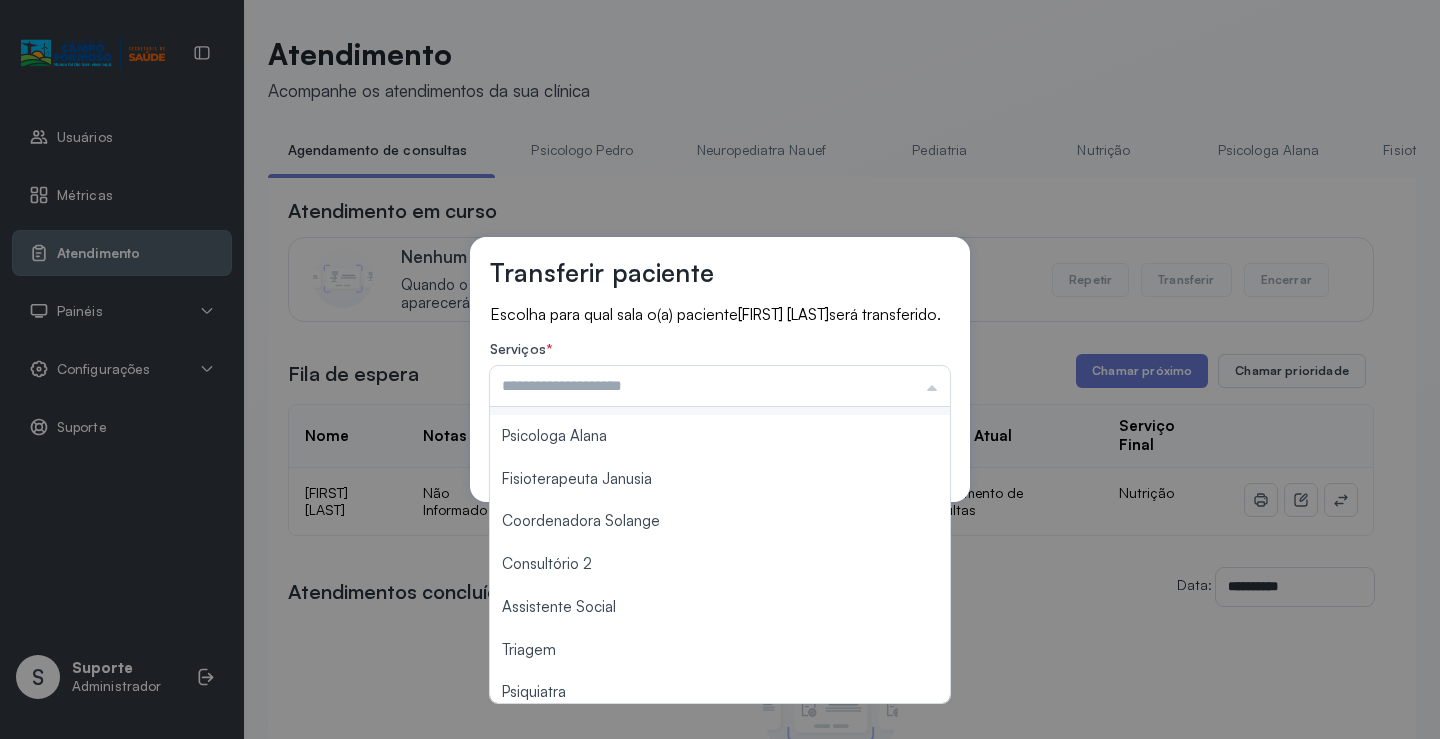 scroll, scrollTop: 200, scrollLeft: 0, axis: vertical 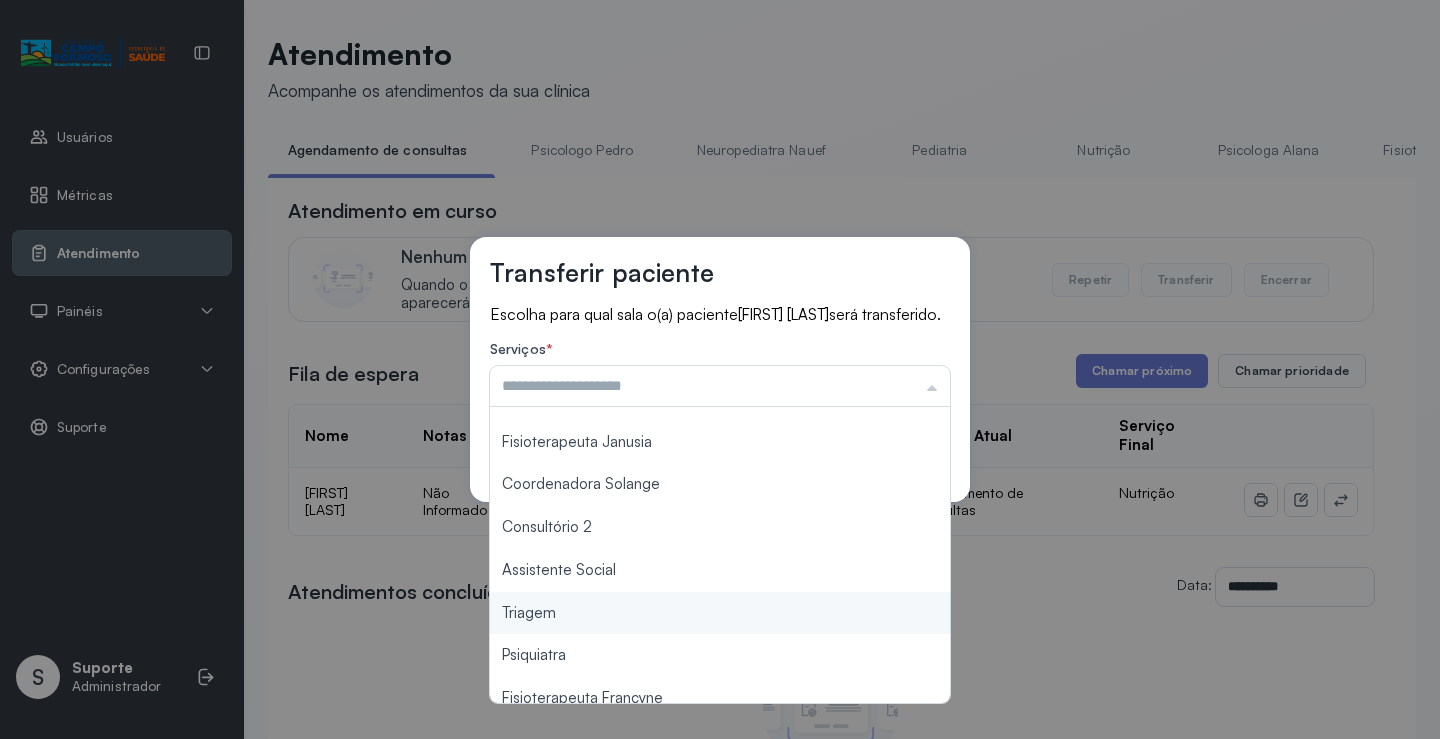 type on "*******" 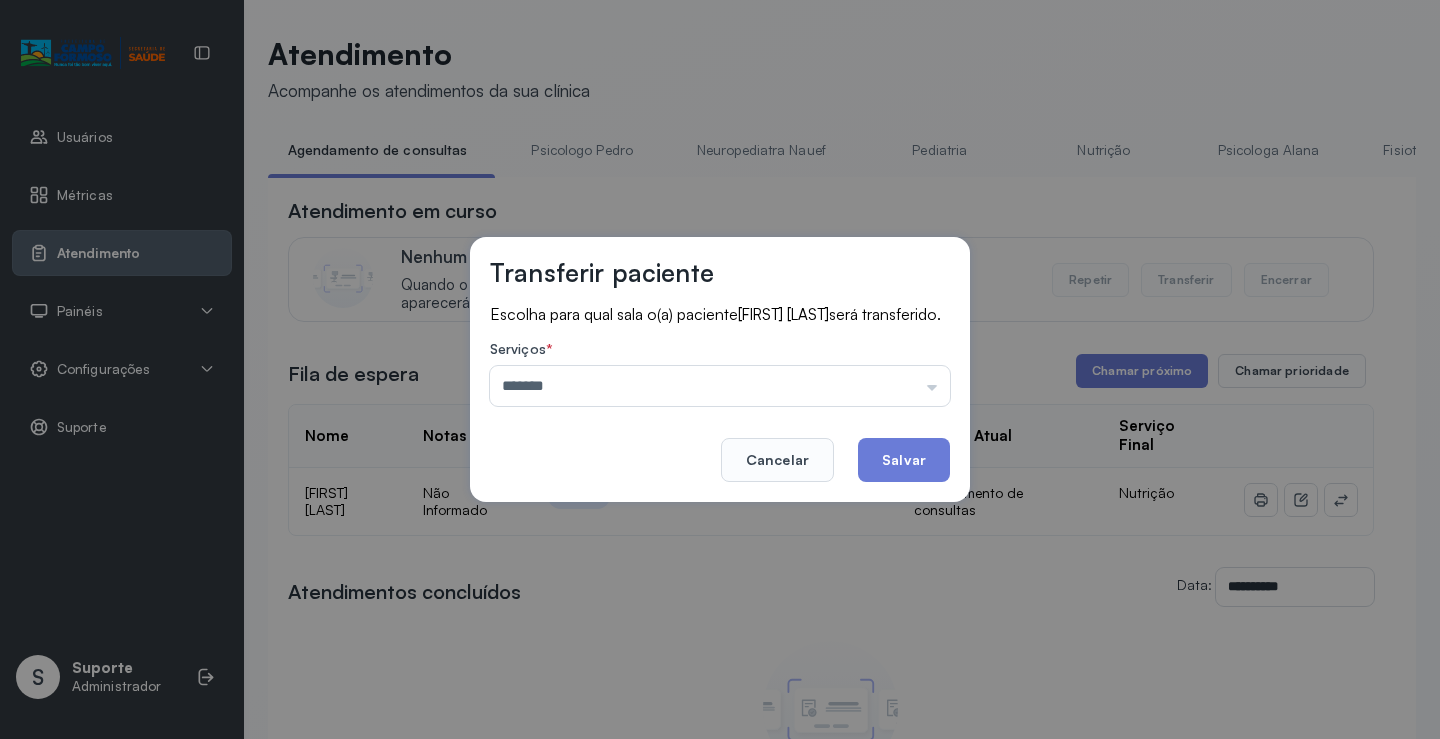 click on "Transferir paciente Escolha para qual sala o(a) paciente  [FIRST] [LAST]  será transferido.  Serviços  *  ******* Psicologo [FIRST] [LAST] Neuropediatra Nauef Pediatria Nutrição Psicologa [FIRST] Fisioterapeuta [FIRST] Coordenadora [FIRST] Consultório 2 Assistente Social Triagem Psiquiatra Fisioterapeuta [FIRST] Fisioterapeuta [FIRST] Neuropediatra [FIRST] Cancelar Salvar" at bounding box center [720, 369] 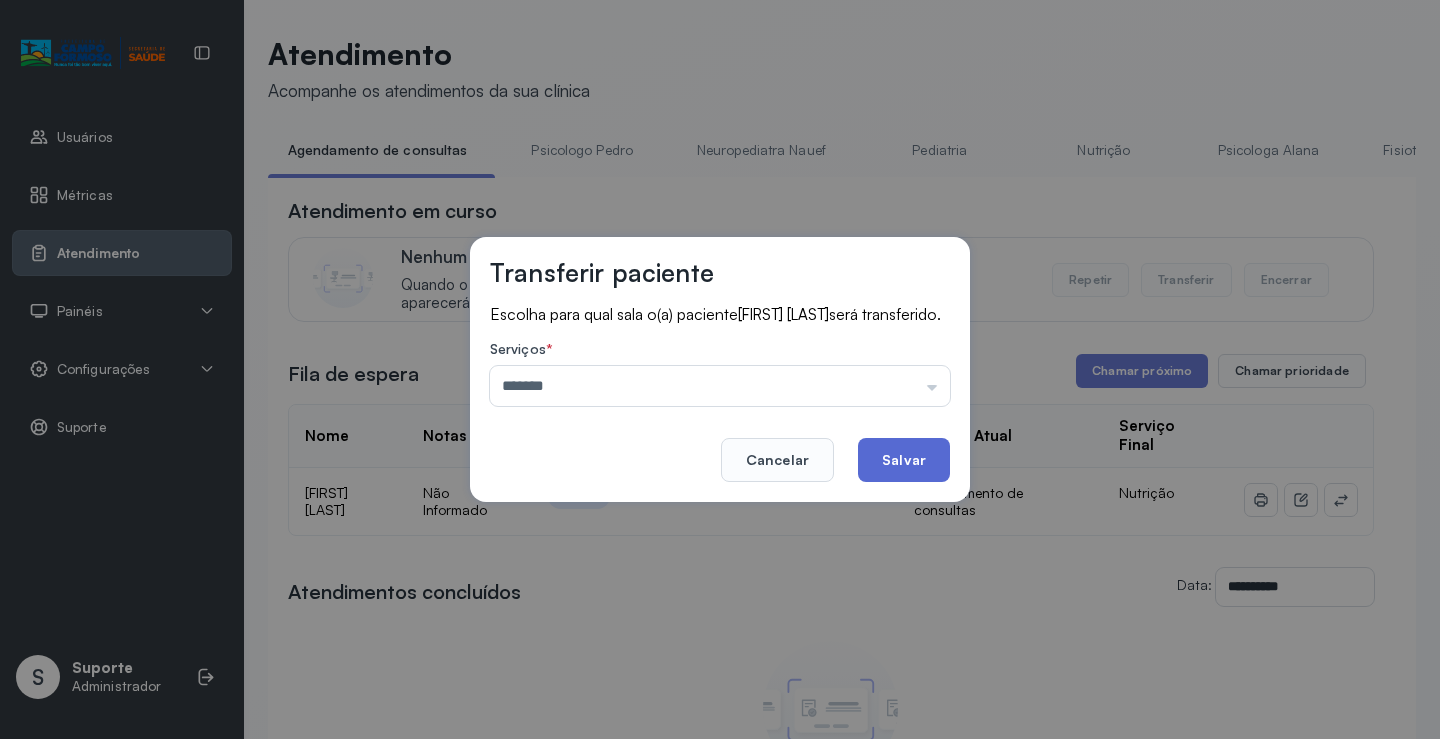 click on "Salvar" 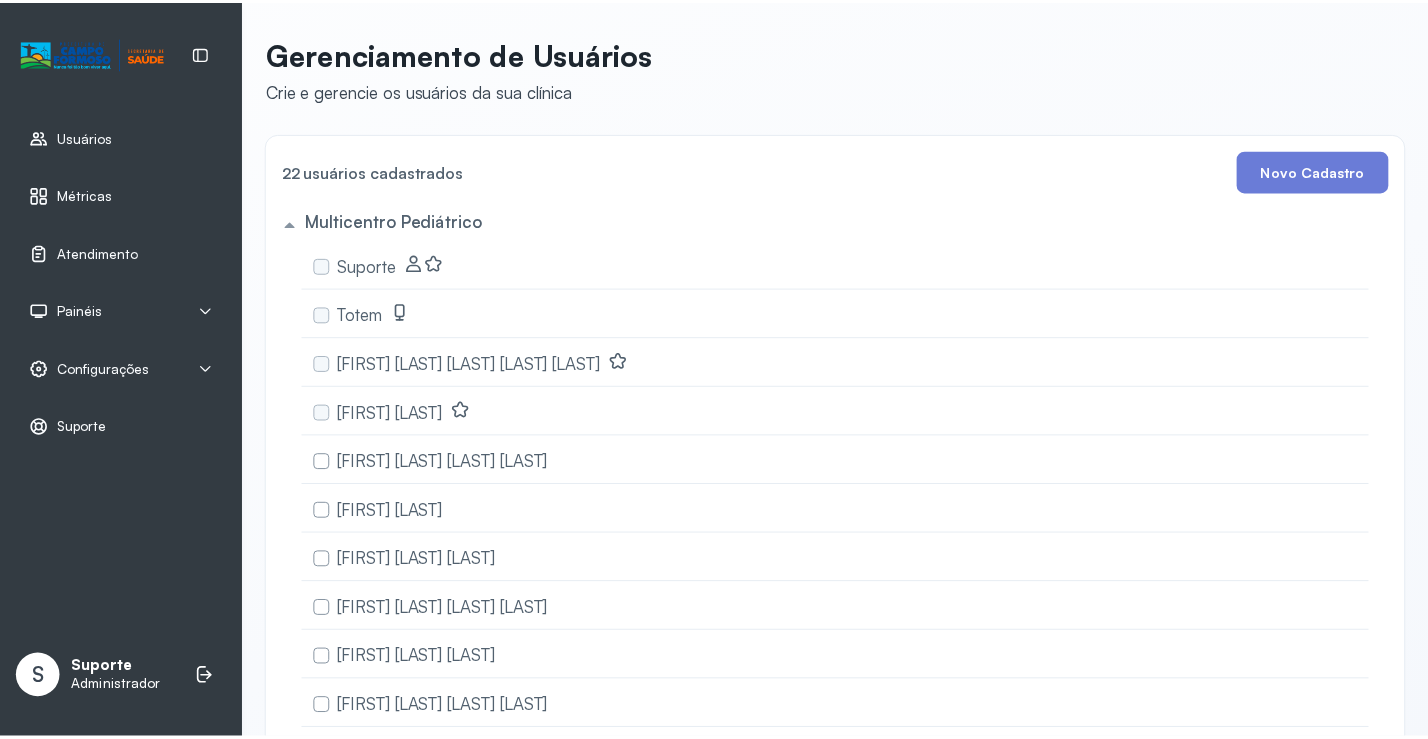 scroll, scrollTop: 0, scrollLeft: 0, axis: both 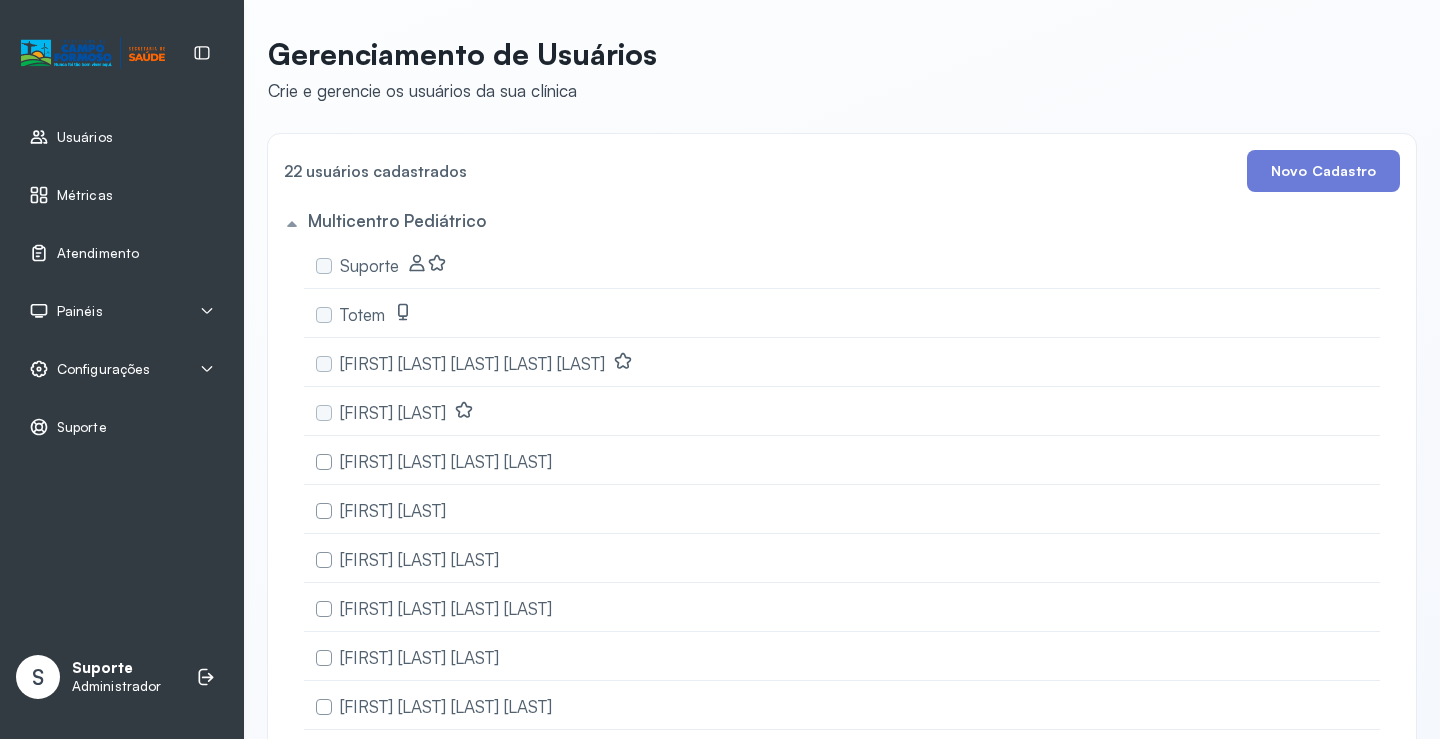 click on "Configurações" at bounding box center (103, 369) 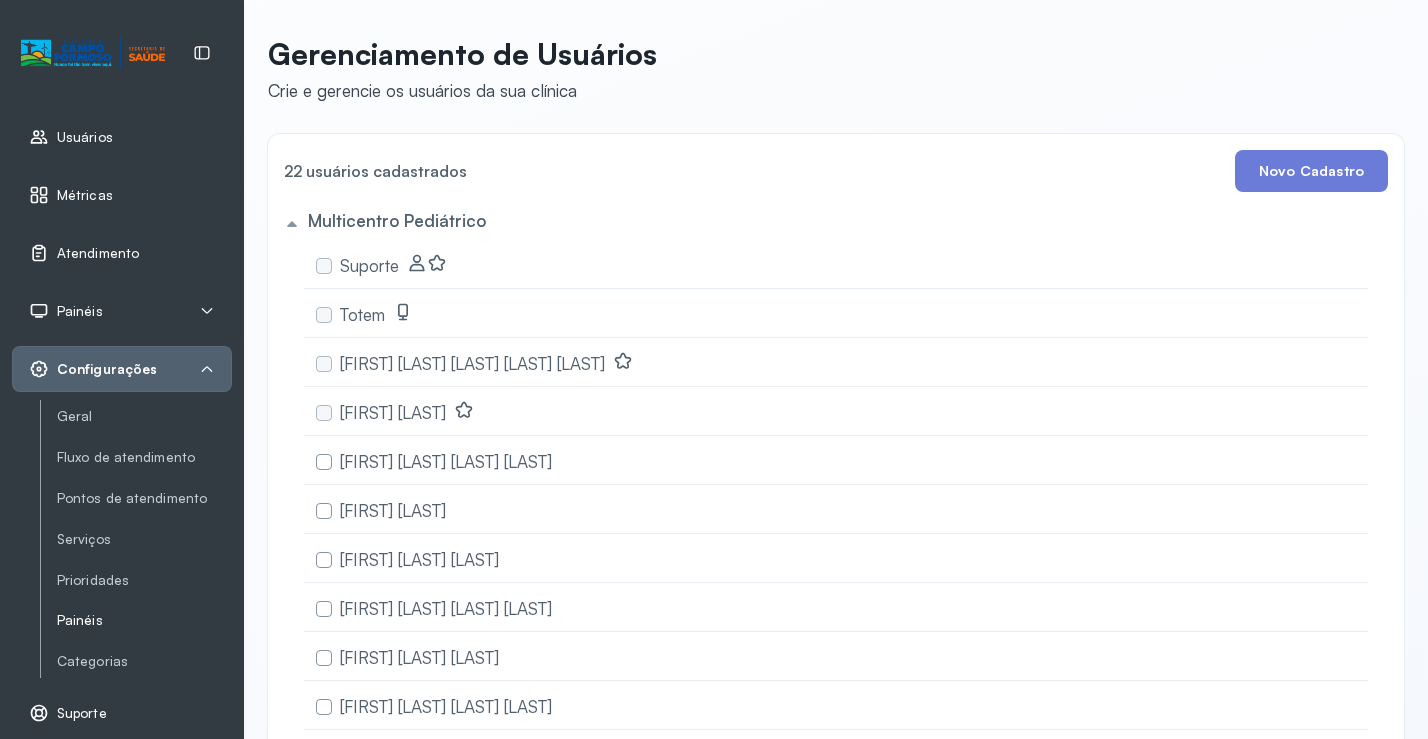 click on "Painéis" at bounding box center (144, 620) 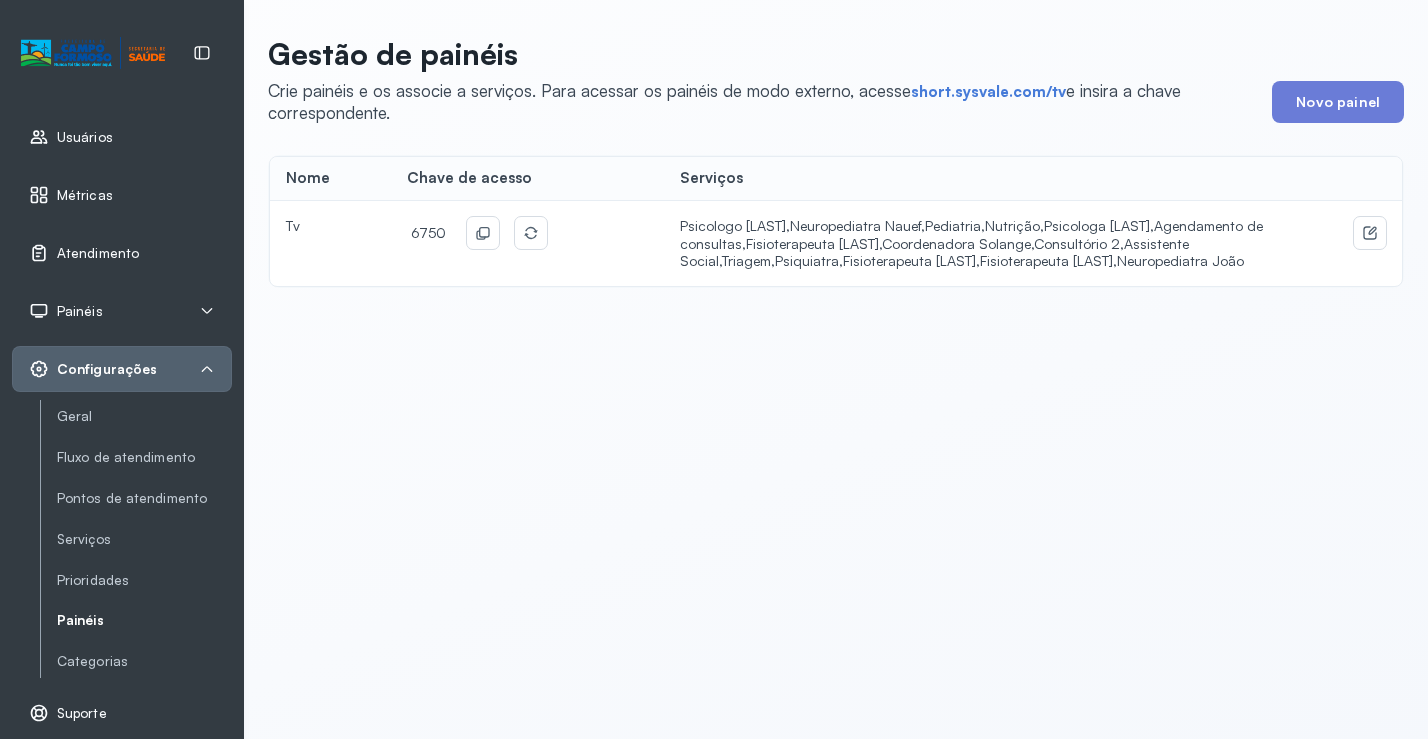 click on "6750" at bounding box center (429, 233) 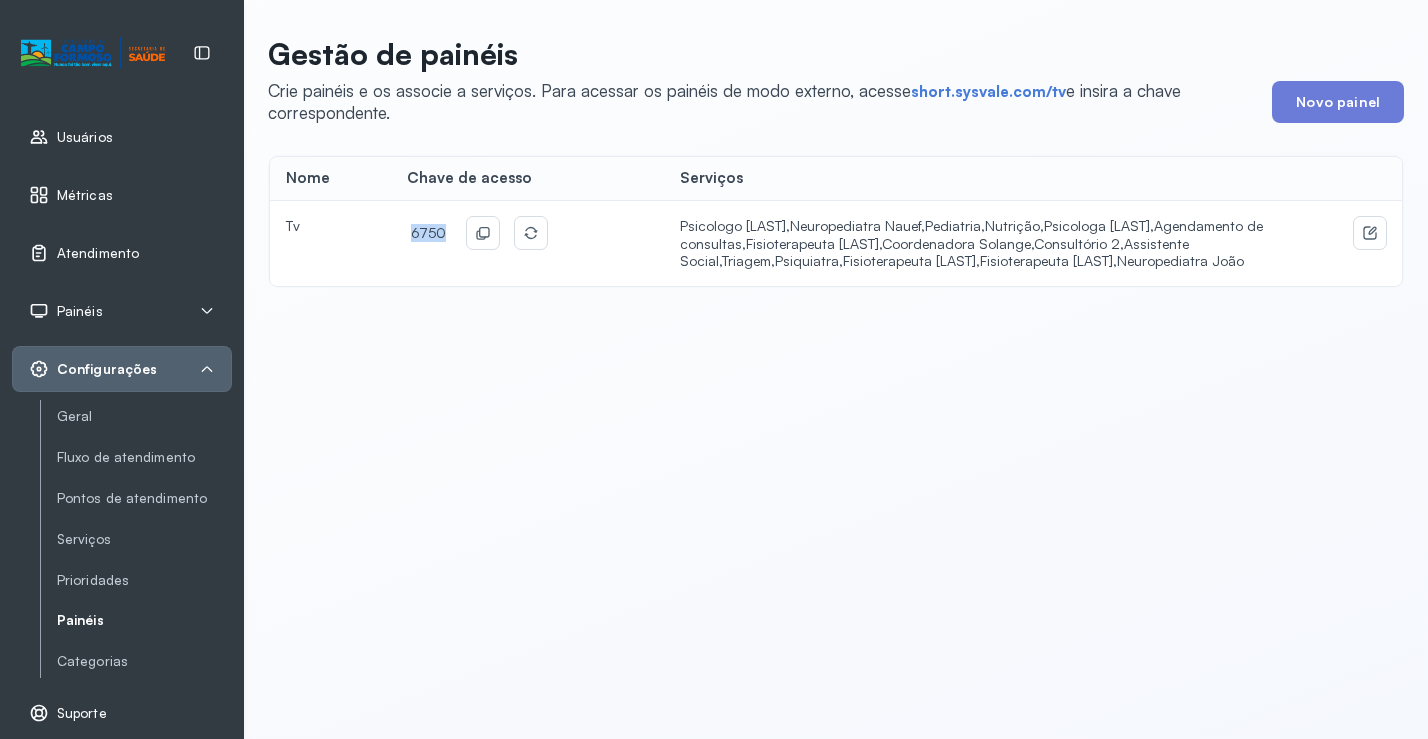 drag, startPoint x: 437, startPoint y: 229, endPoint x: 392, endPoint y: 226, distance: 45.099888 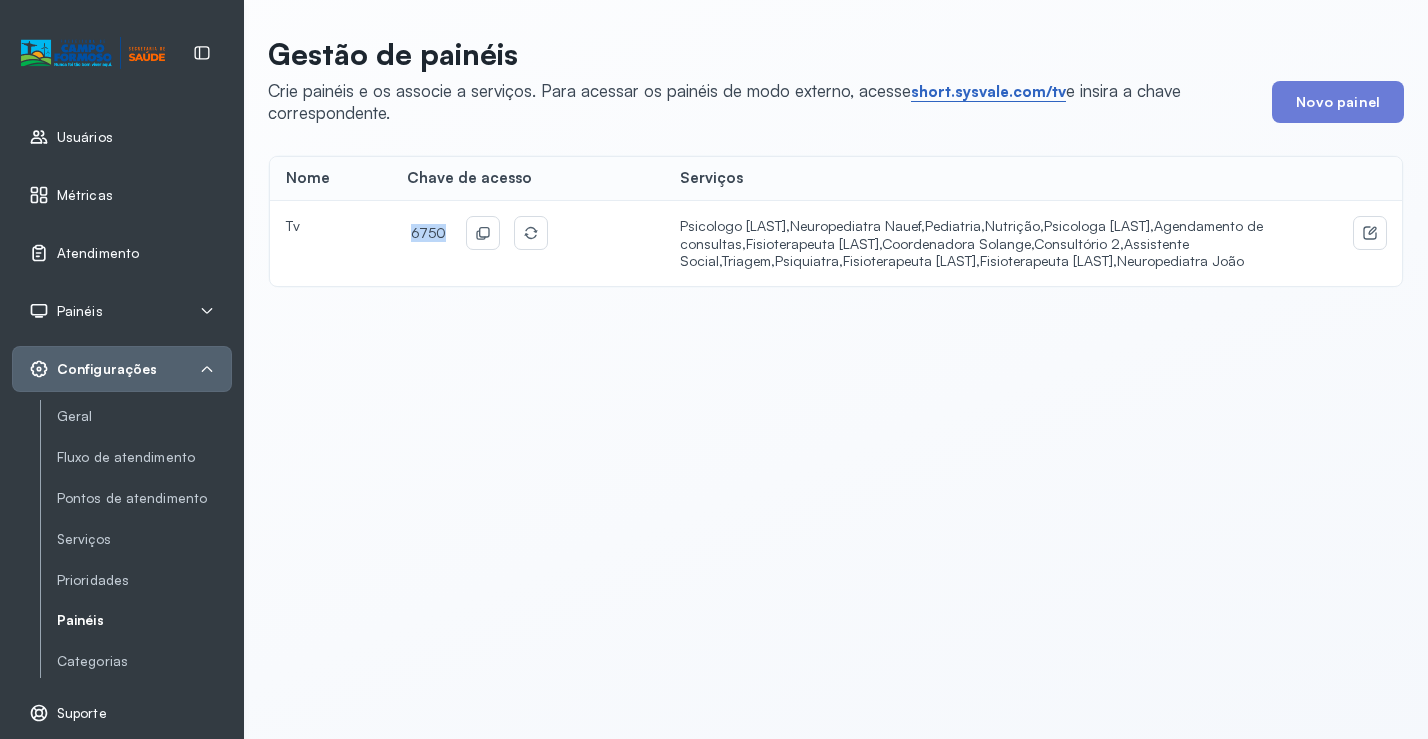 click on "short.sysvale.com/tv" at bounding box center (988, 92) 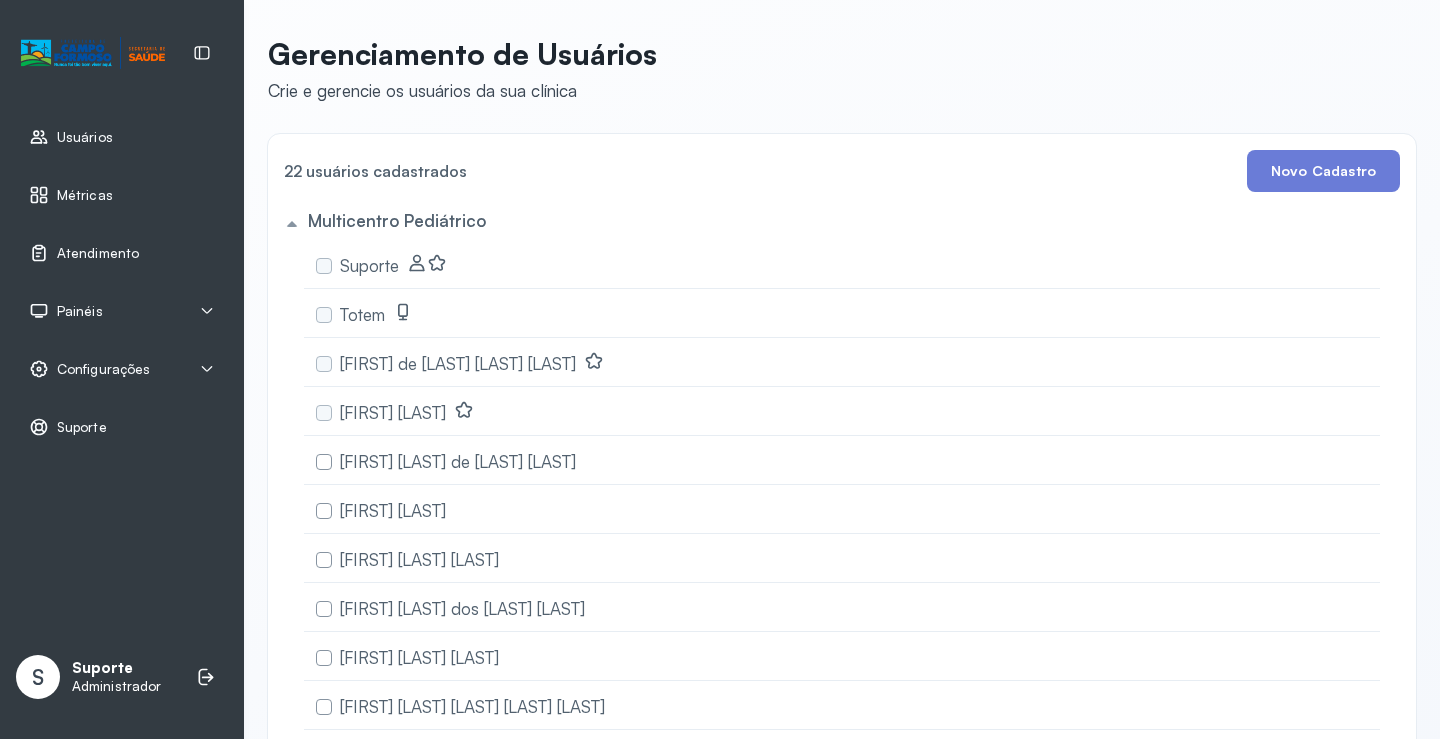 scroll, scrollTop: 0, scrollLeft: 0, axis: both 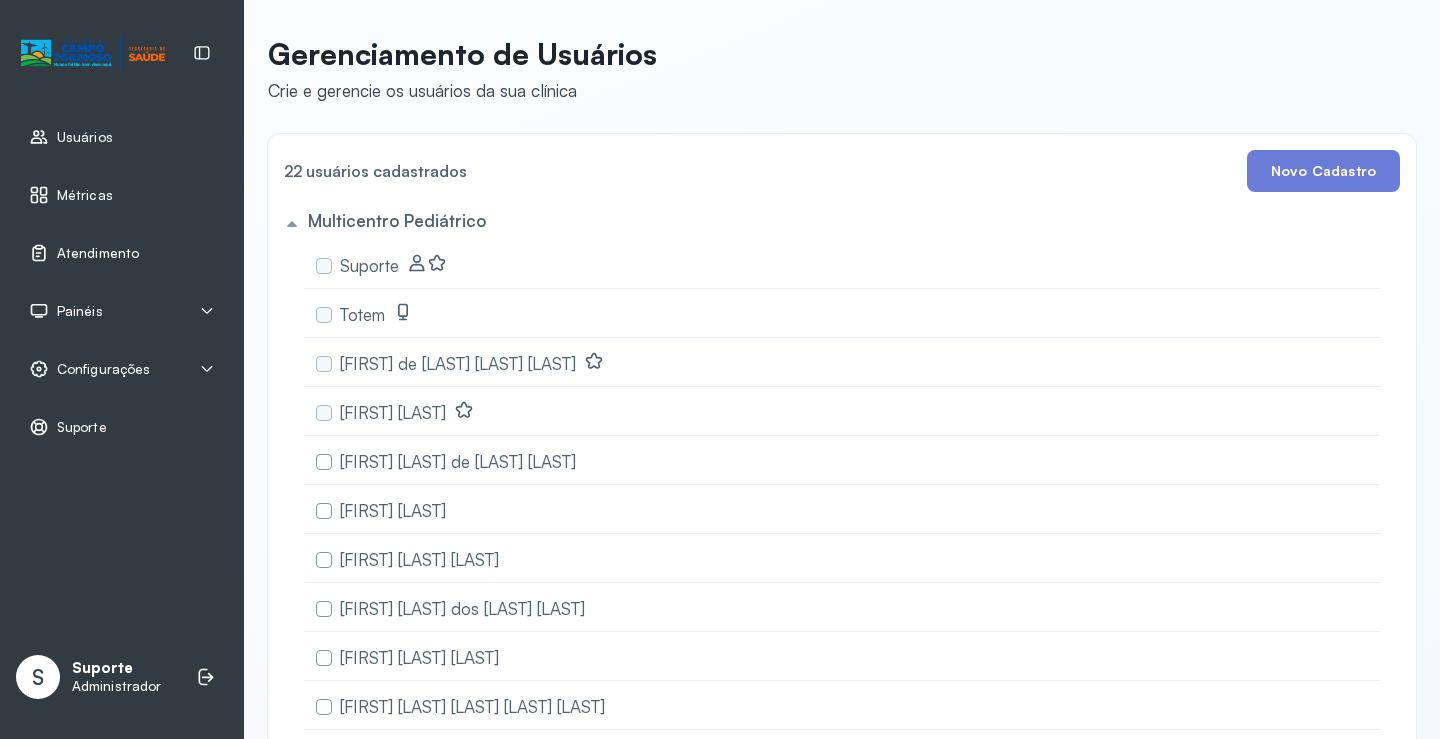 click on "Atendimento" at bounding box center (98, 253) 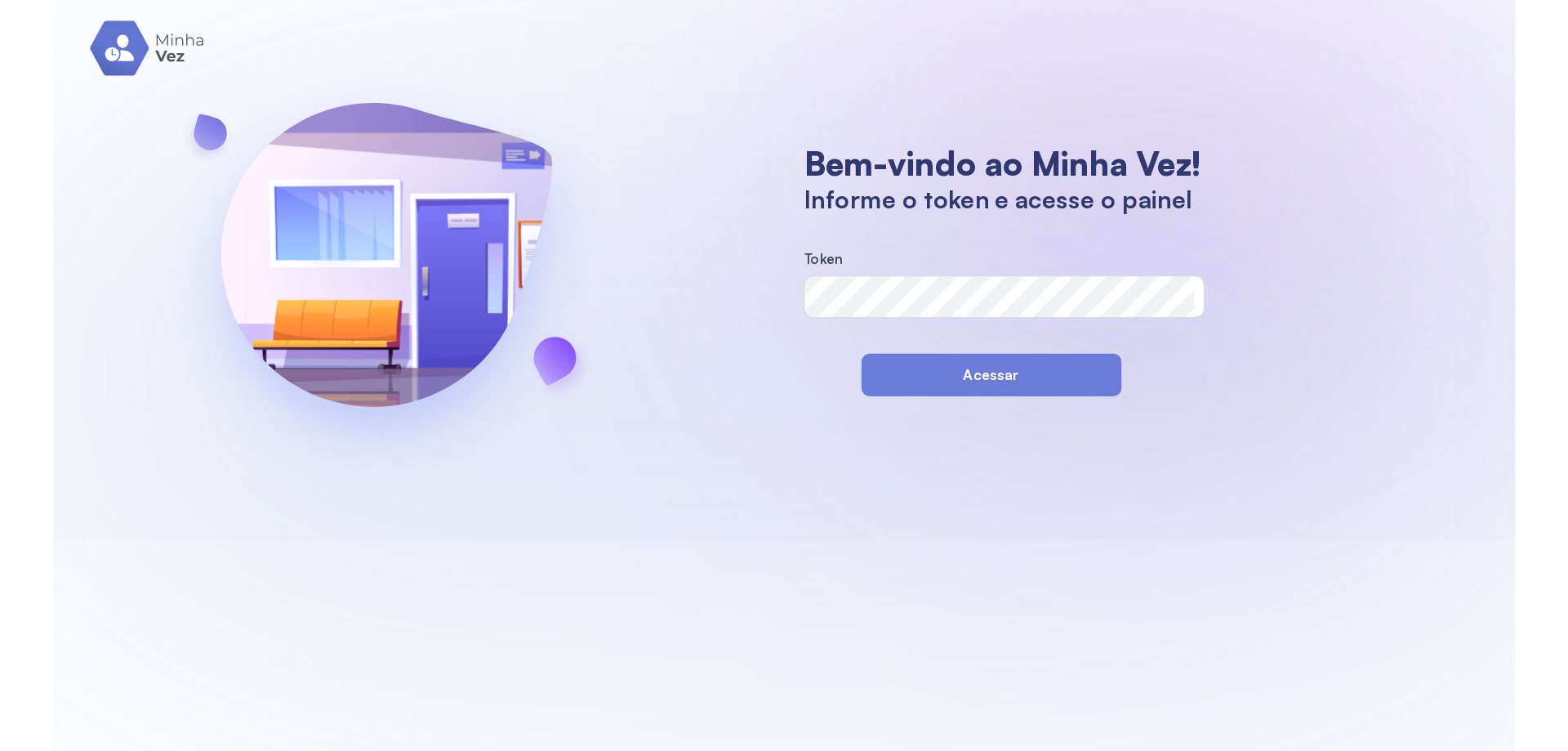 scroll, scrollTop: 0, scrollLeft: 0, axis: both 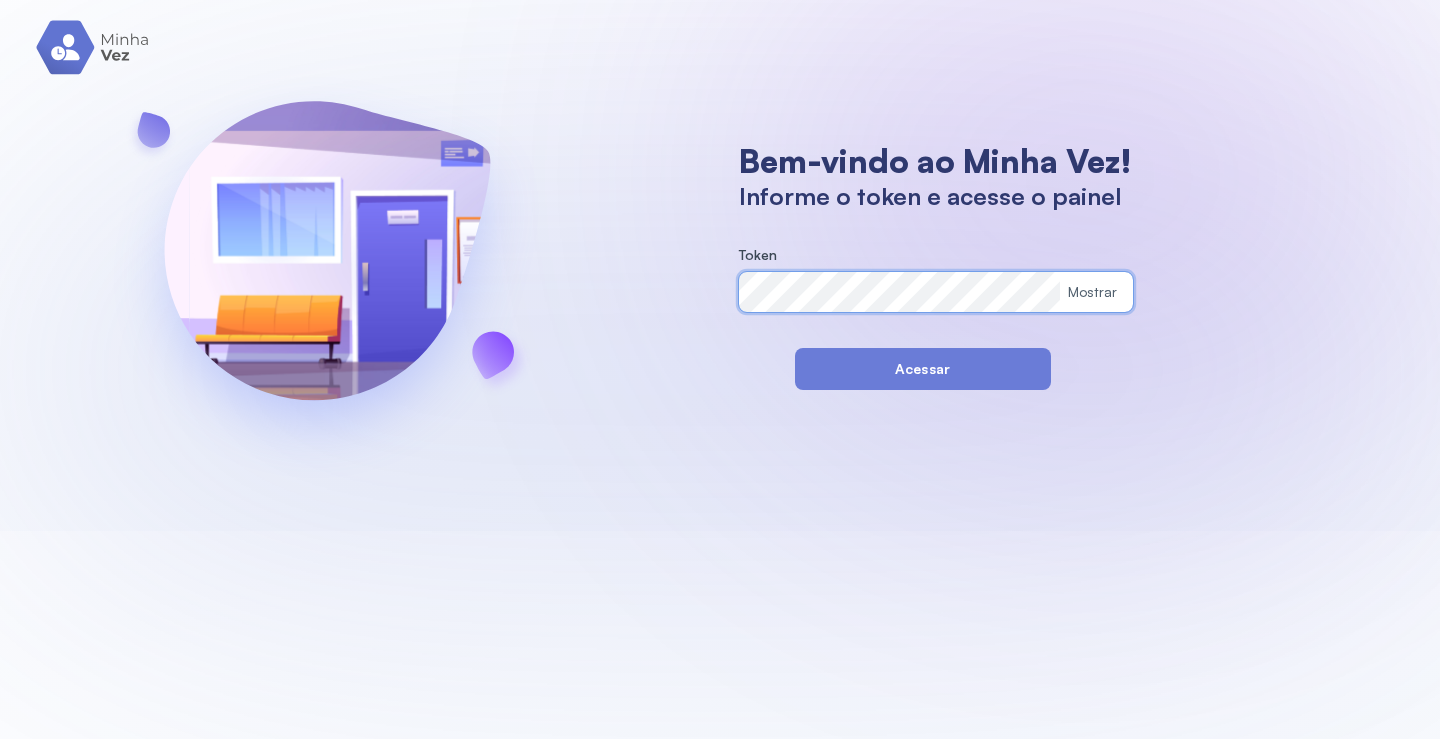 click on "Bem-vindo ao Minha Vez!   Informe o token e acesse o painel  Token Mostrar Acessar" at bounding box center [720, 265] 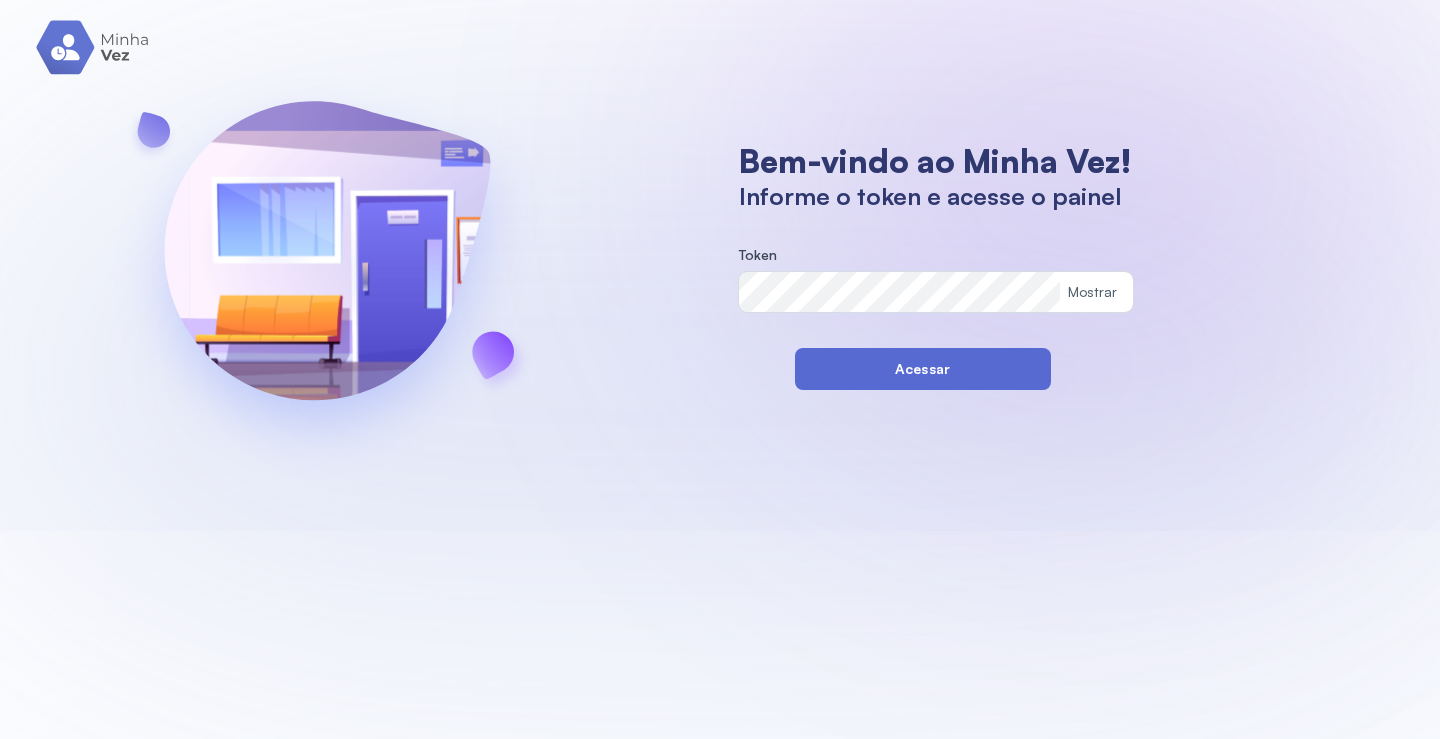 click on "Acessar" at bounding box center [923, 369] 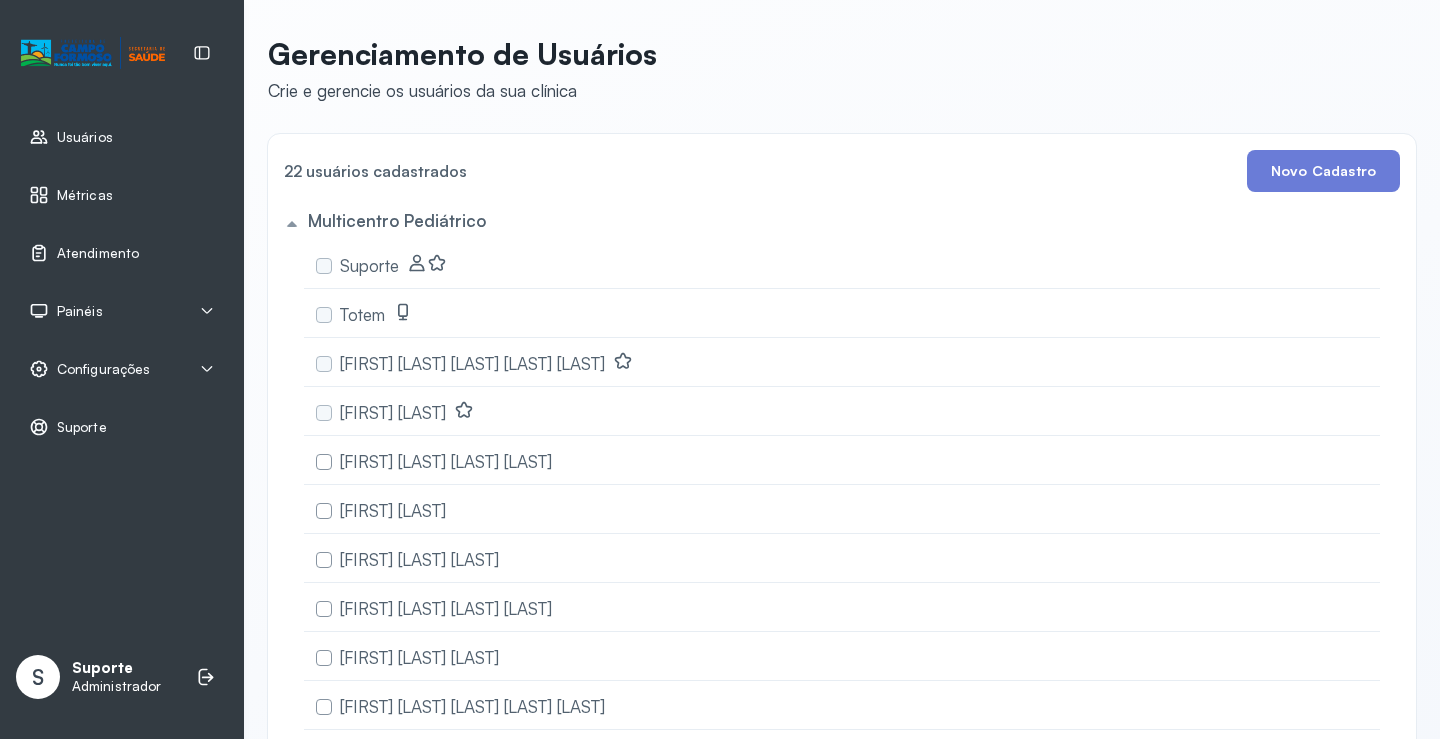 scroll, scrollTop: 0, scrollLeft: 0, axis: both 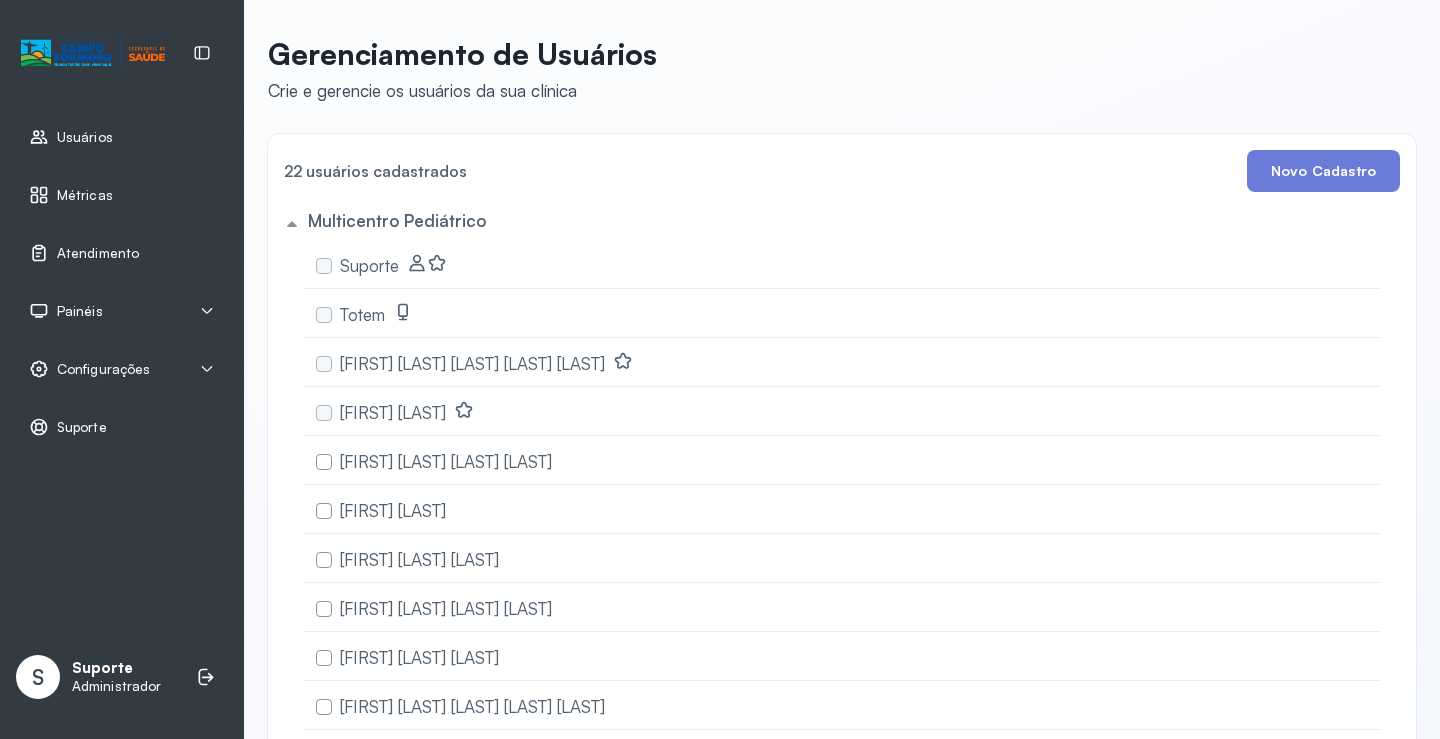 click on "Painéis" at bounding box center (80, 311) 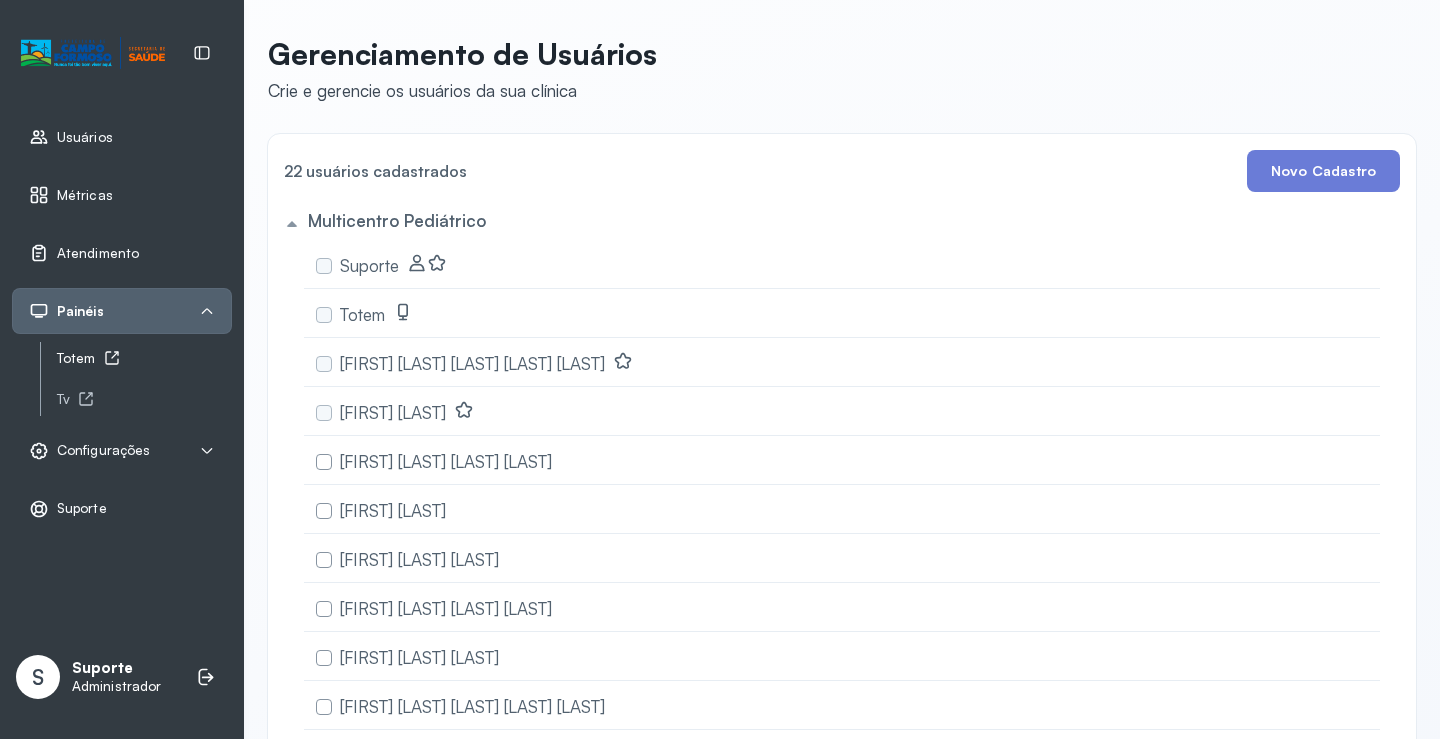 click on "Totem" at bounding box center (144, 358) 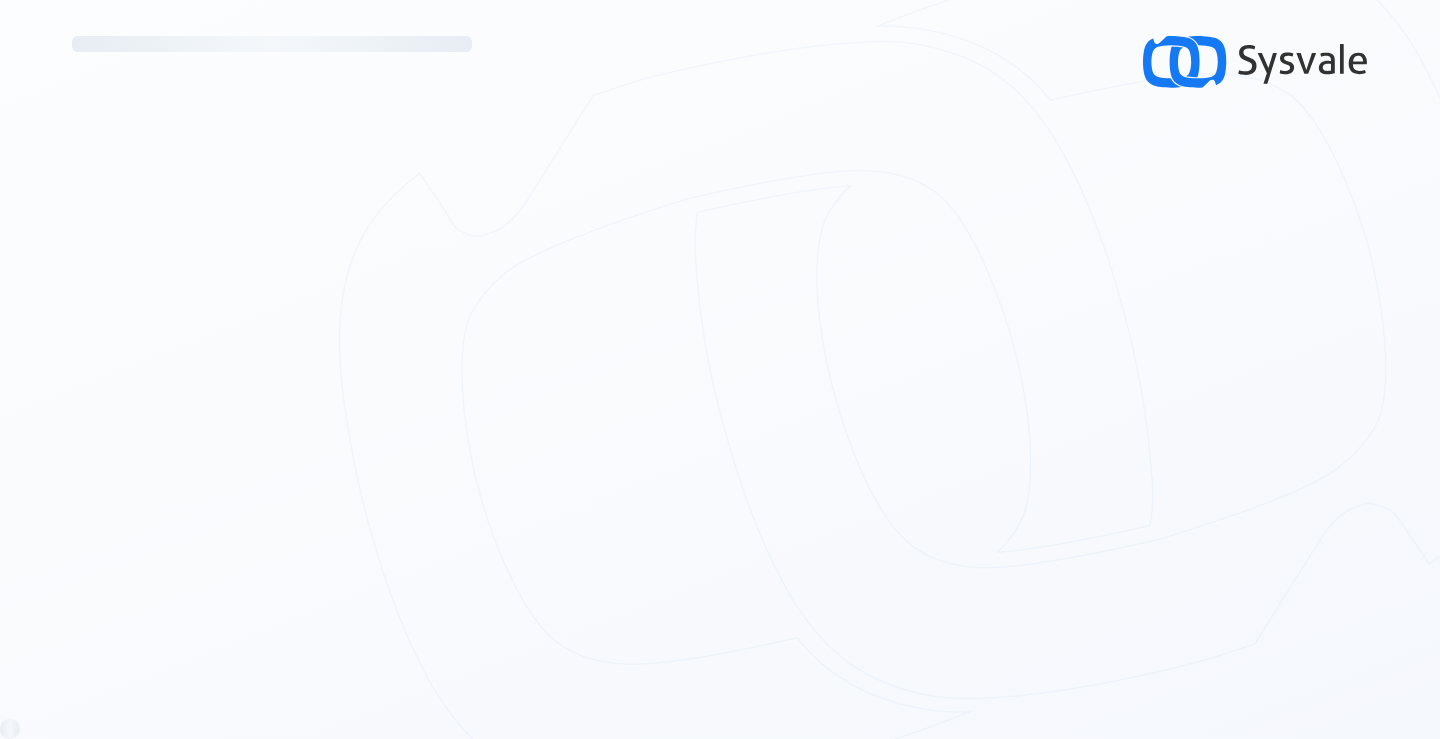 scroll, scrollTop: 0, scrollLeft: 0, axis: both 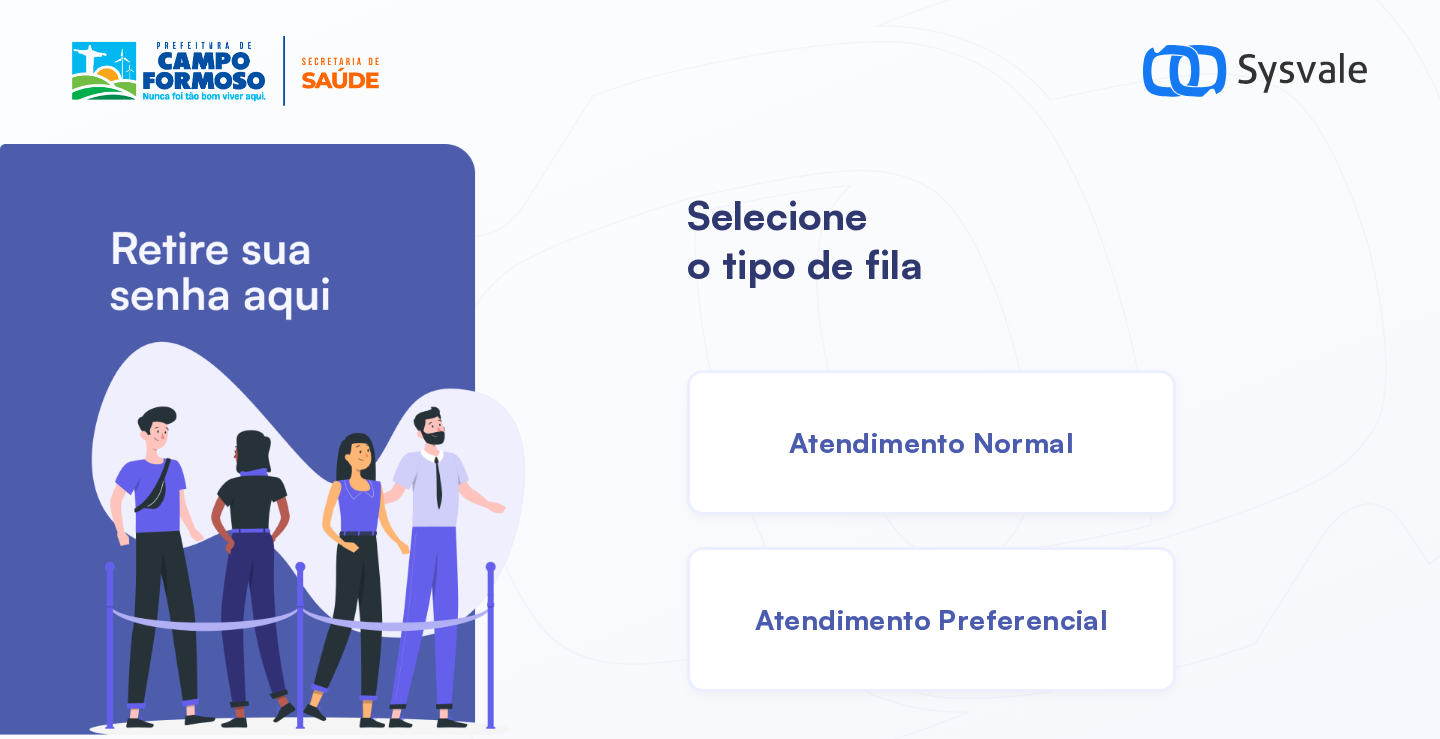 click on "Atendimento Normal" at bounding box center [931, 442] 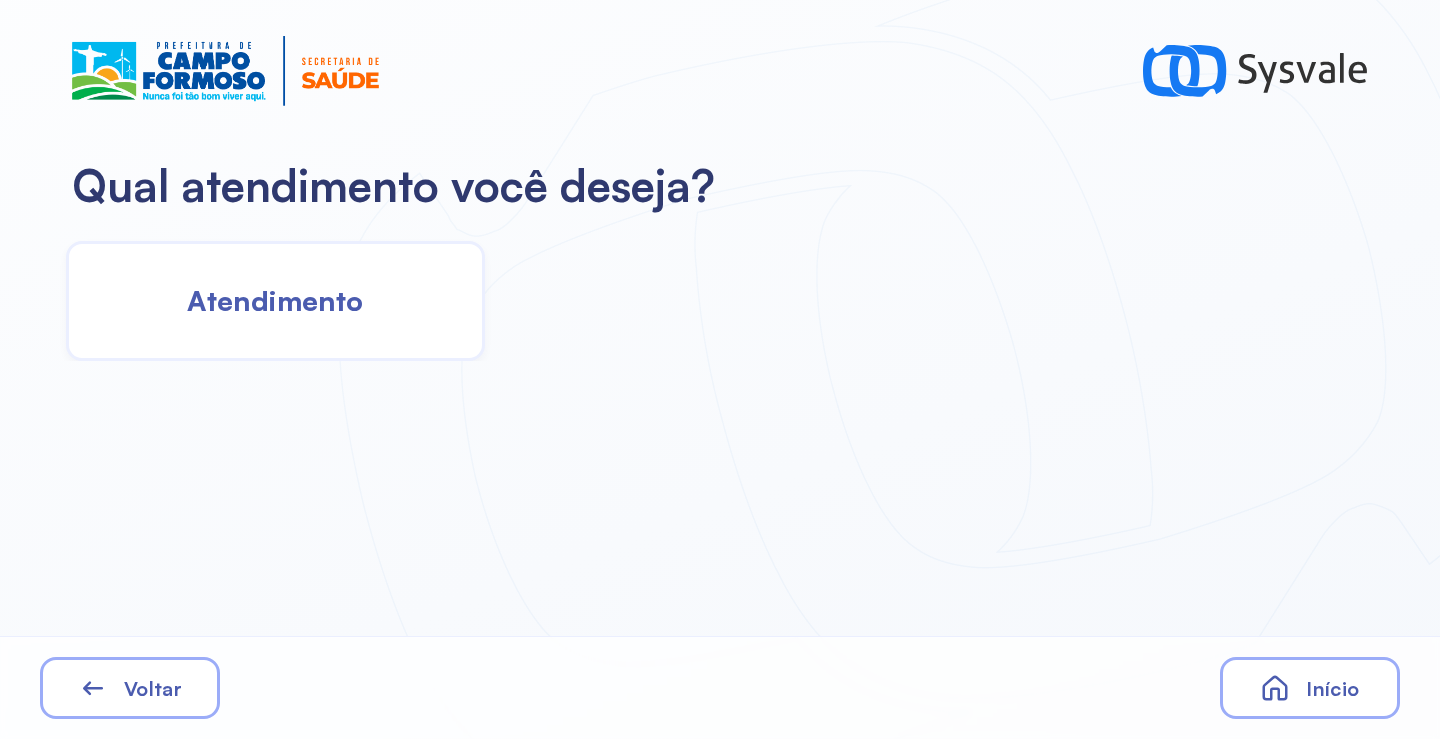 click on "Atendimento" at bounding box center [275, 300] 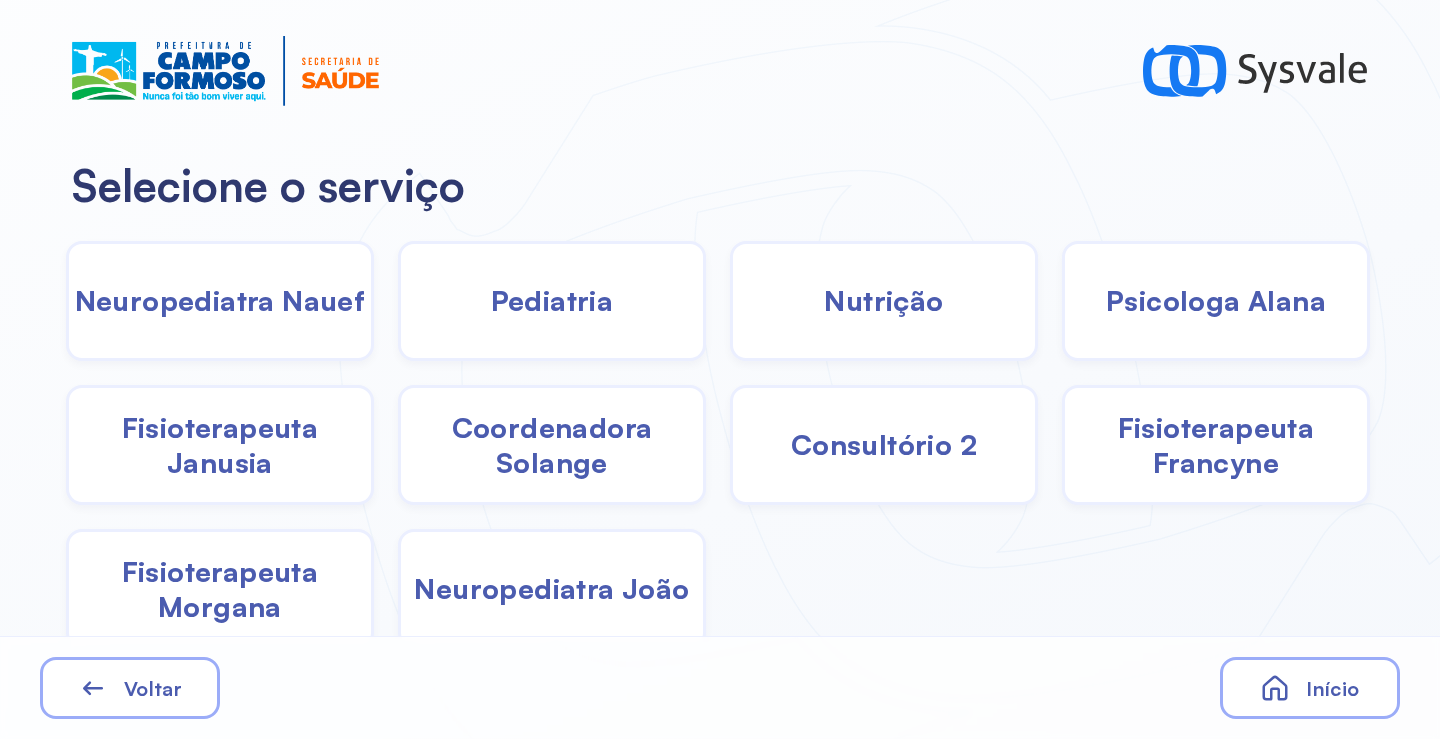 click on "Coordenadora Solange" at bounding box center (552, 445) 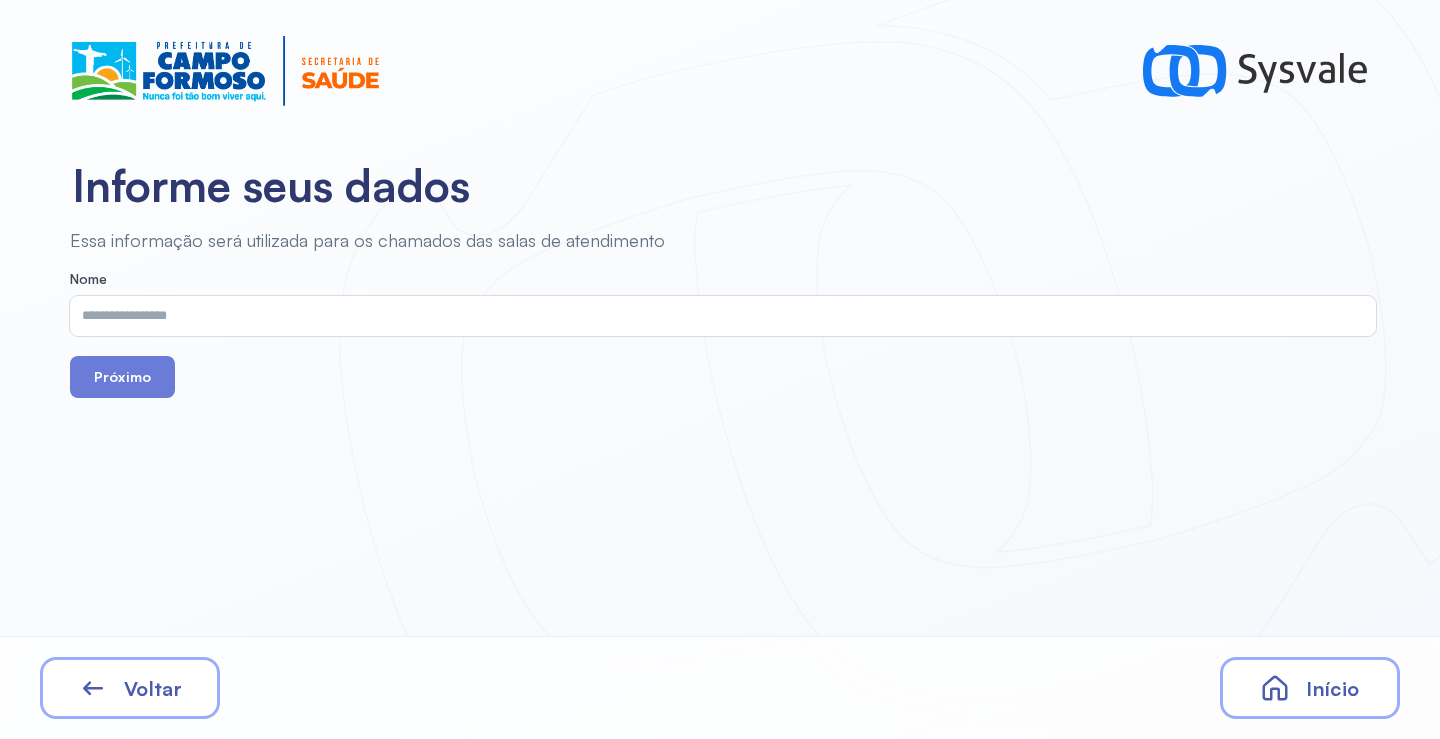 click at bounding box center [719, 316] 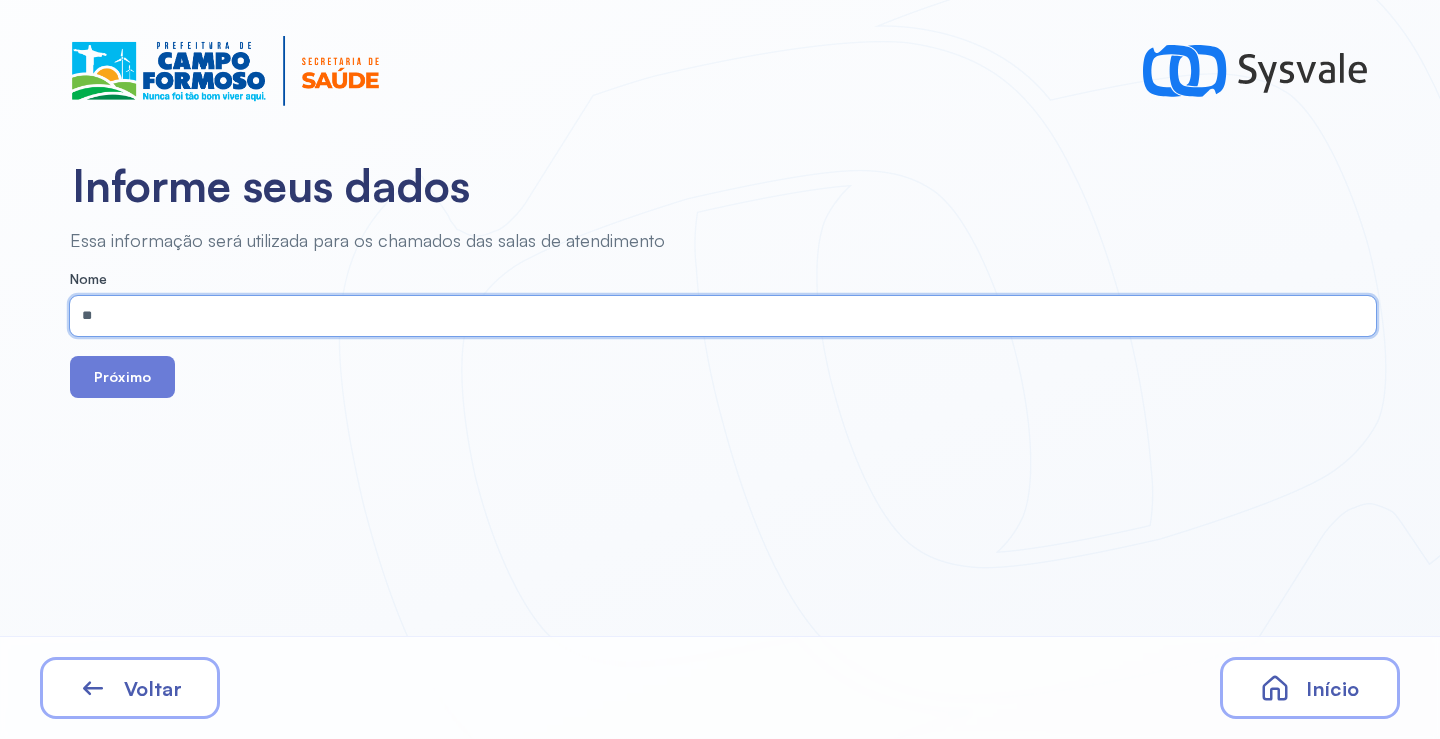 type on "*" 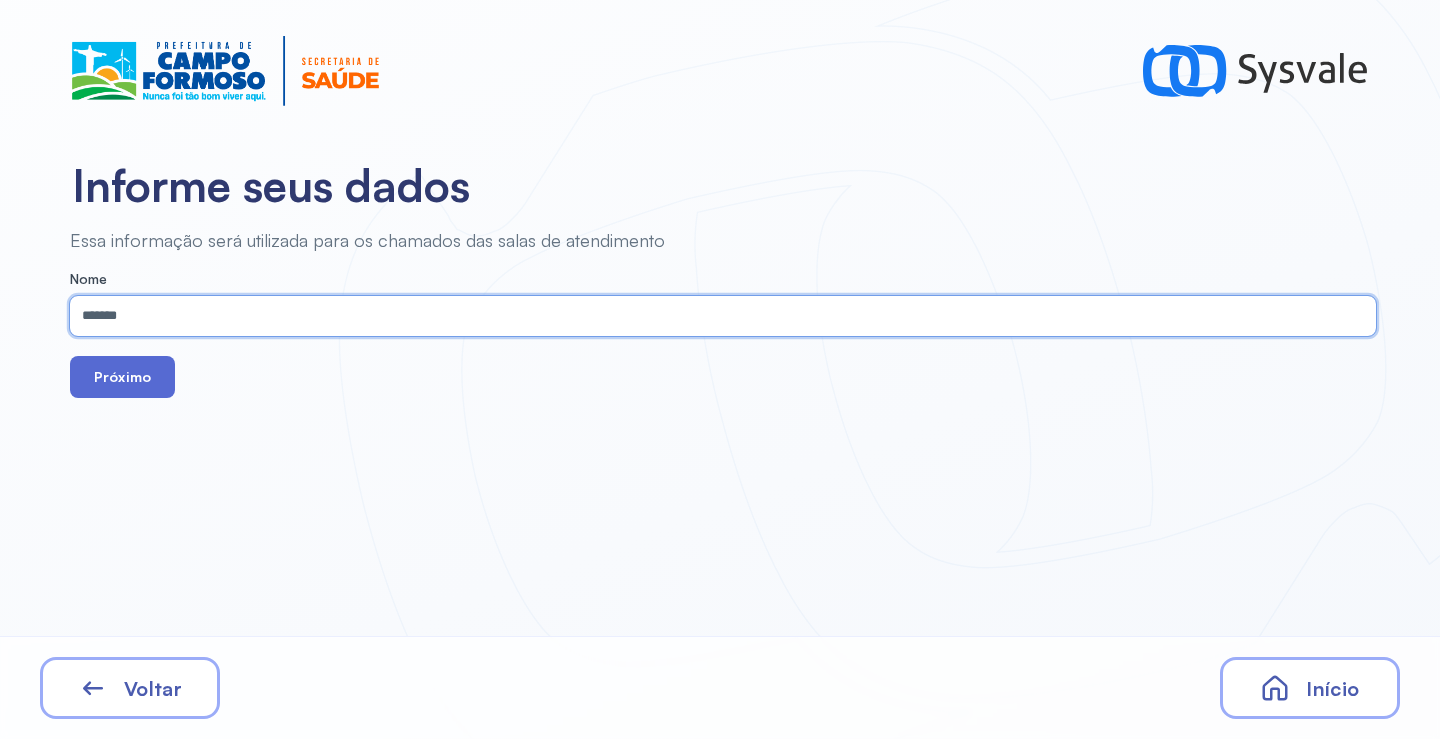 type on "*******" 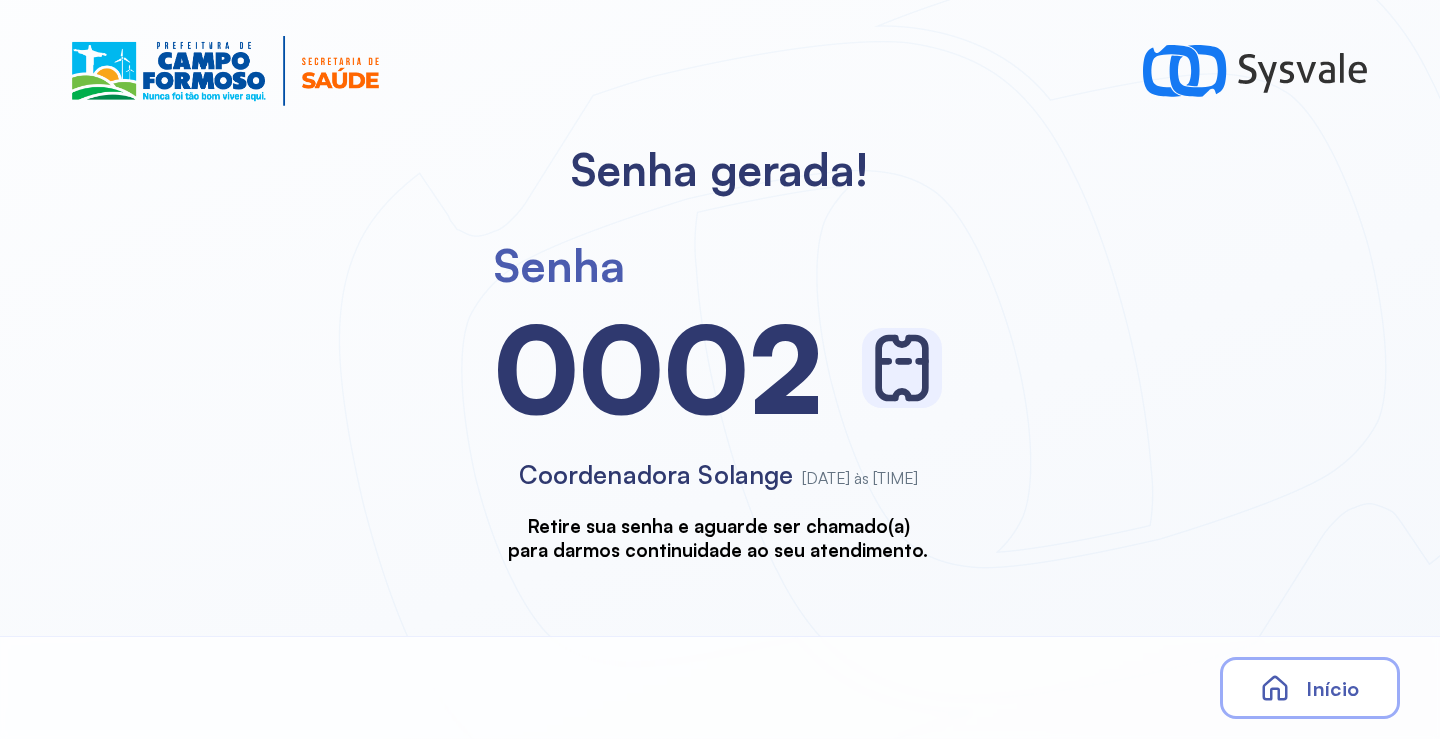 scroll, scrollTop: 0, scrollLeft: 0, axis: both 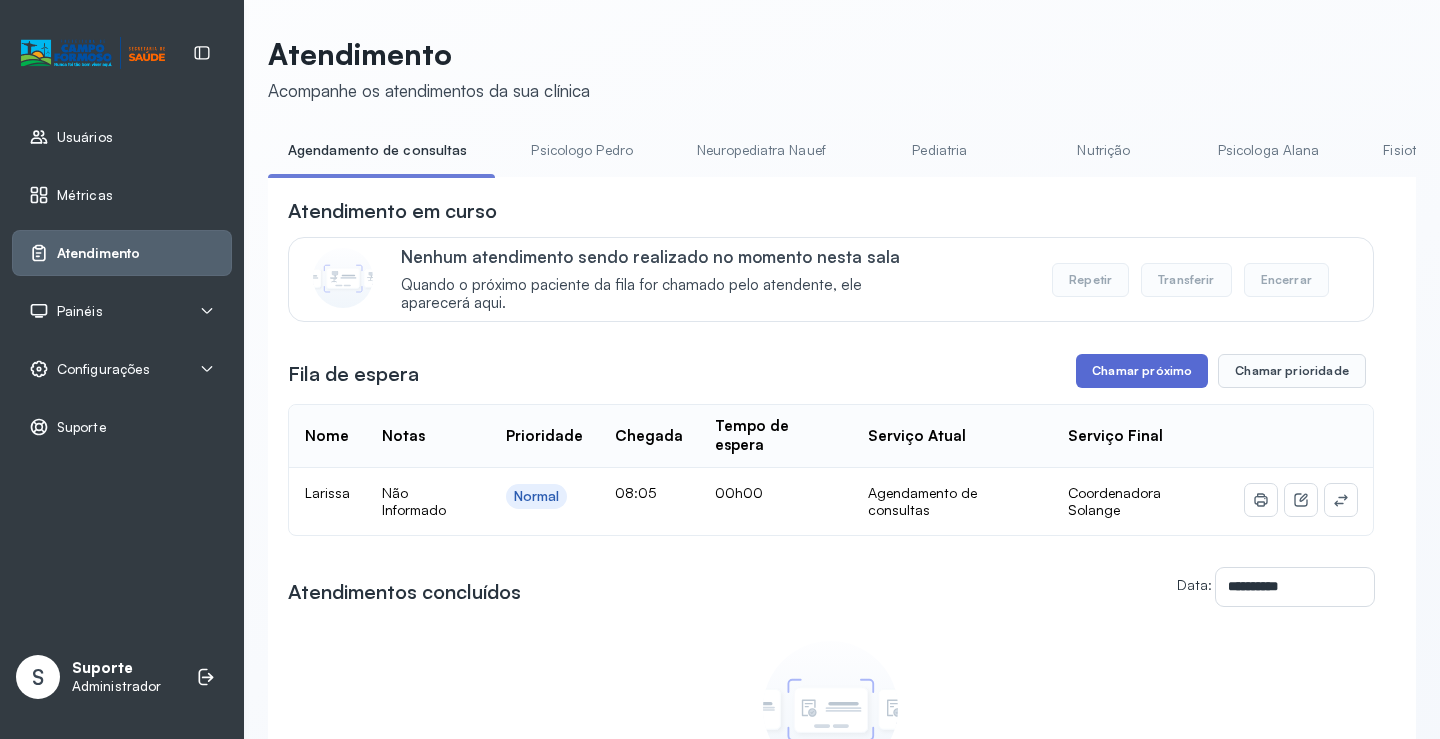 click on "Chamar próximo" at bounding box center [1142, 371] 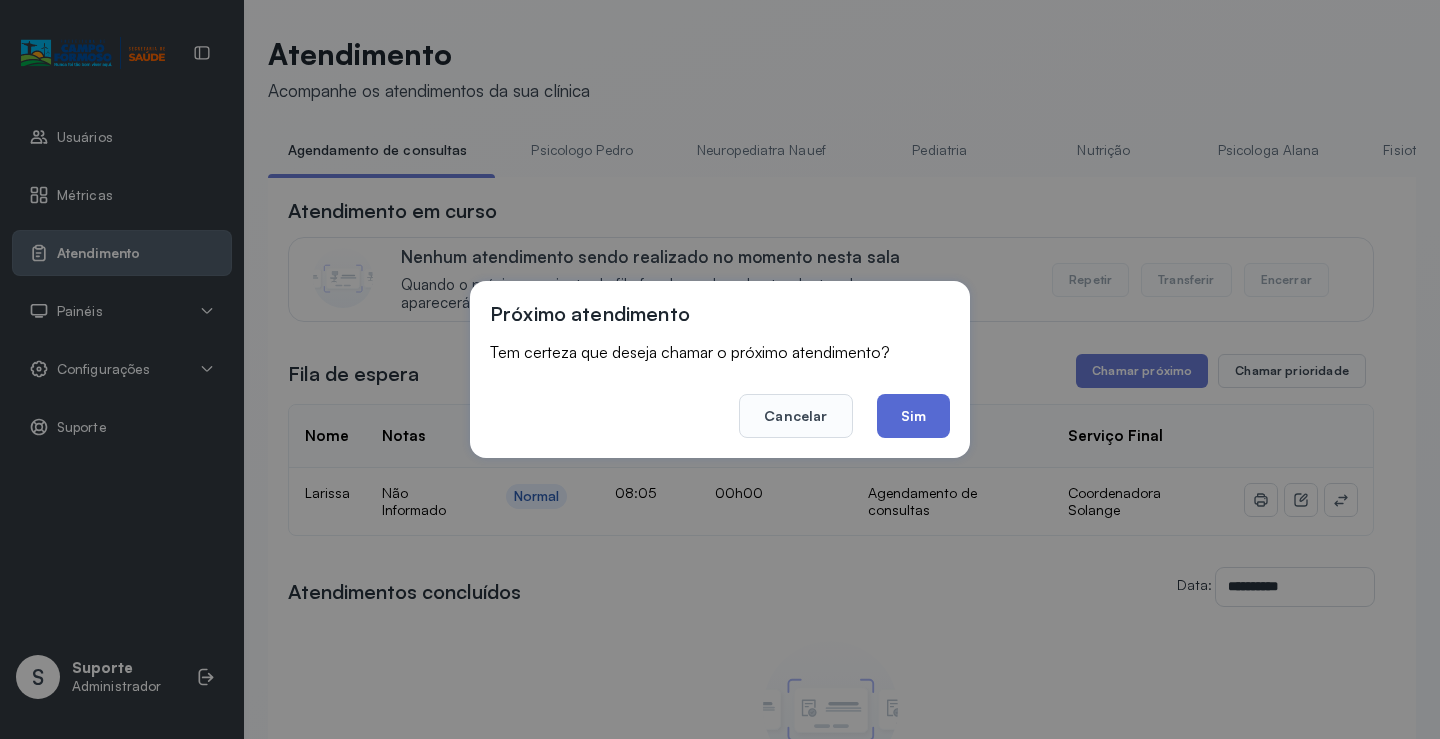 click on "Sim" 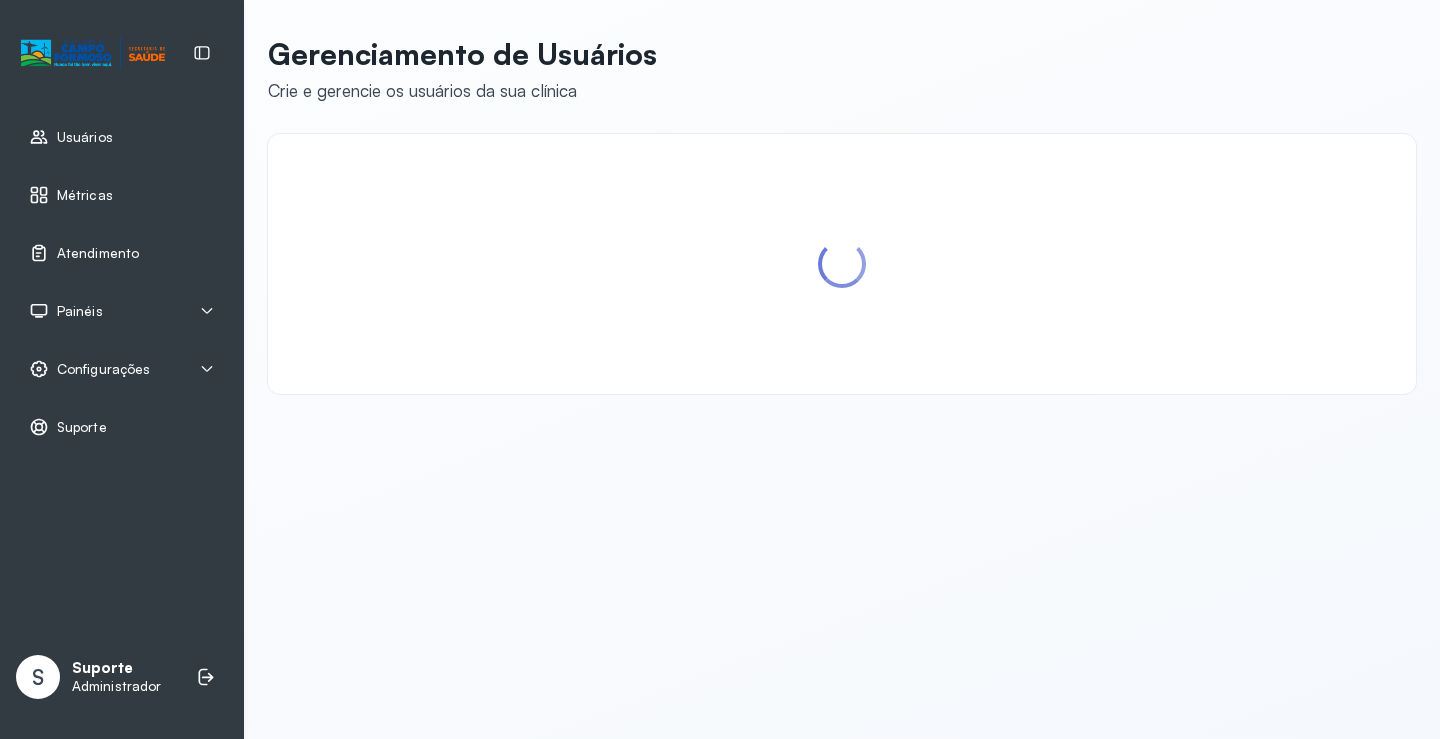 scroll, scrollTop: 0, scrollLeft: 0, axis: both 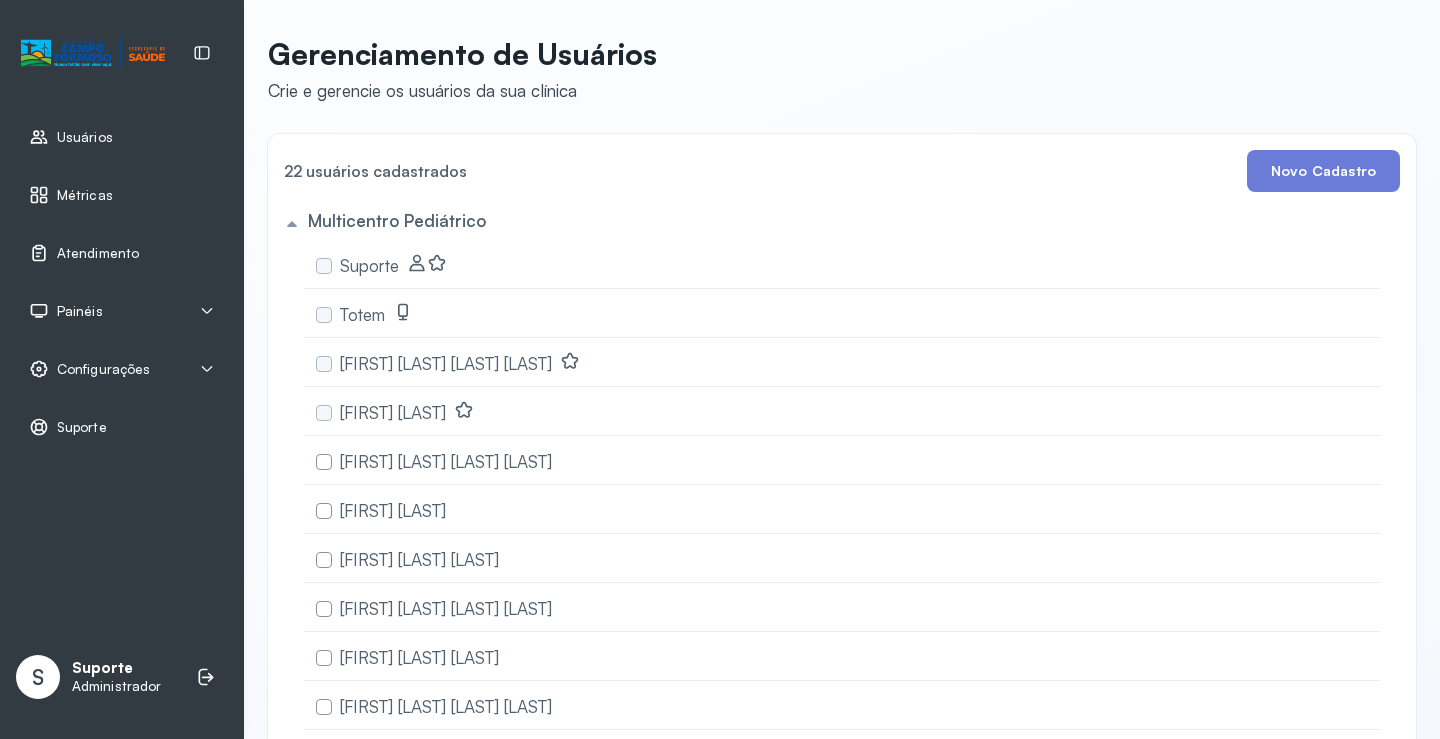 click on "Painéis" at bounding box center [80, 311] 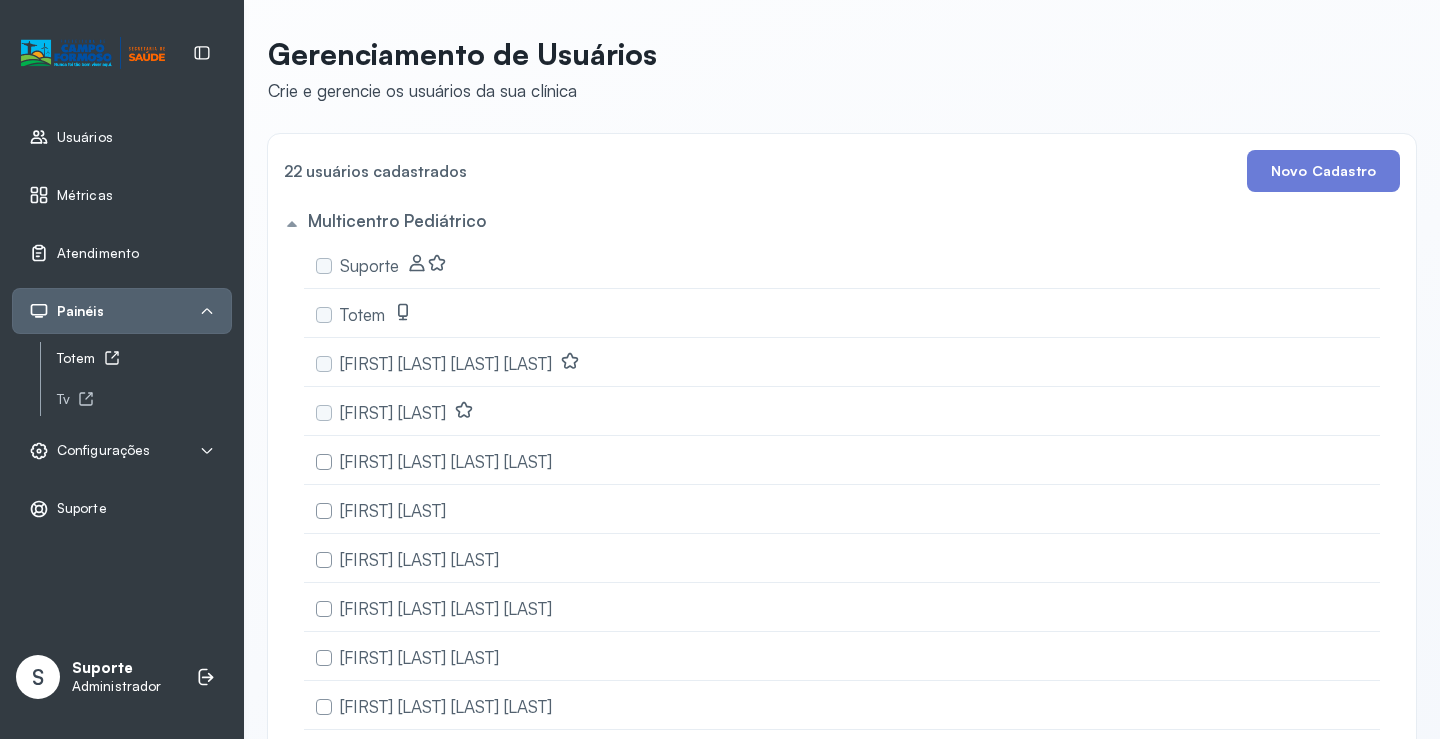 click on "Totem" at bounding box center [144, 358] 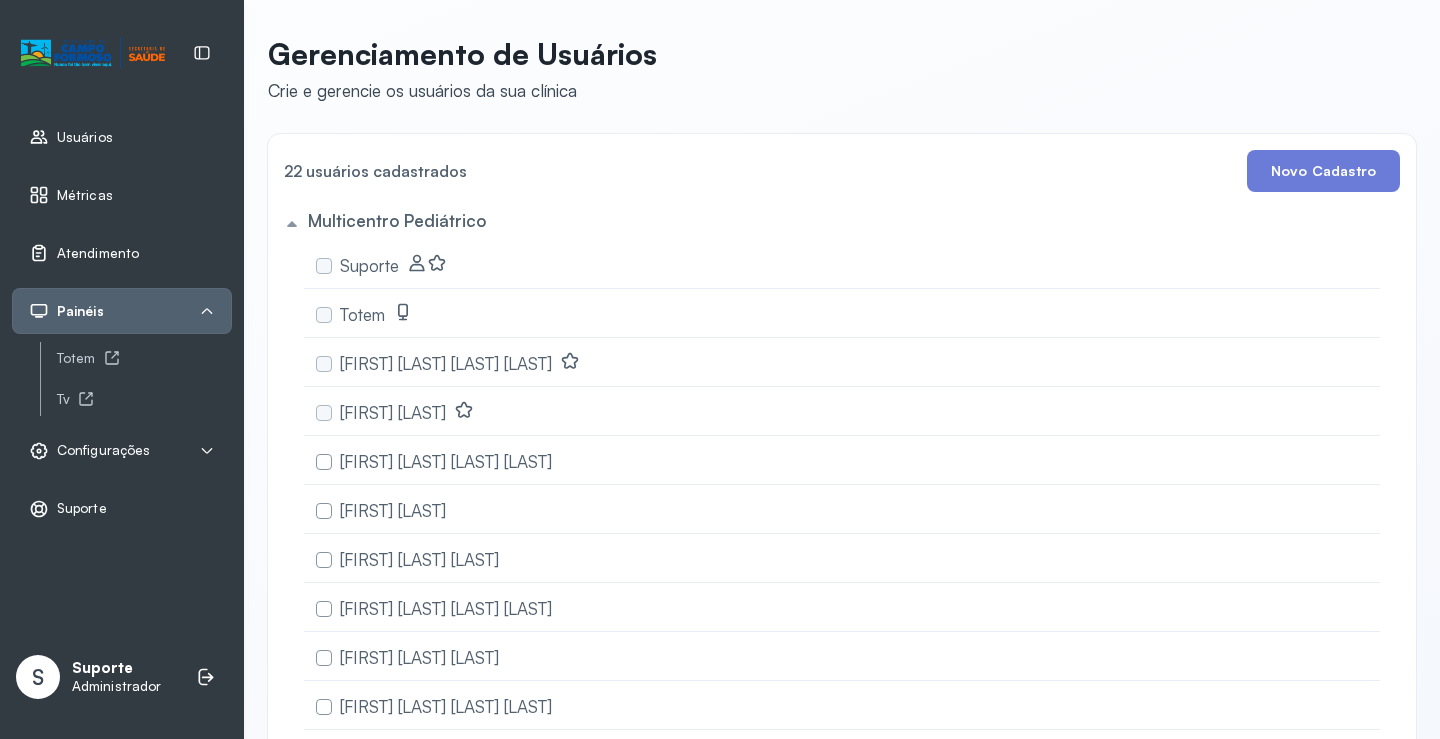 click on "Atendimento" at bounding box center [98, 253] 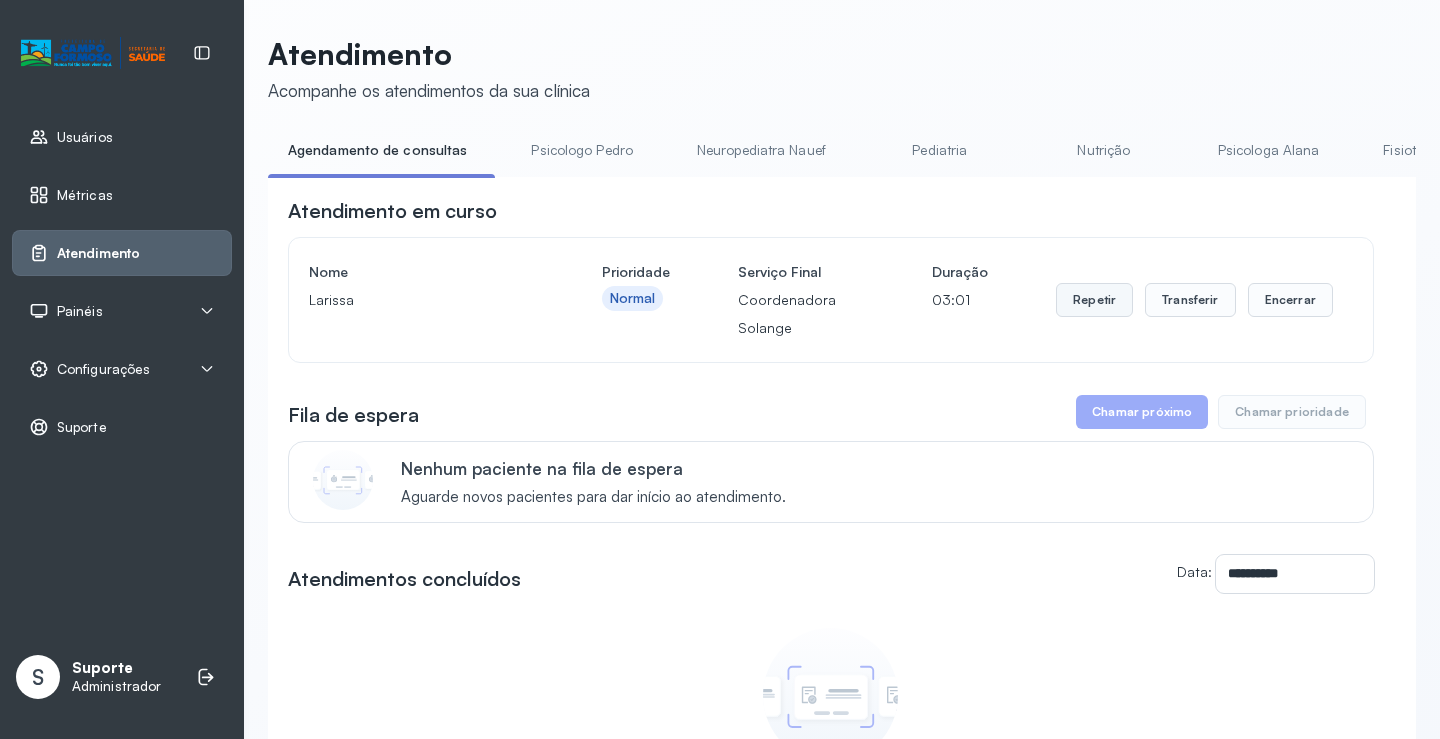 click on "Repetir" at bounding box center (1094, 300) 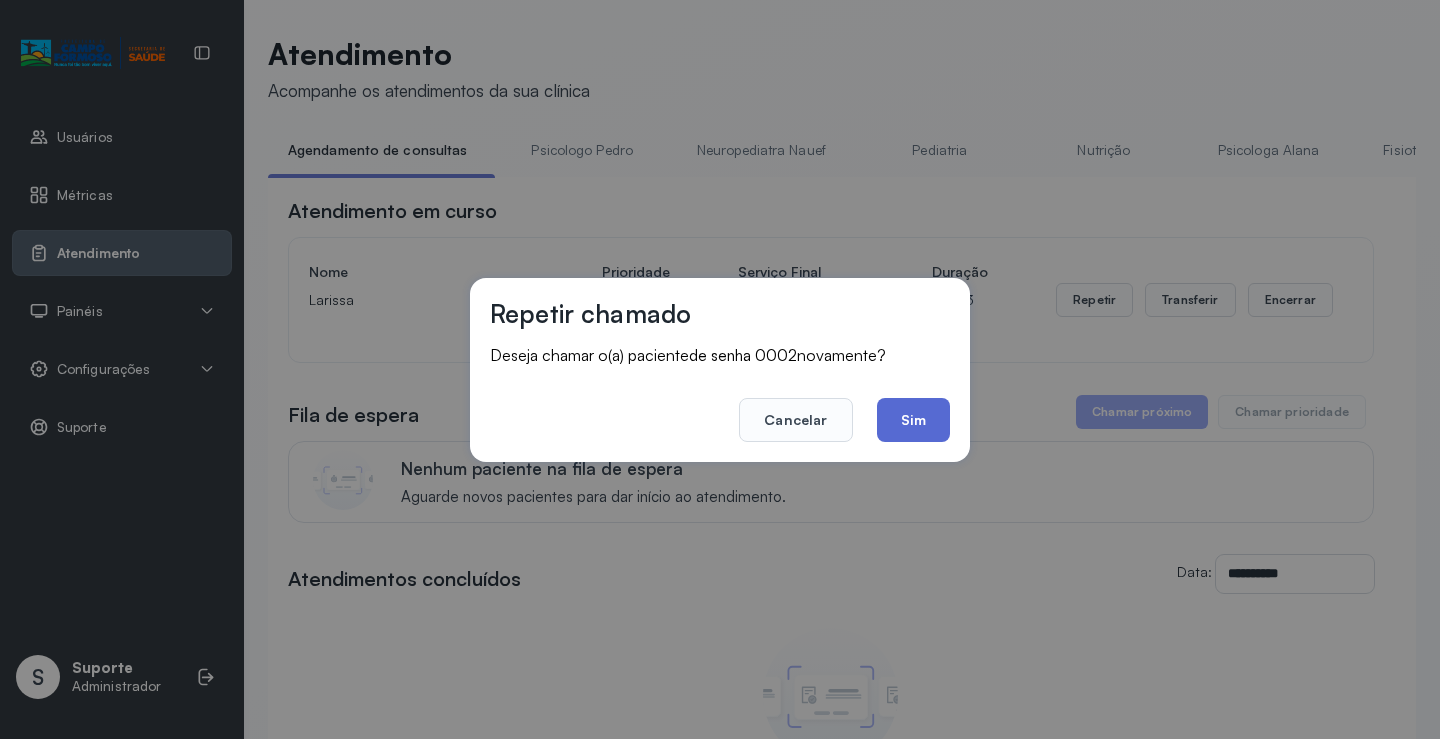 click on "Sim" 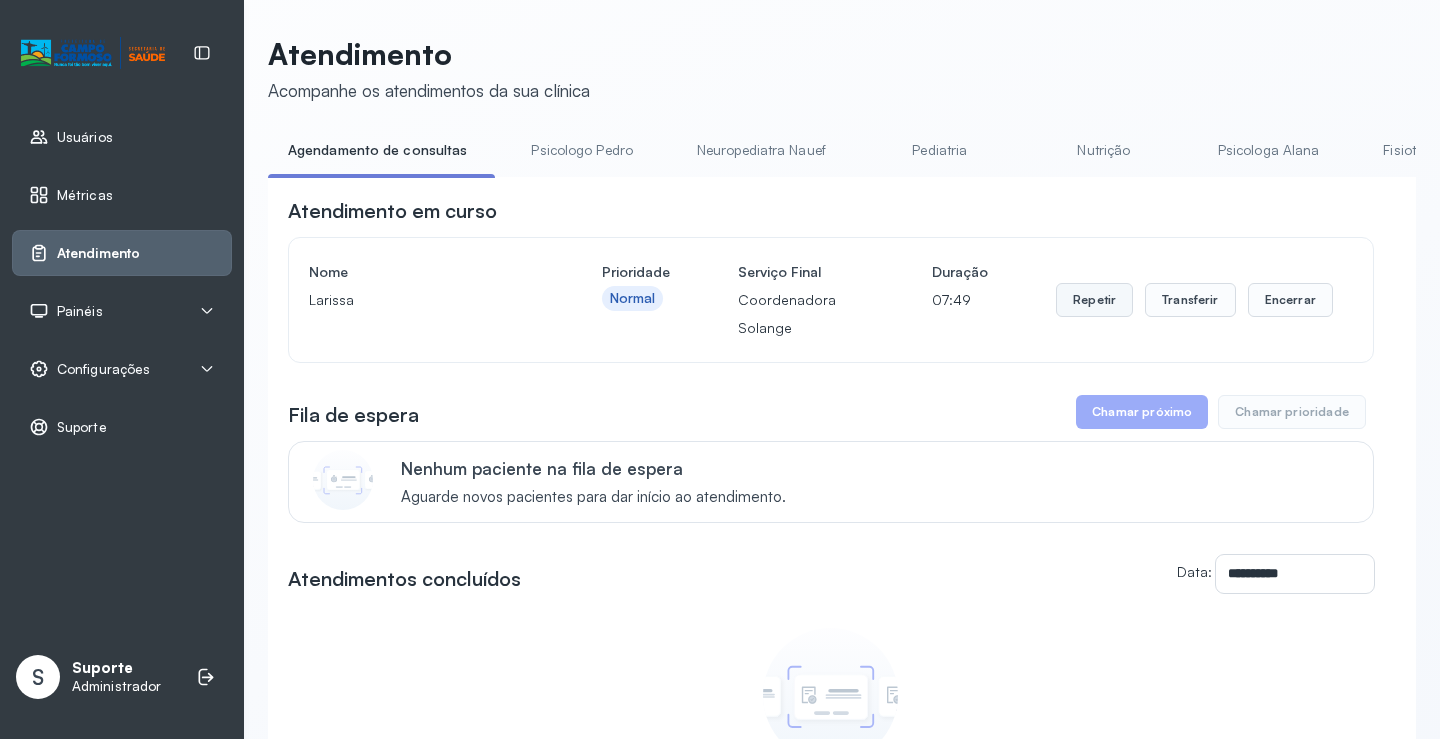 click on "Repetir" at bounding box center [1094, 300] 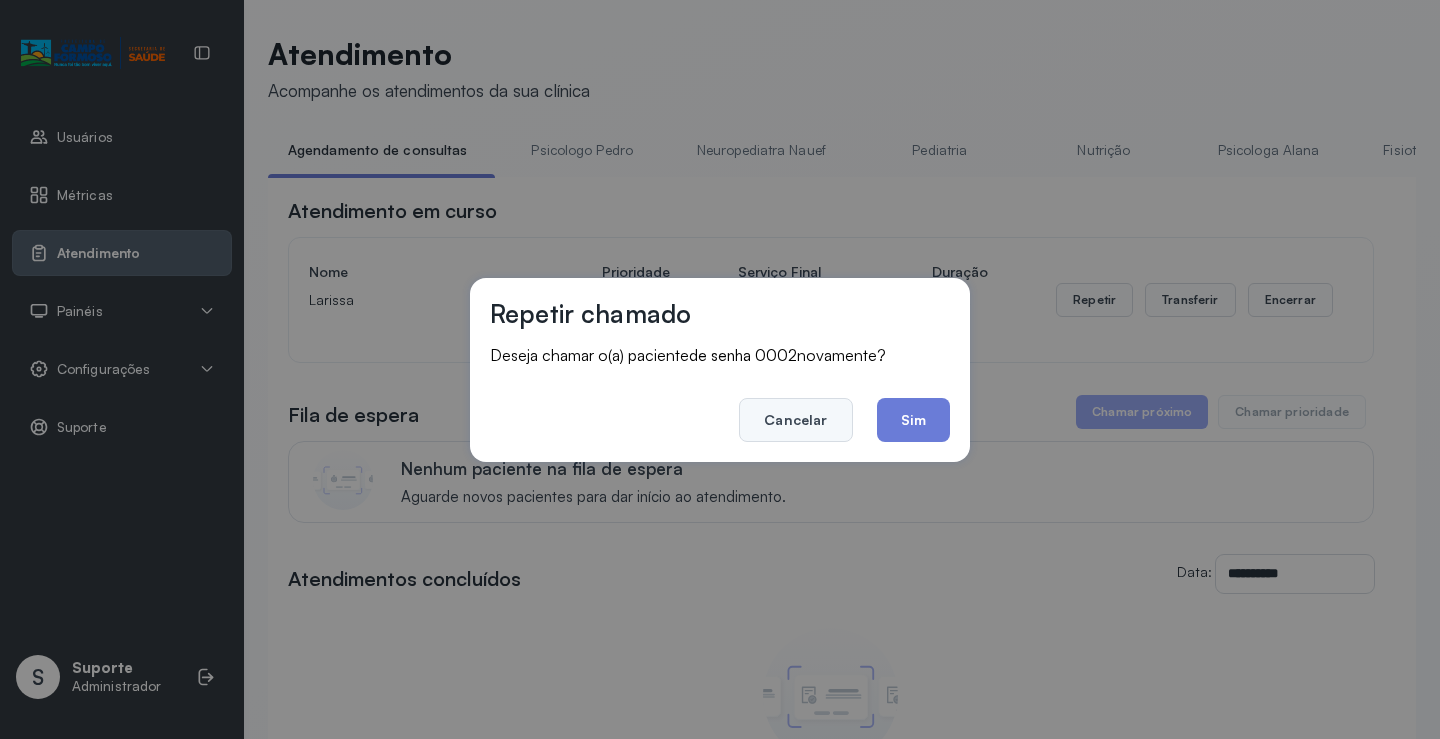 click on "Cancelar" 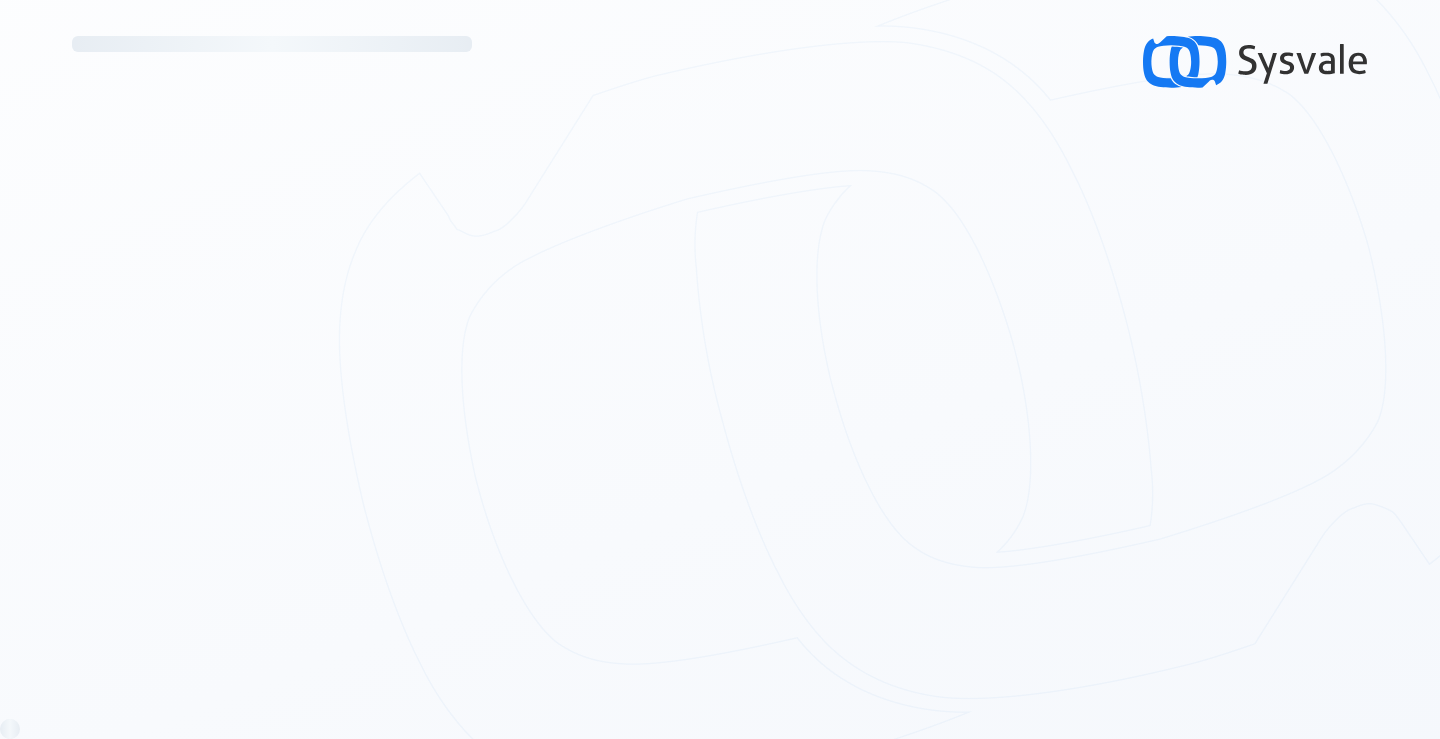 scroll, scrollTop: 0, scrollLeft: 0, axis: both 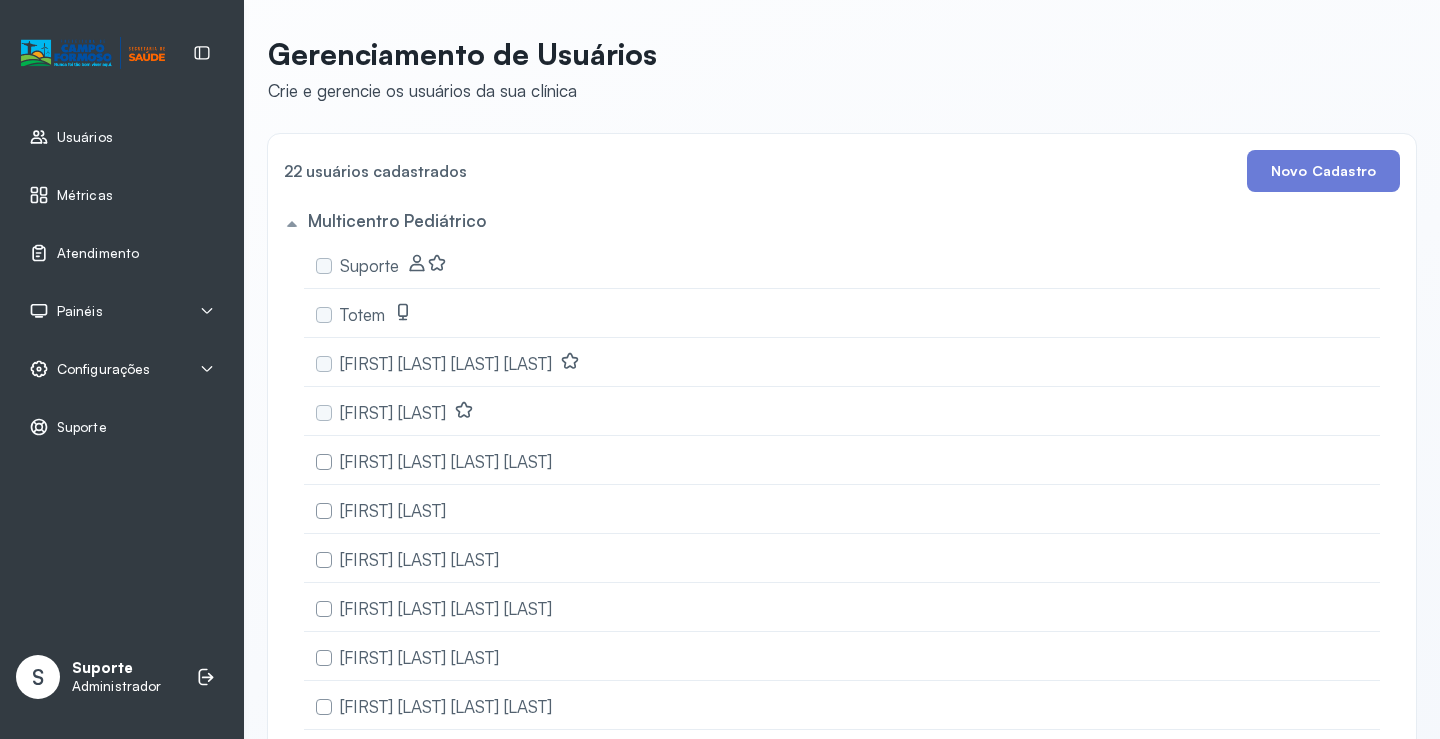 click 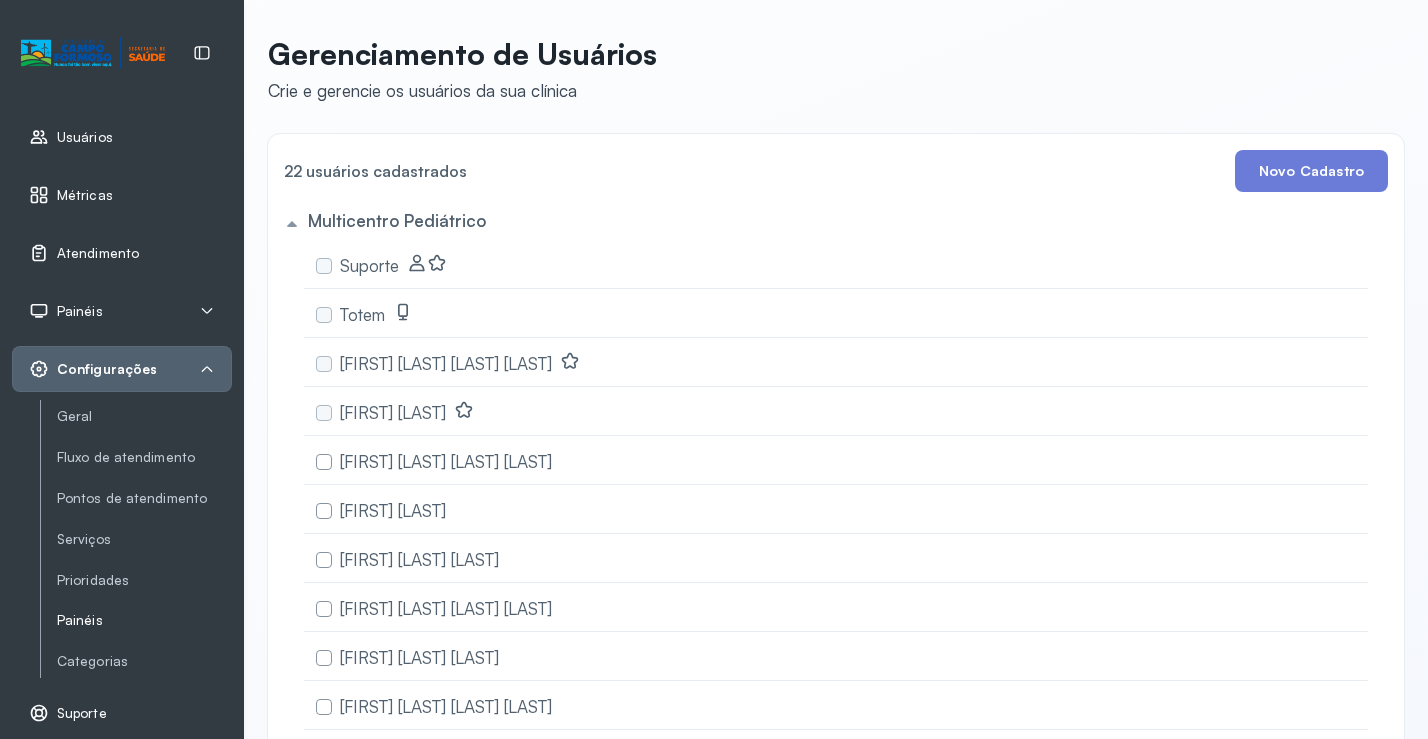 click on "Painéis" at bounding box center [144, 620] 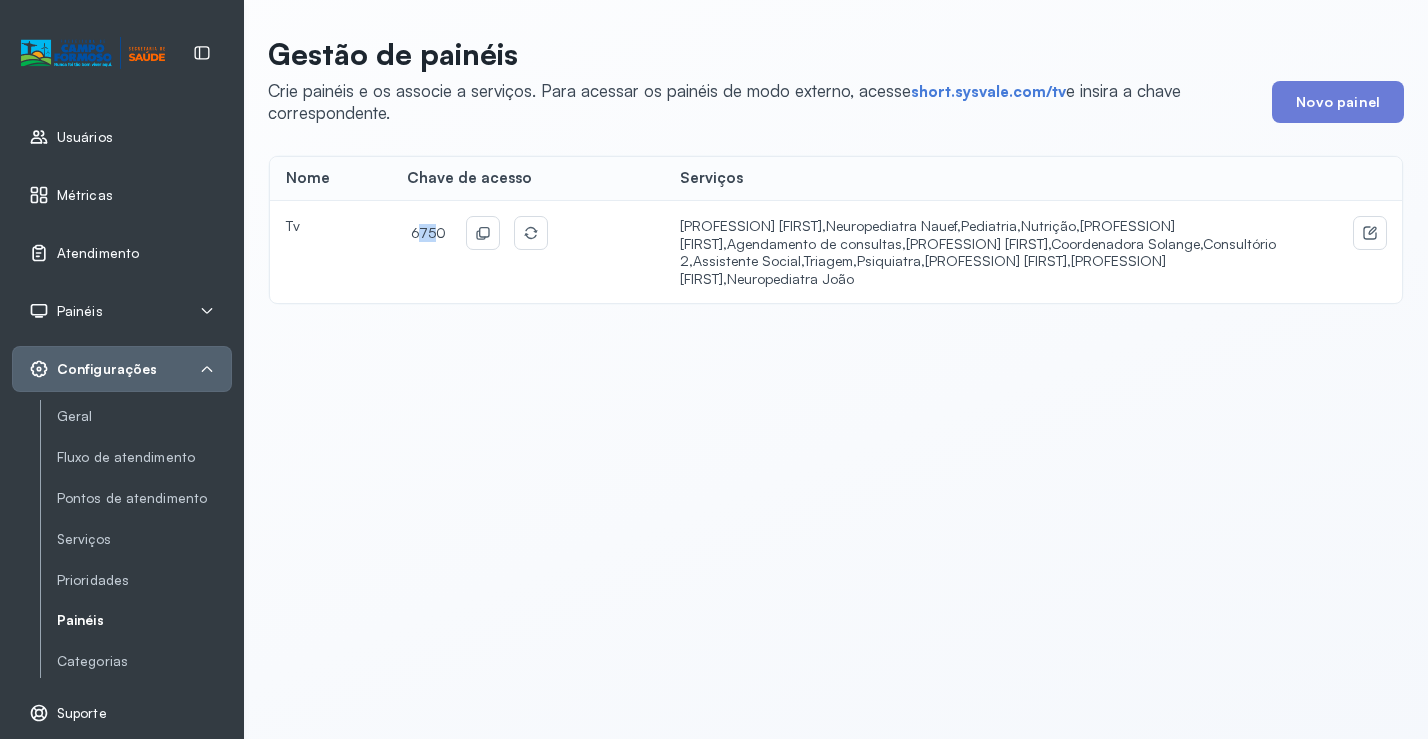 drag, startPoint x: 433, startPoint y: 233, endPoint x: 415, endPoint y: 232, distance: 18.027756 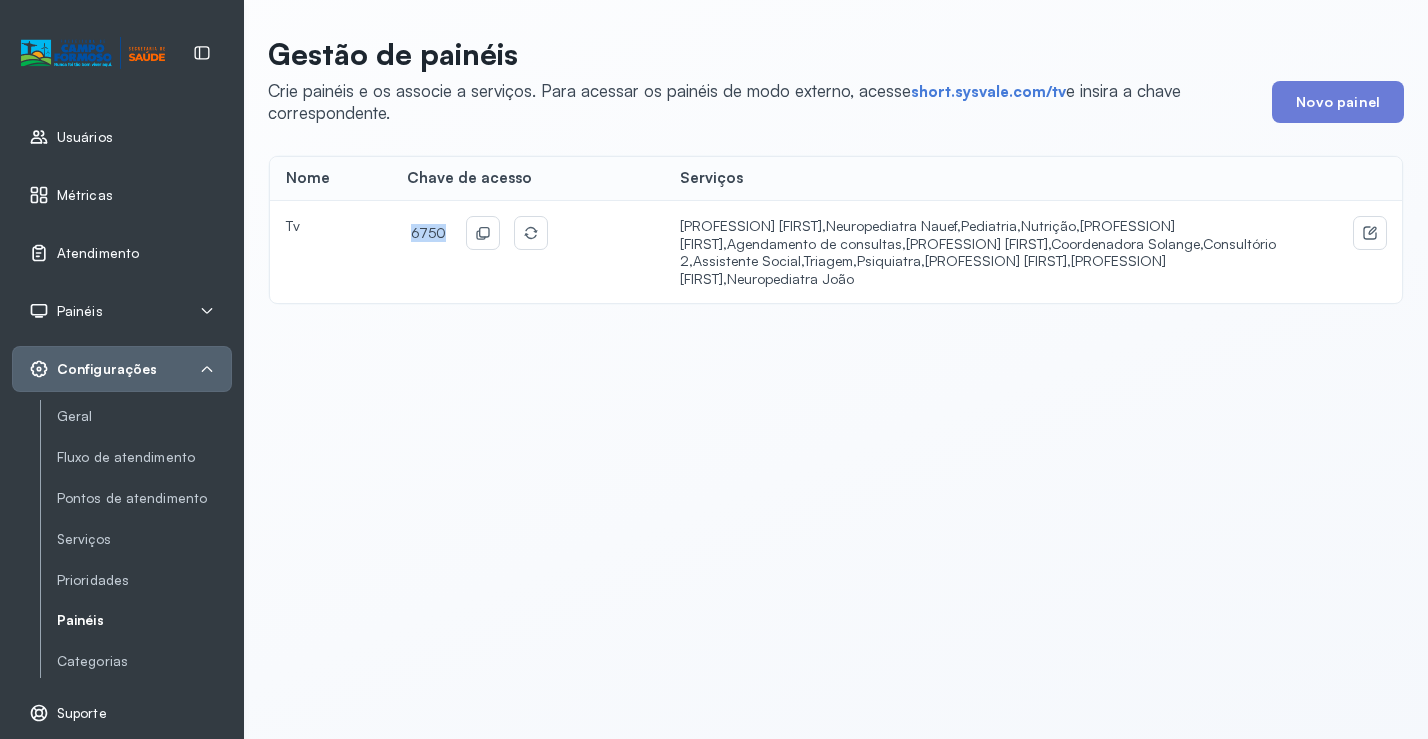 drag, startPoint x: 437, startPoint y: 230, endPoint x: 389, endPoint y: 230, distance: 48 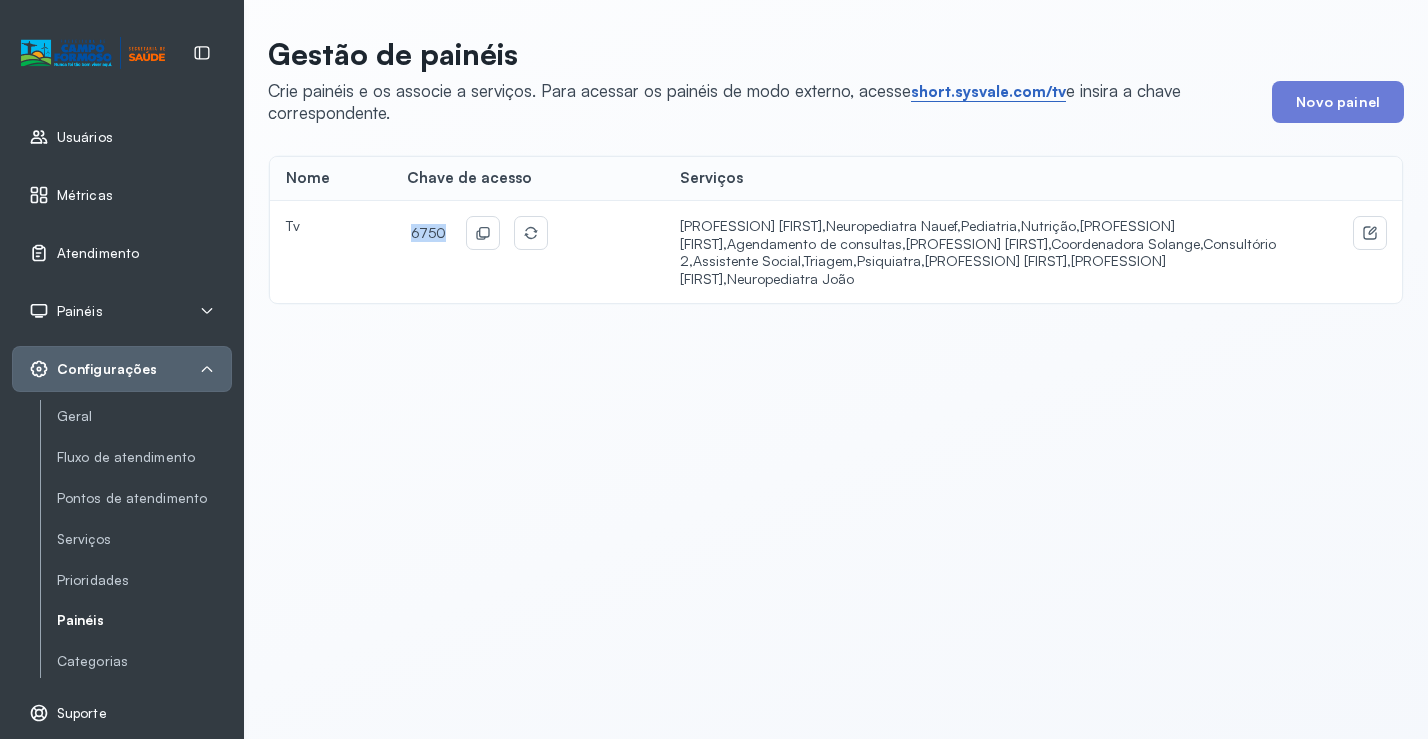 click on "short.sysvale.com/tv" at bounding box center (988, 92) 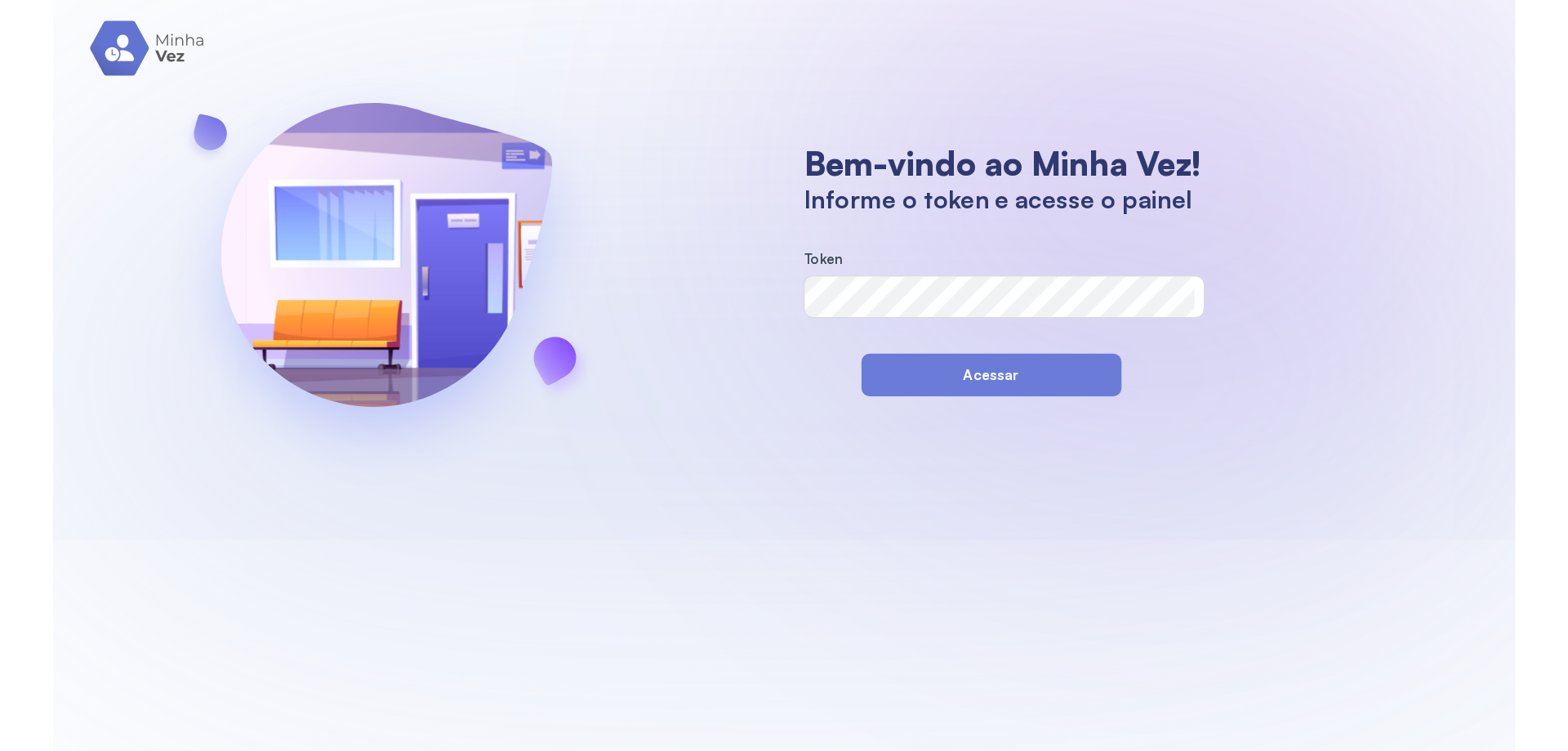 scroll, scrollTop: 0, scrollLeft: 0, axis: both 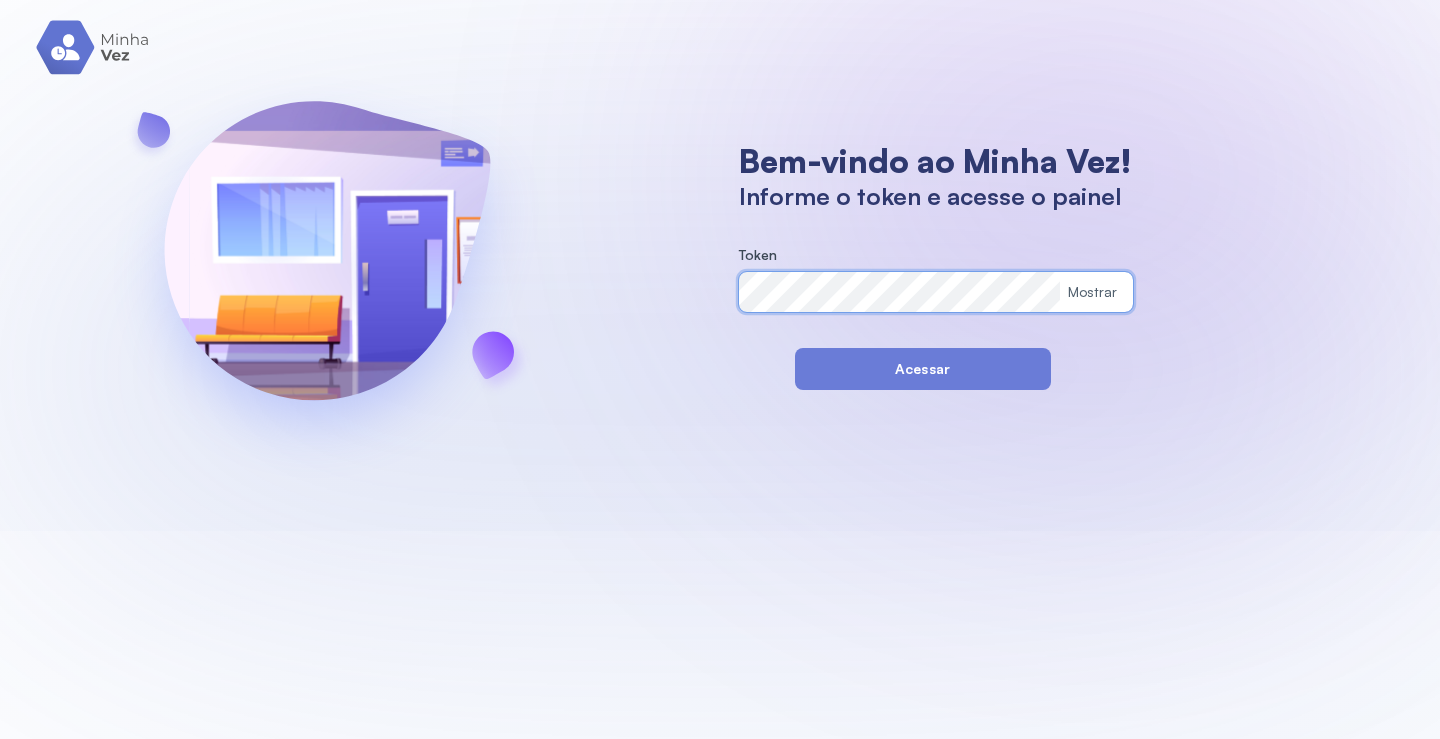 click on "Bem-vindo ao Minha Vez!   Informe o token e acesse o painel  Token Mostrar Acessar" at bounding box center (720, 265) 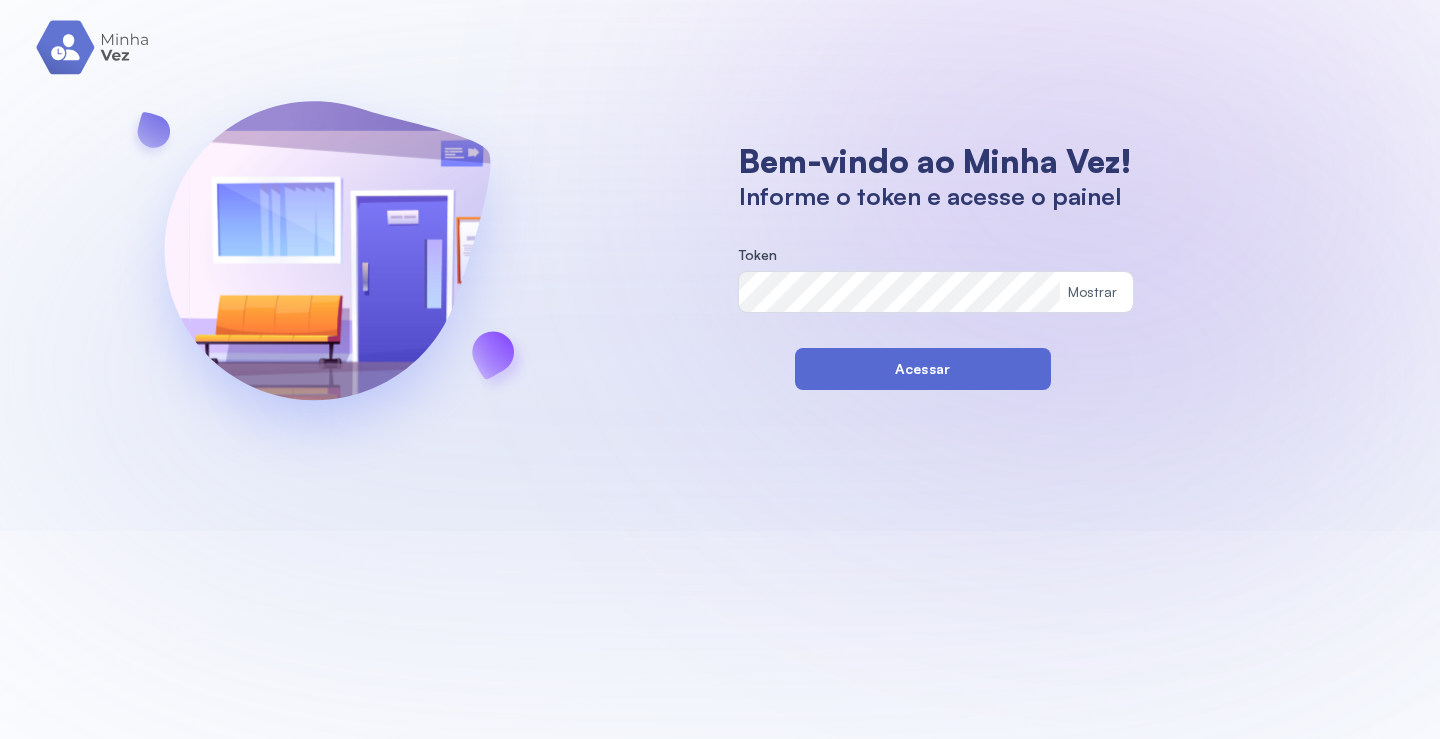 click on "Acessar" at bounding box center [923, 369] 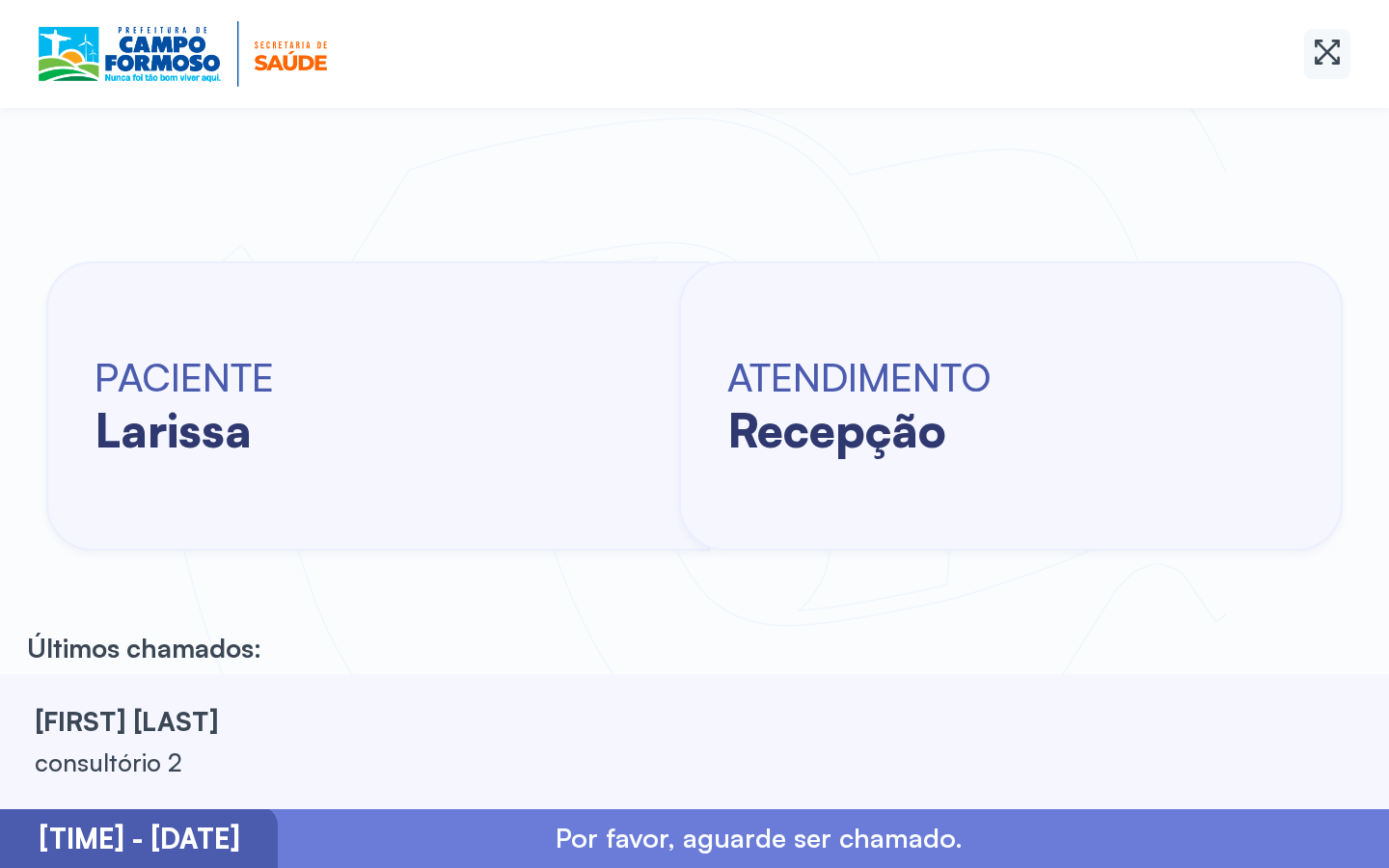 click 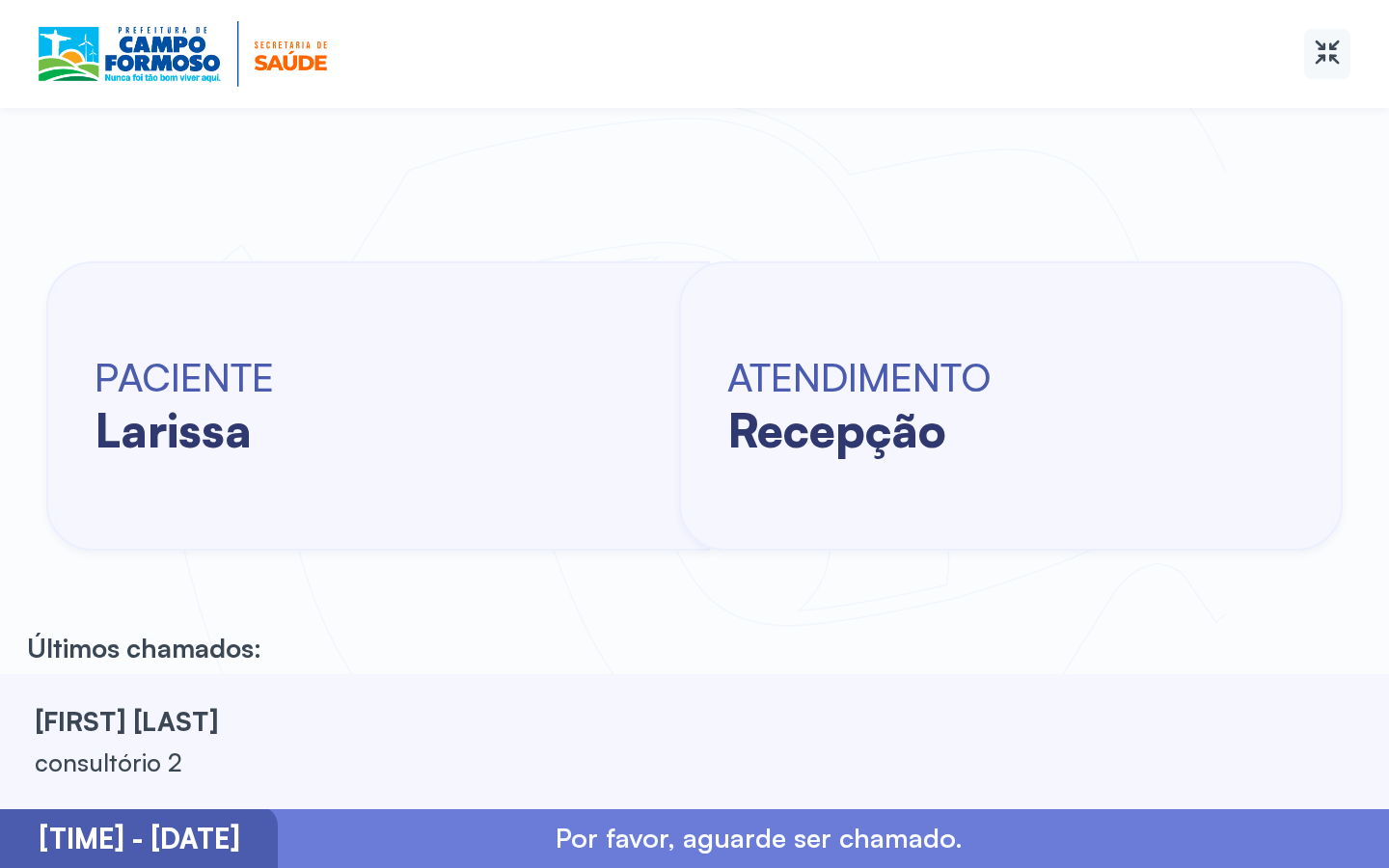 click 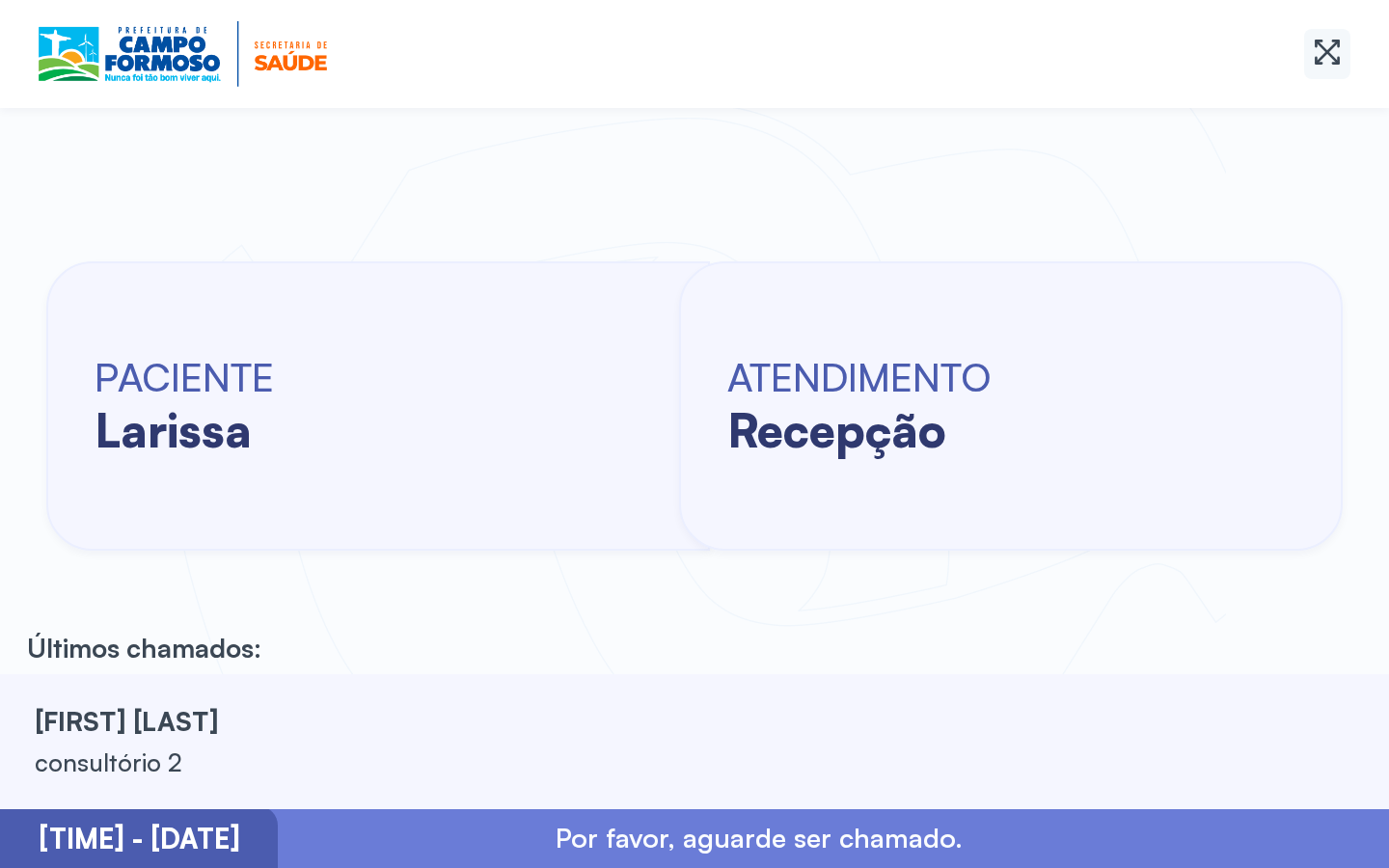 click 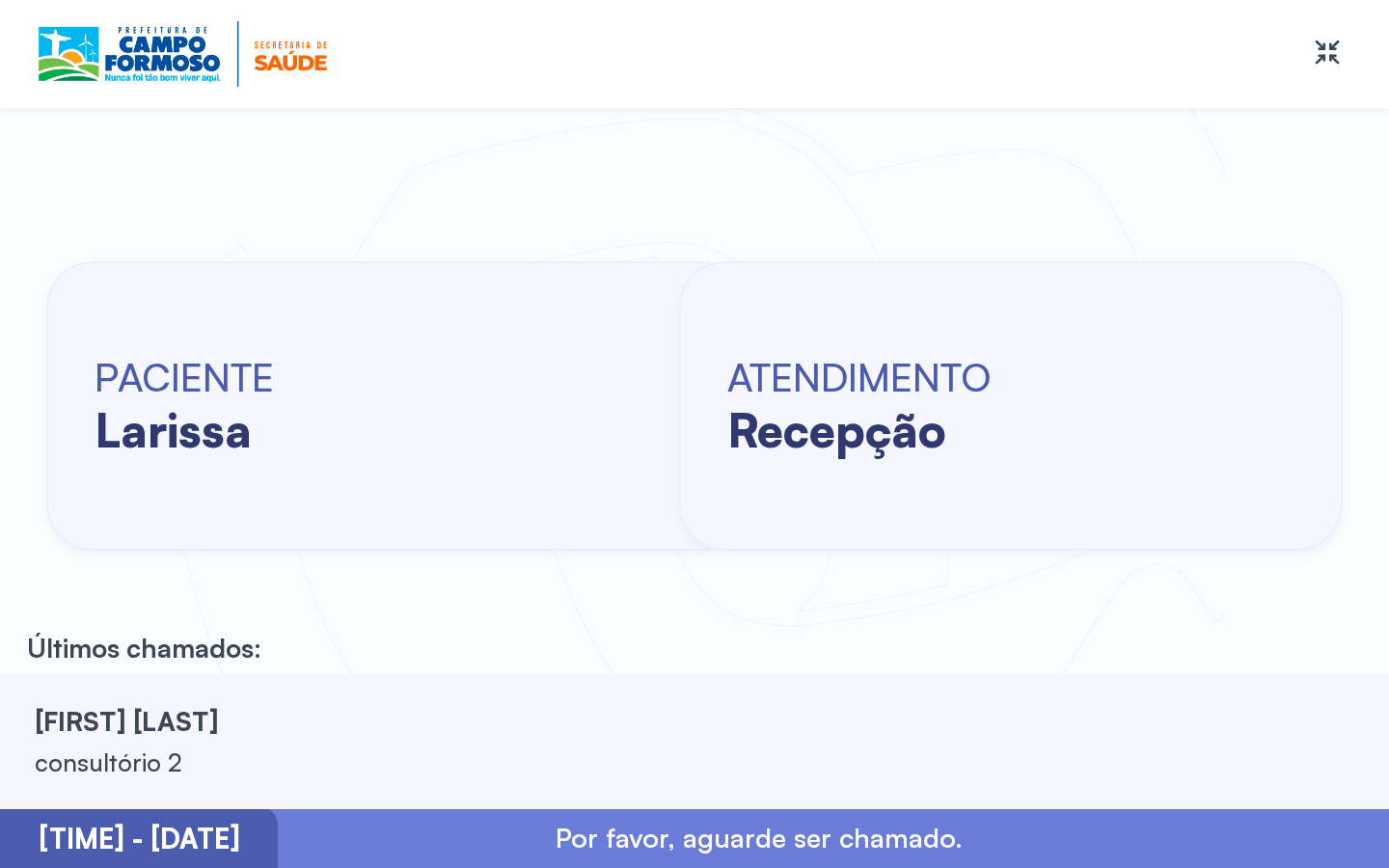 click on "maria b. jesus consultório 2" at bounding box center [694, 742] 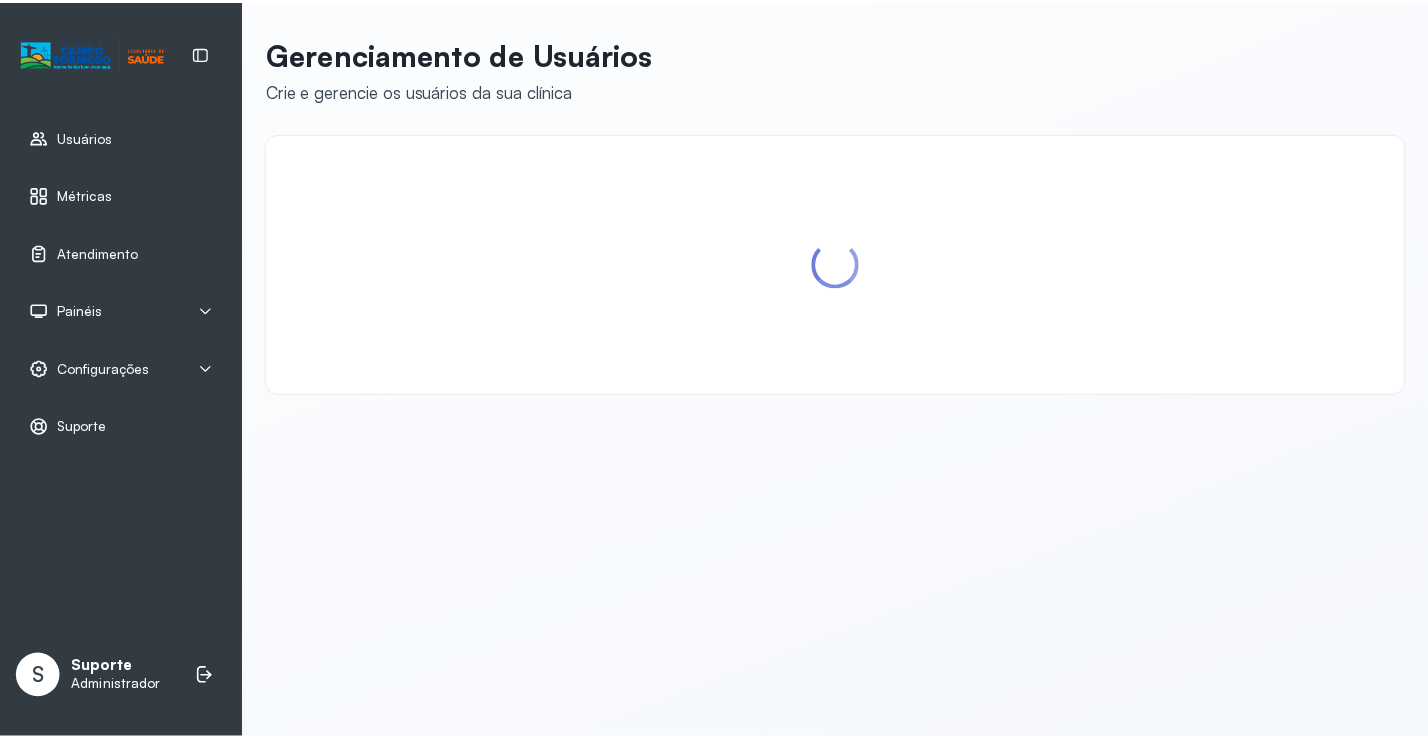 scroll, scrollTop: 0, scrollLeft: 0, axis: both 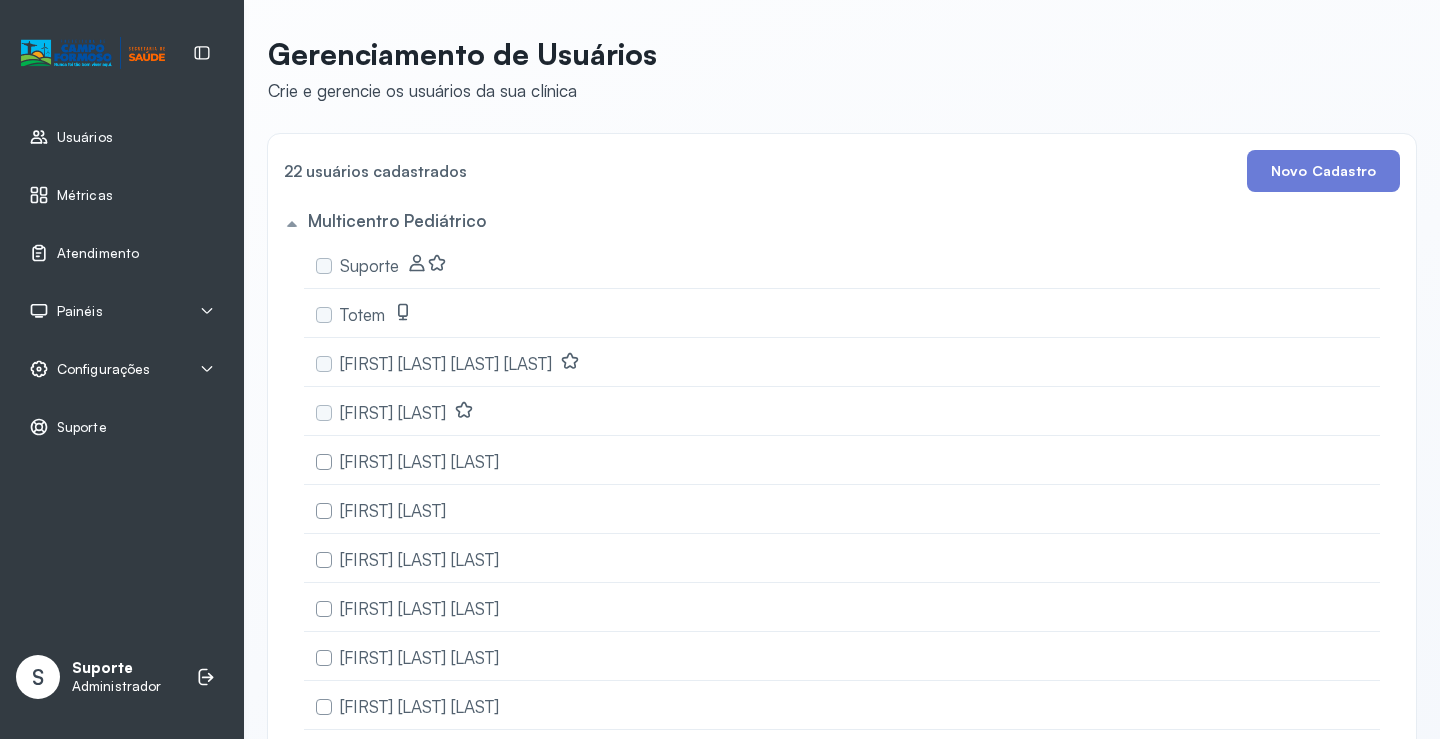 click 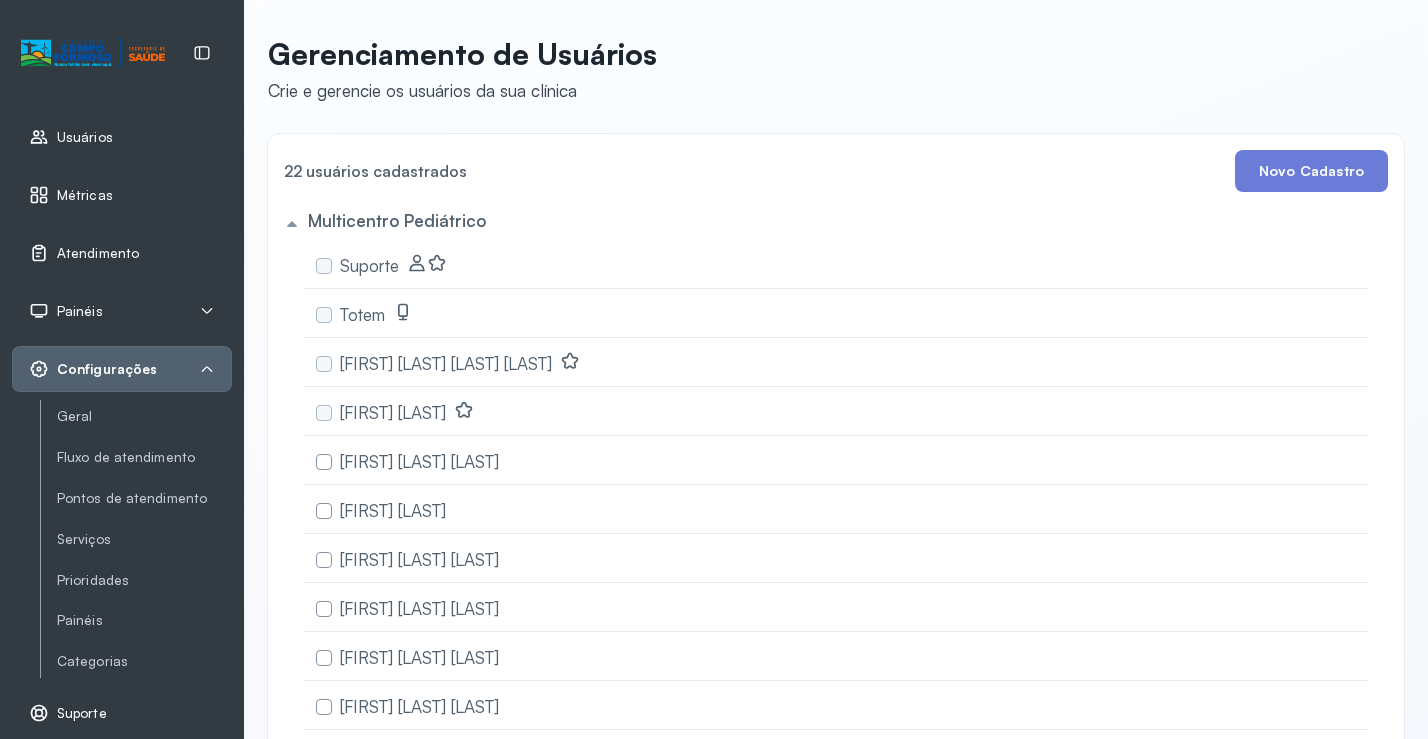 scroll, scrollTop: 57, scrollLeft: 0, axis: vertical 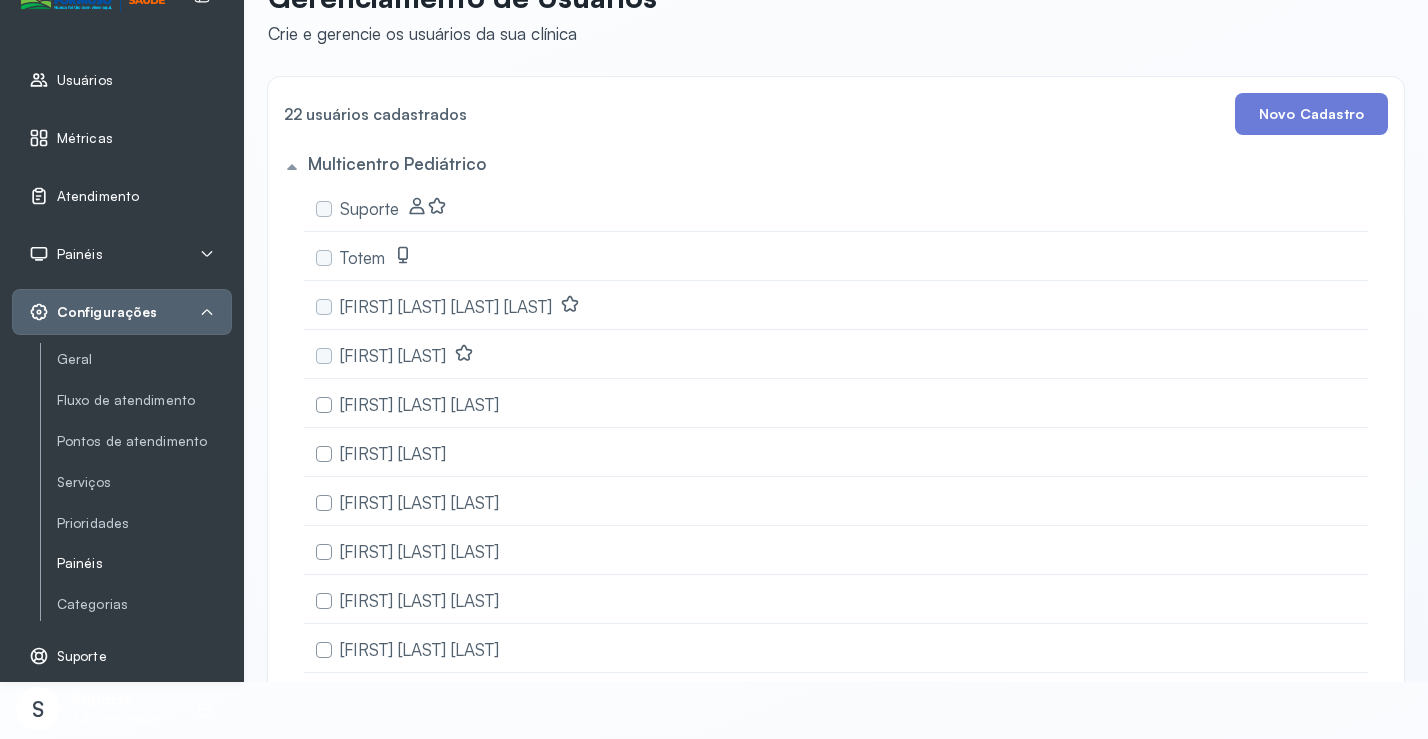 click on "Painéis" at bounding box center (144, 563) 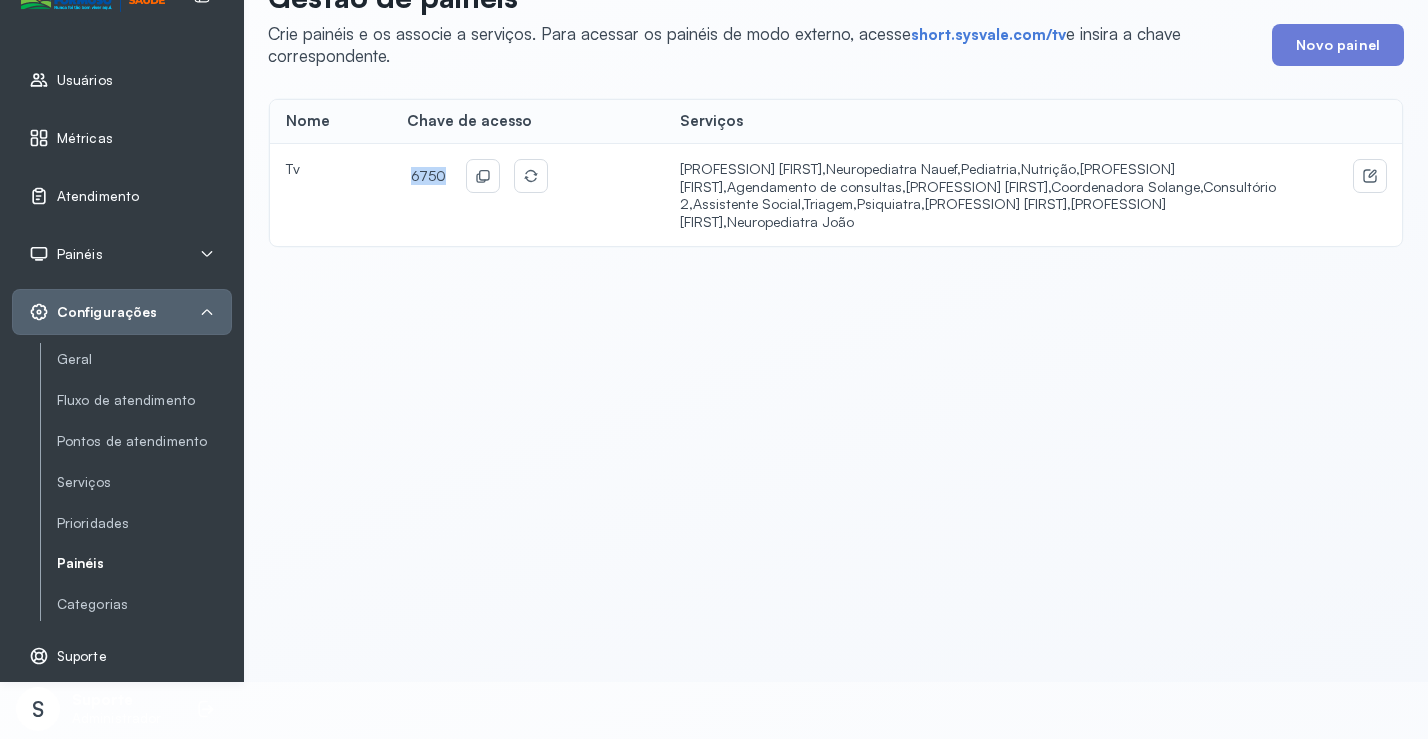 drag, startPoint x: 435, startPoint y: 176, endPoint x: 402, endPoint y: 180, distance: 33.24154 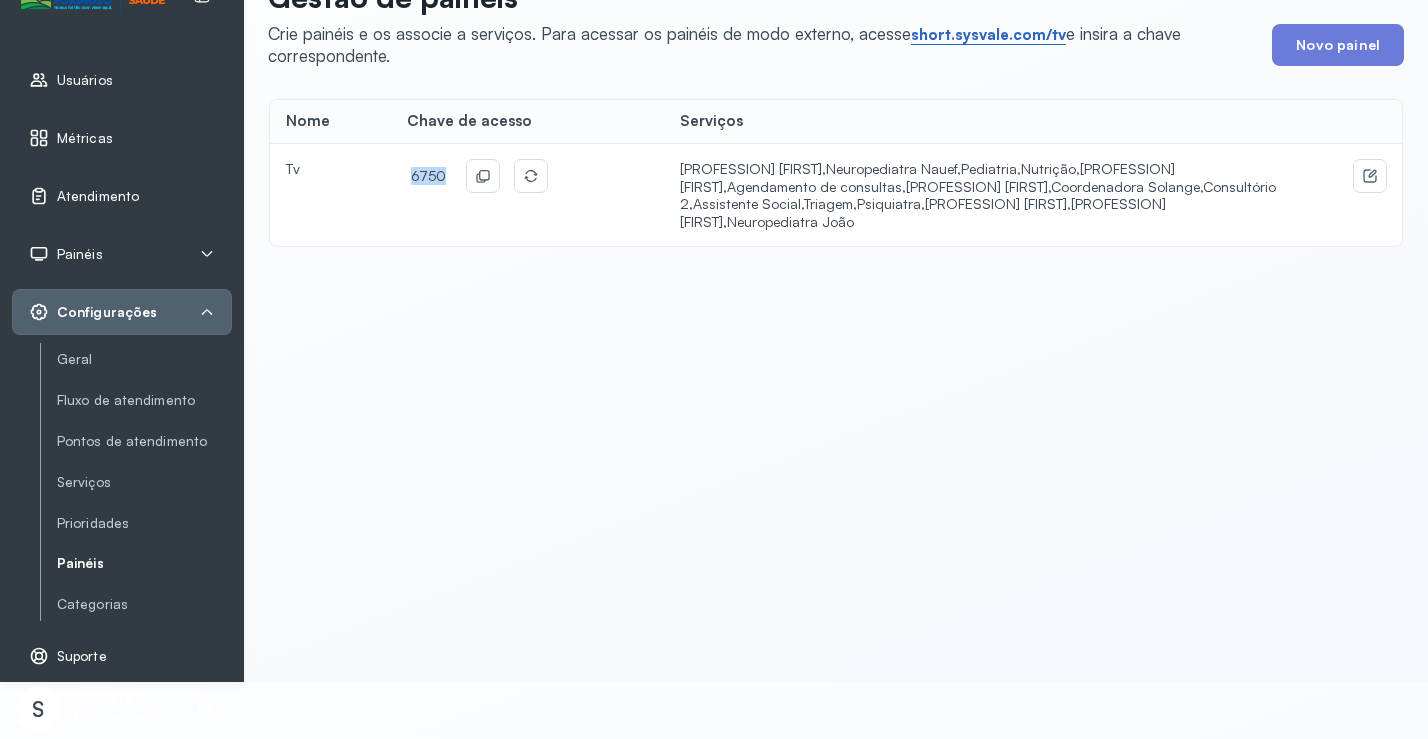 click on "short.sysvale.com/tv" at bounding box center [988, 35] 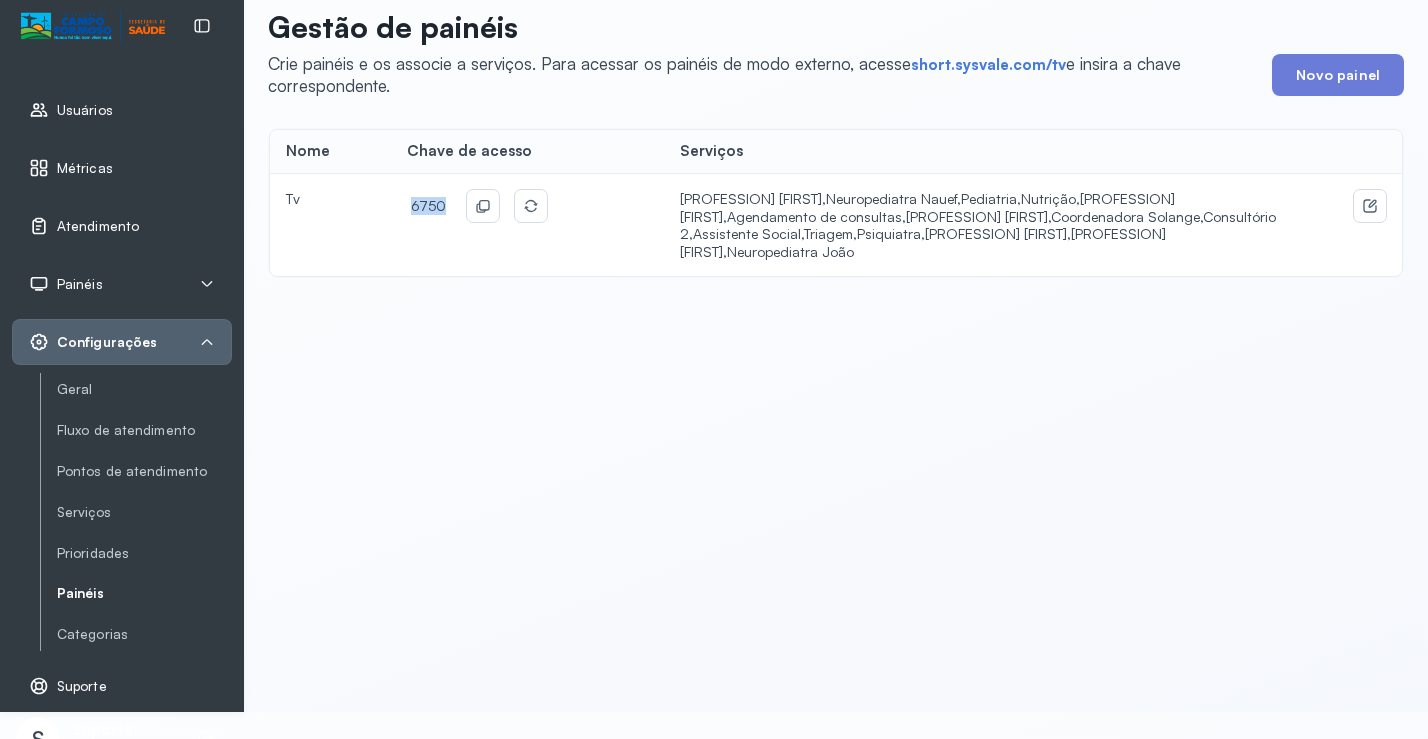 scroll, scrollTop: 0, scrollLeft: 0, axis: both 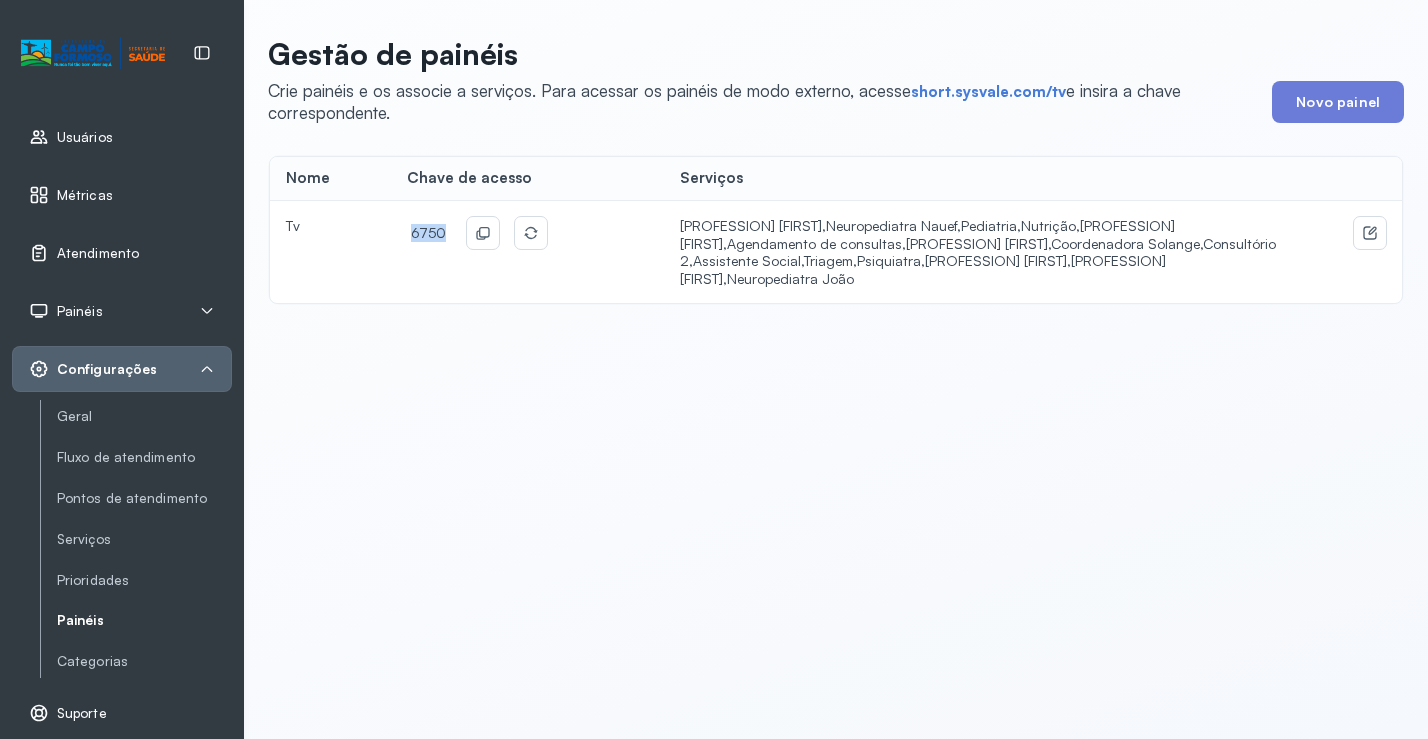 copy on "6750" 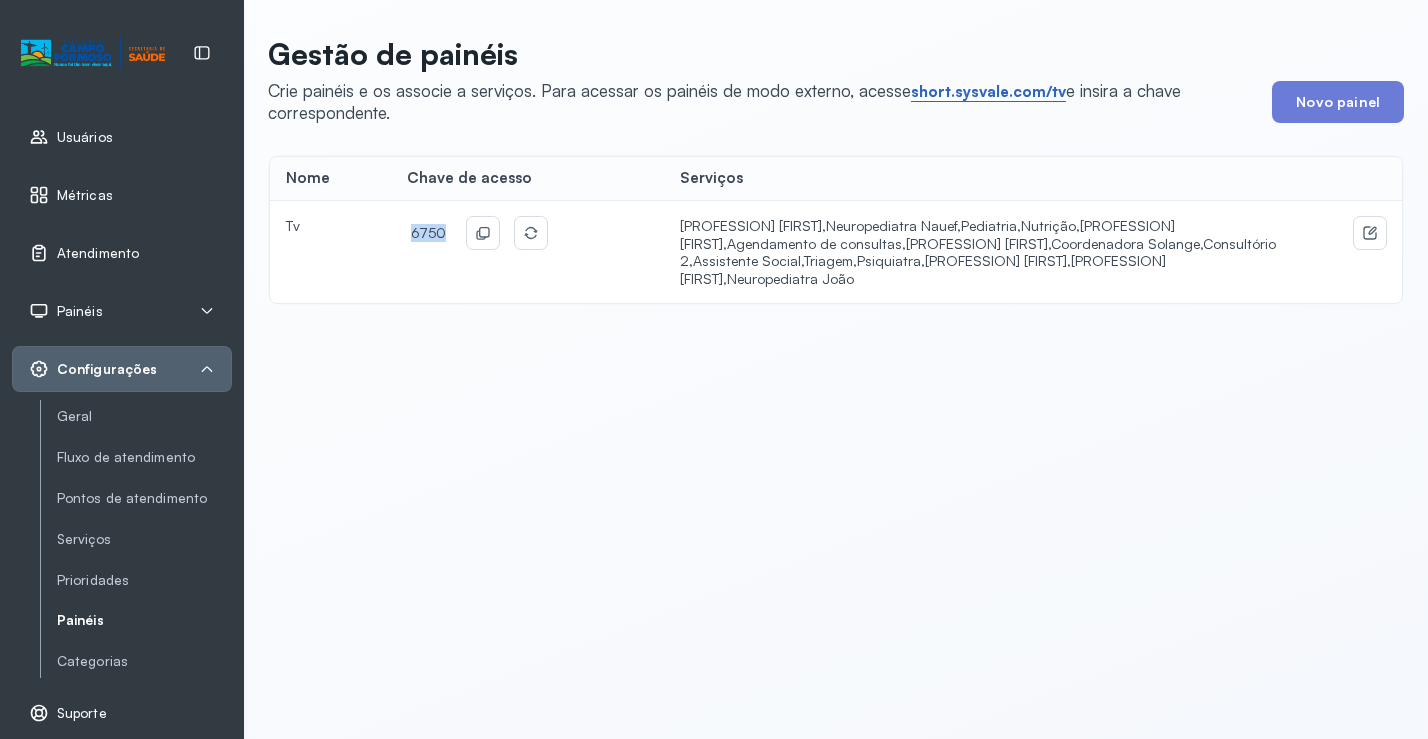 click on "short.sysvale.com/tv" at bounding box center [988, 92] 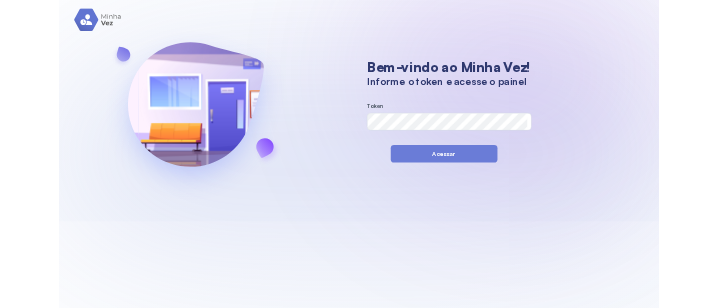 scroll, scrollTop: 0, scrollLeft: 0, axis: both 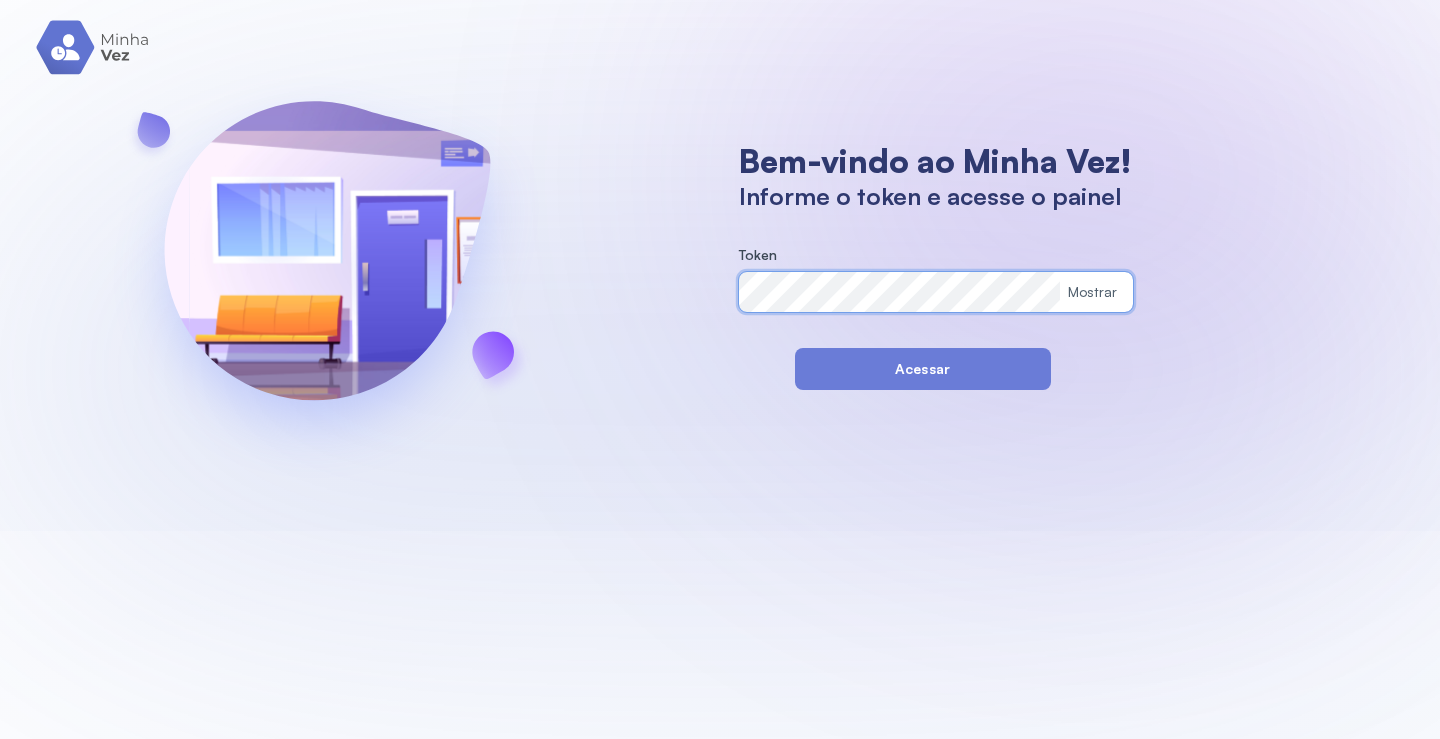 click on "Bem-vindo ao Minha Vez!   Informe o token e acesse o painel  Token Mostrar Acessar" at bounding box center (720, 265) 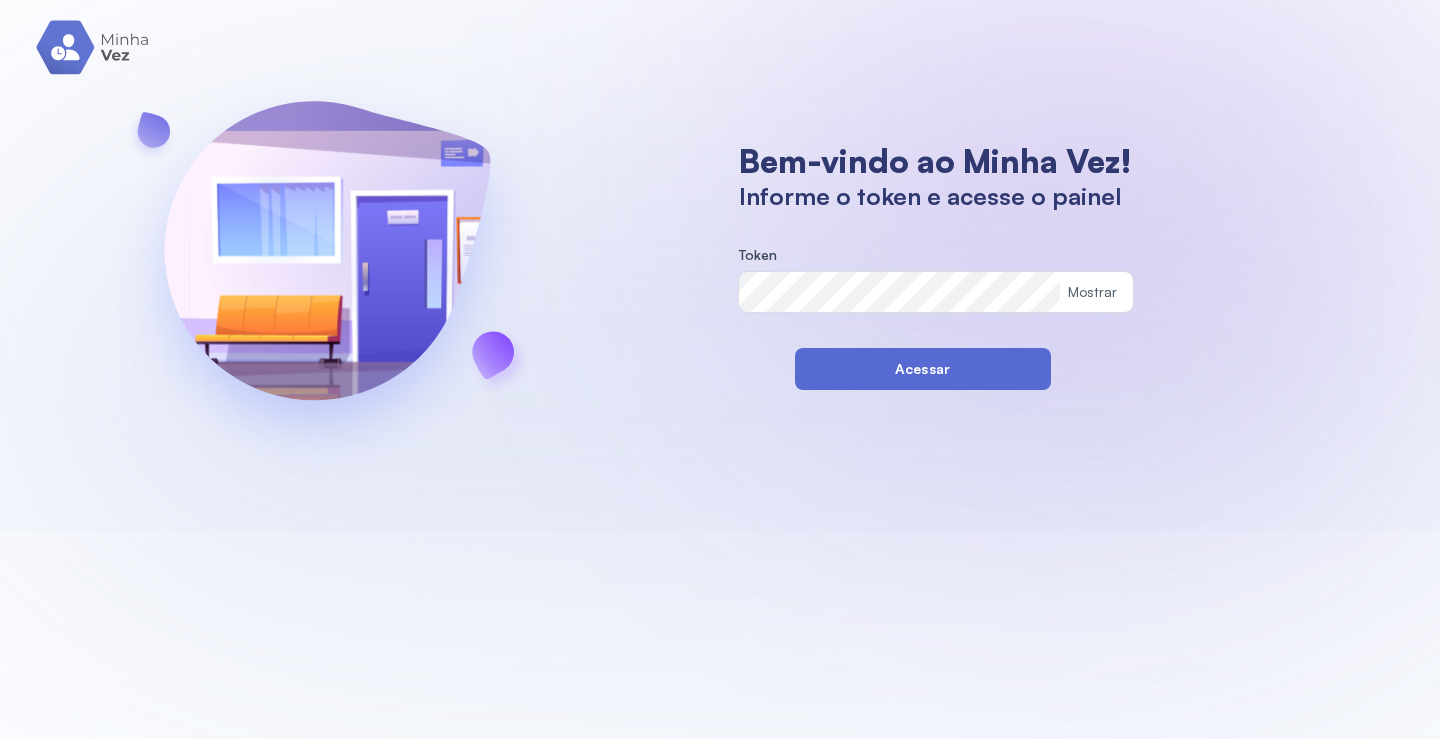 click on "Acessar" at bounding box center [923, 369] 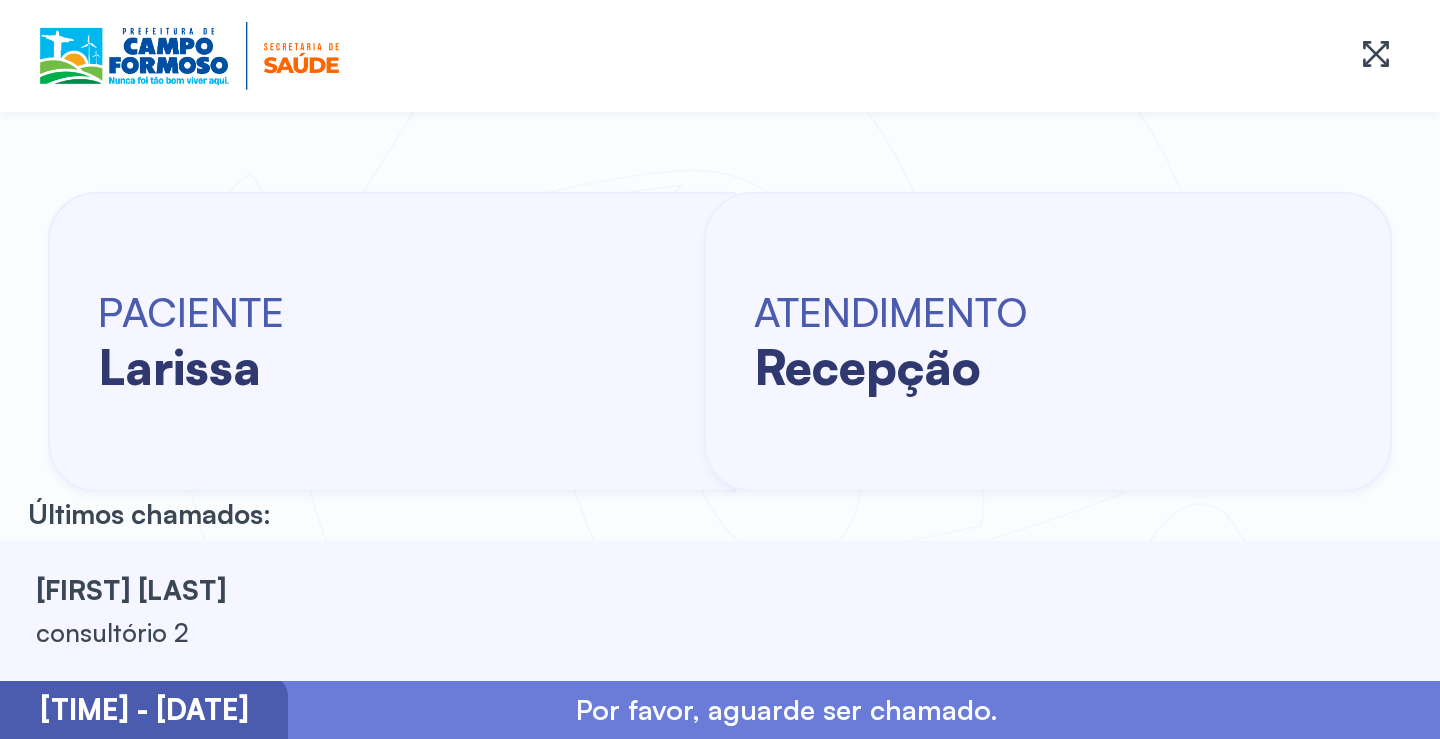 click at bounding box center (720, 56) 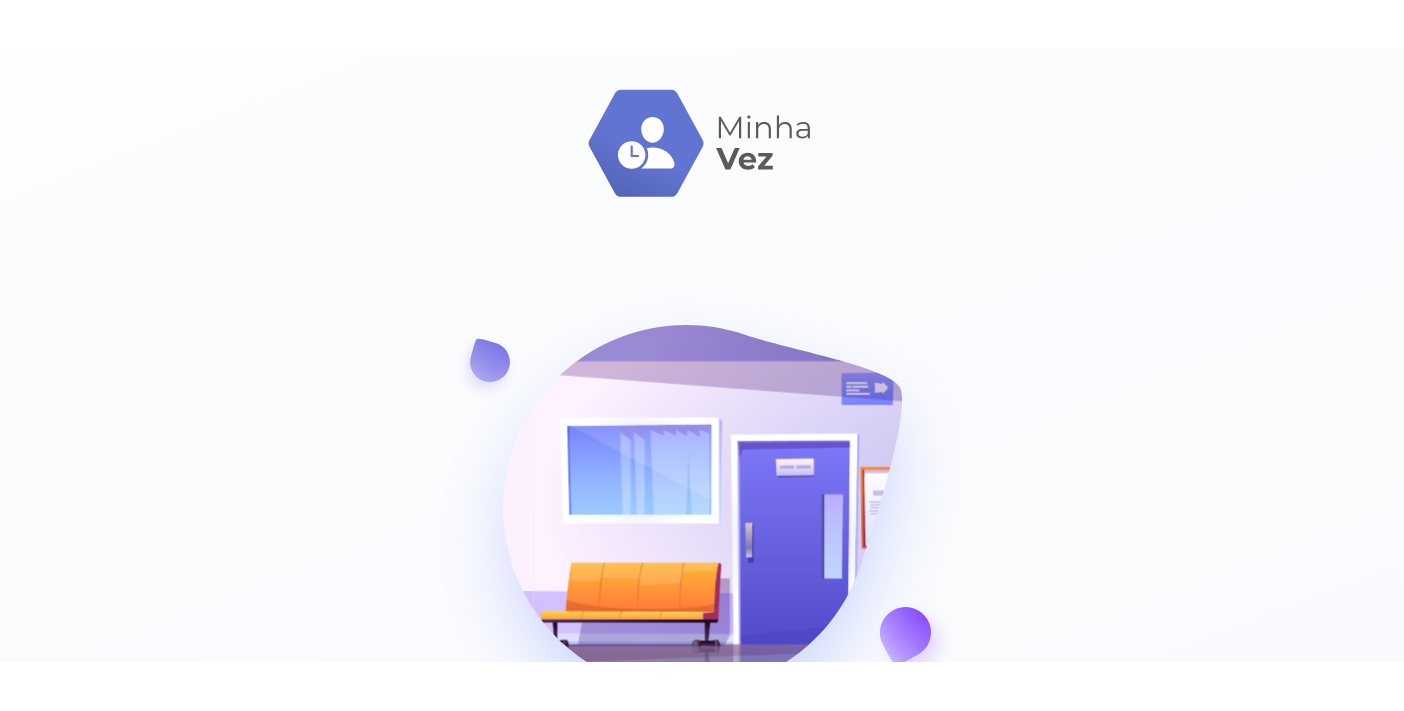 scroll, scrollTop: 0, scrollLeft: 0, axis: both 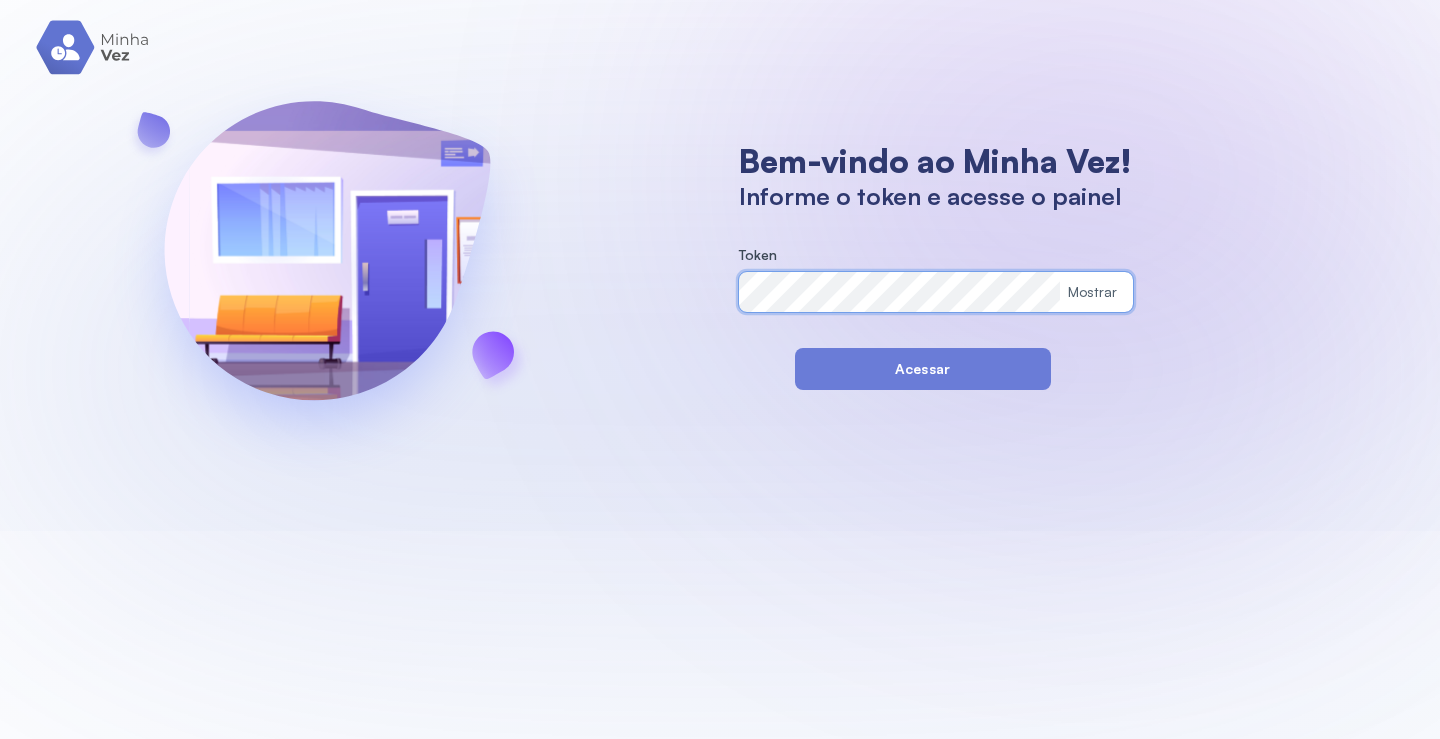 click on "Bem-vindo ao Minha Vez!   Informe o token e acesse o painel  Token Mostrar Acessar" at bounding box center (720, 265) 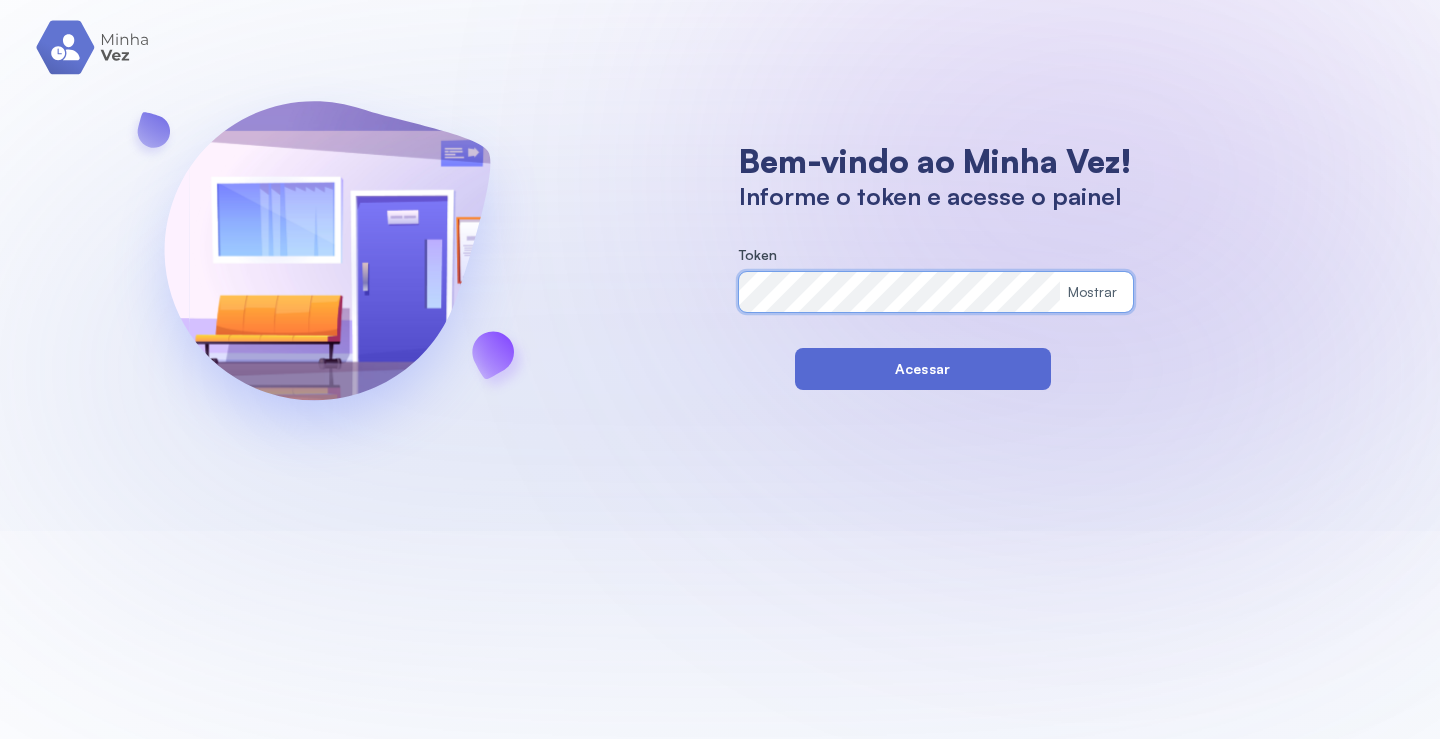click on "Acessar" at bounding box center (923, 369) 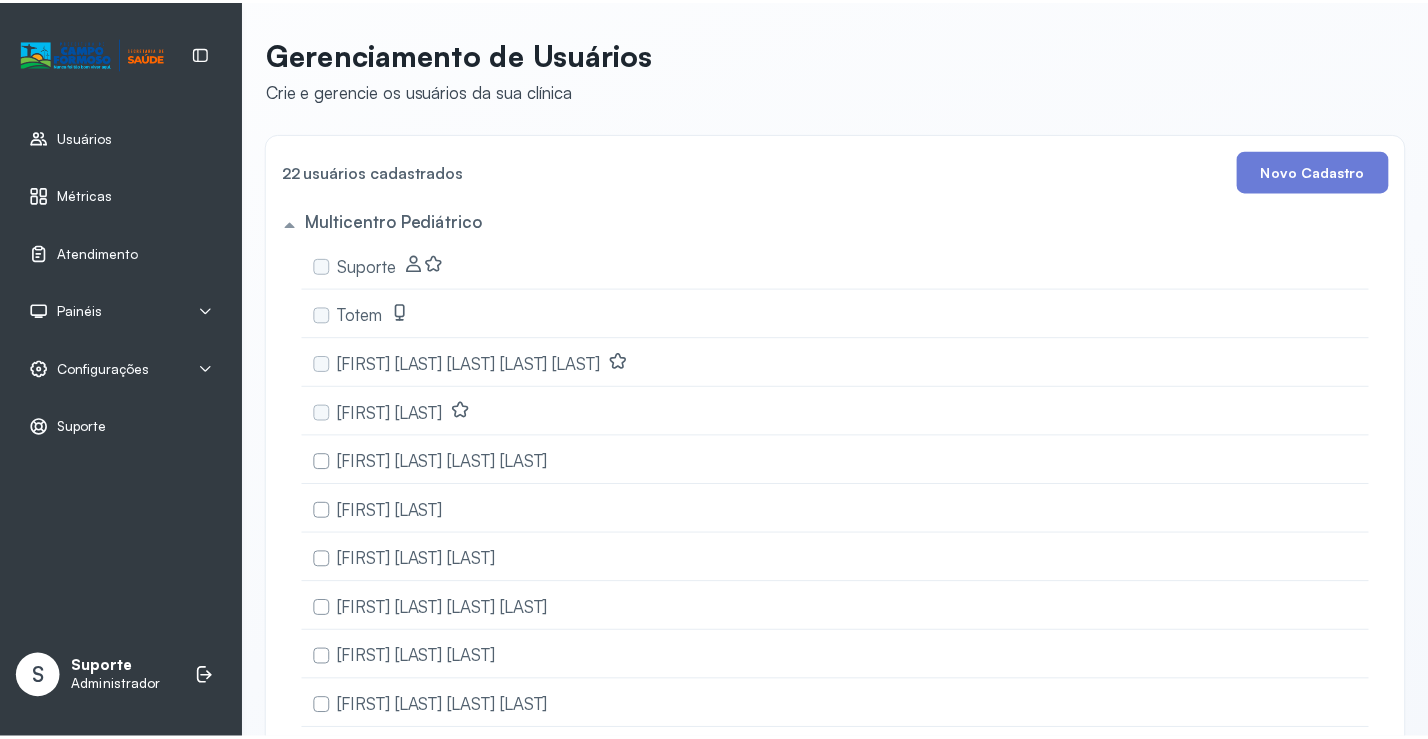 scroll, scrollTop: 0, scrollLeft: 0, axis: both 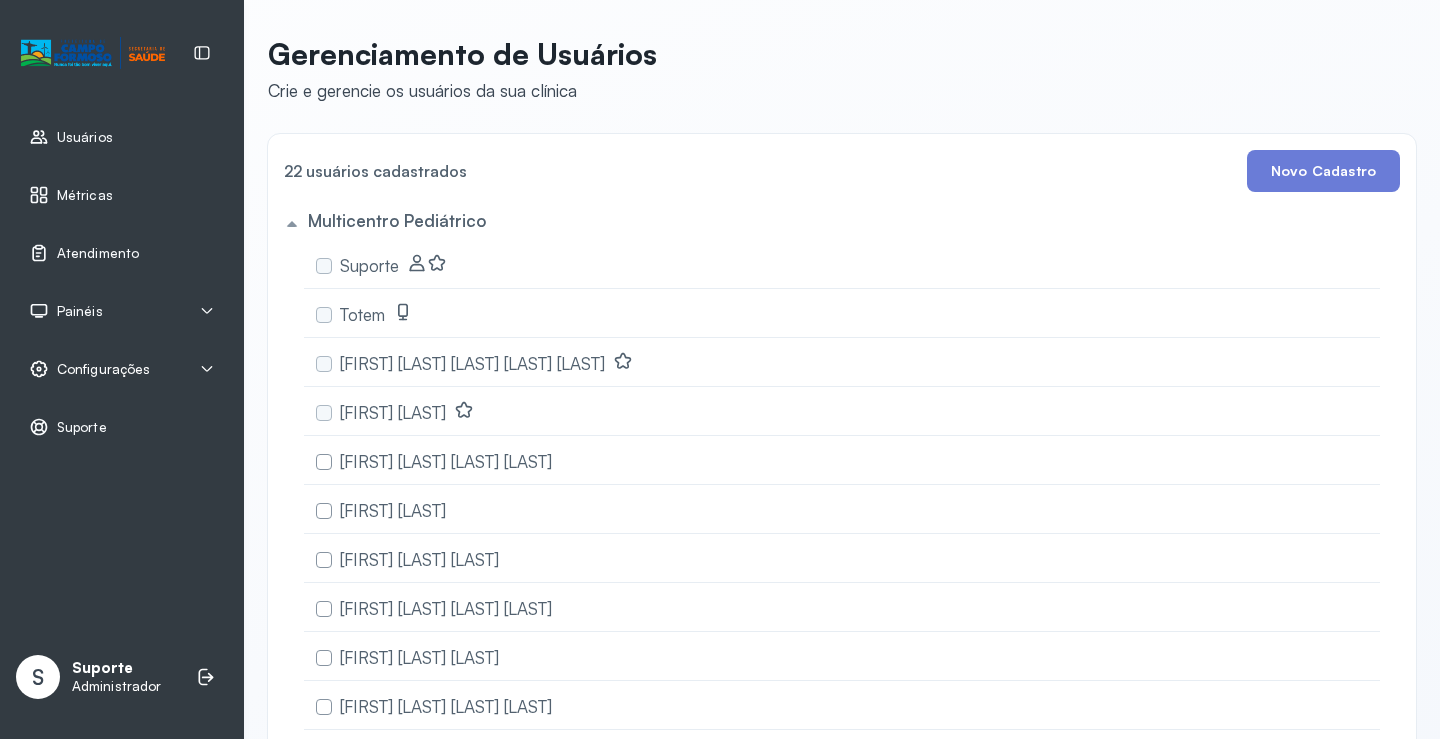 click 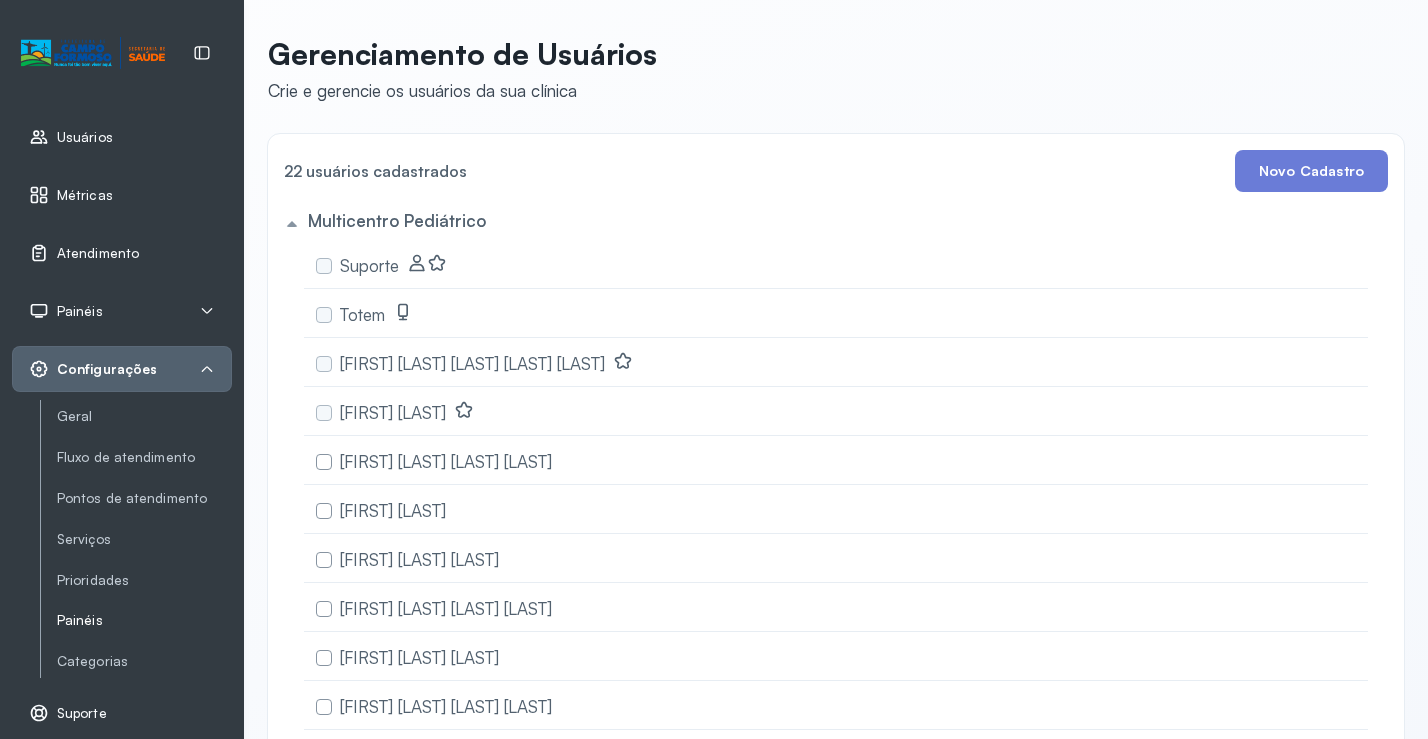 click on "Painéis" at bounding box center [144, 620] 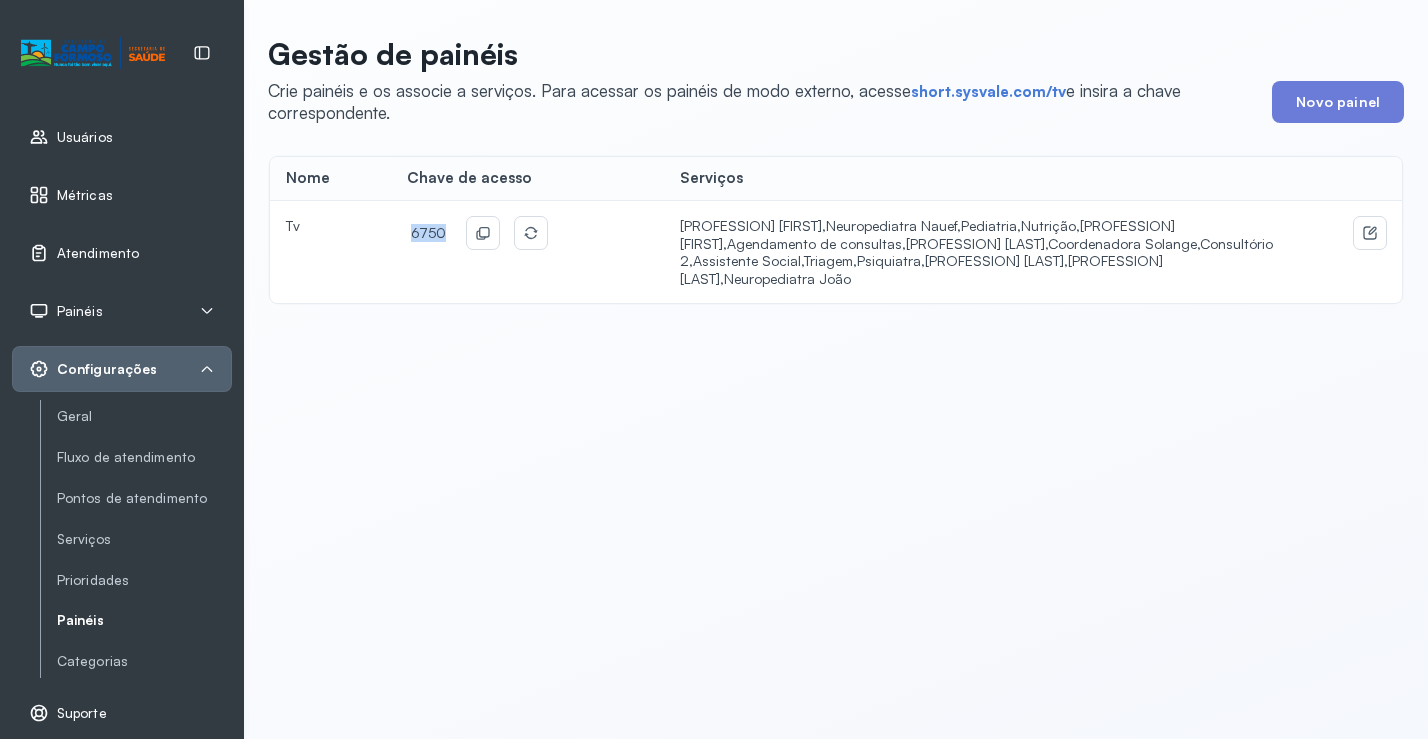 drag, startPoint x: 401, startPoint y: 230, endPoint x: 441, endPoint y: 231, distance: 40.012497 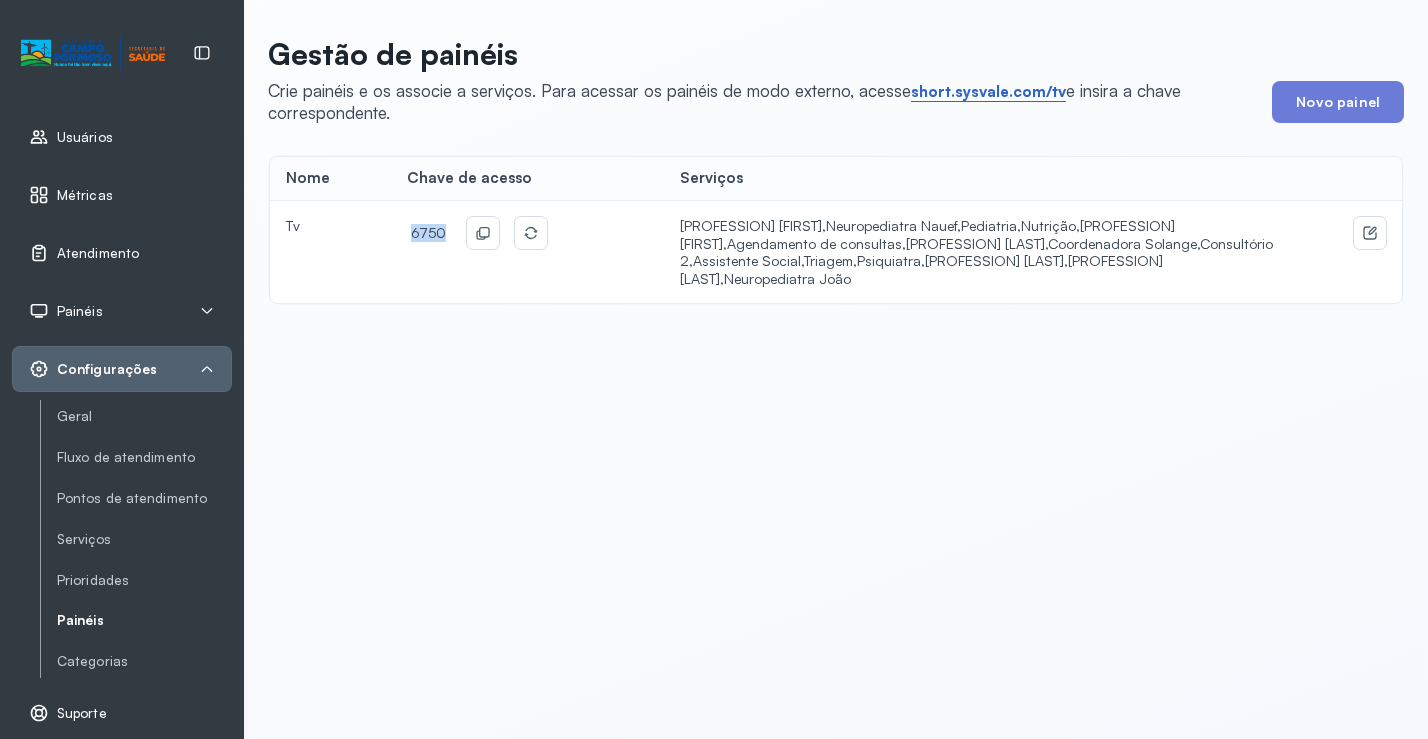 click on "short.sysvale.com/tv" at bounding box center [988, 92] 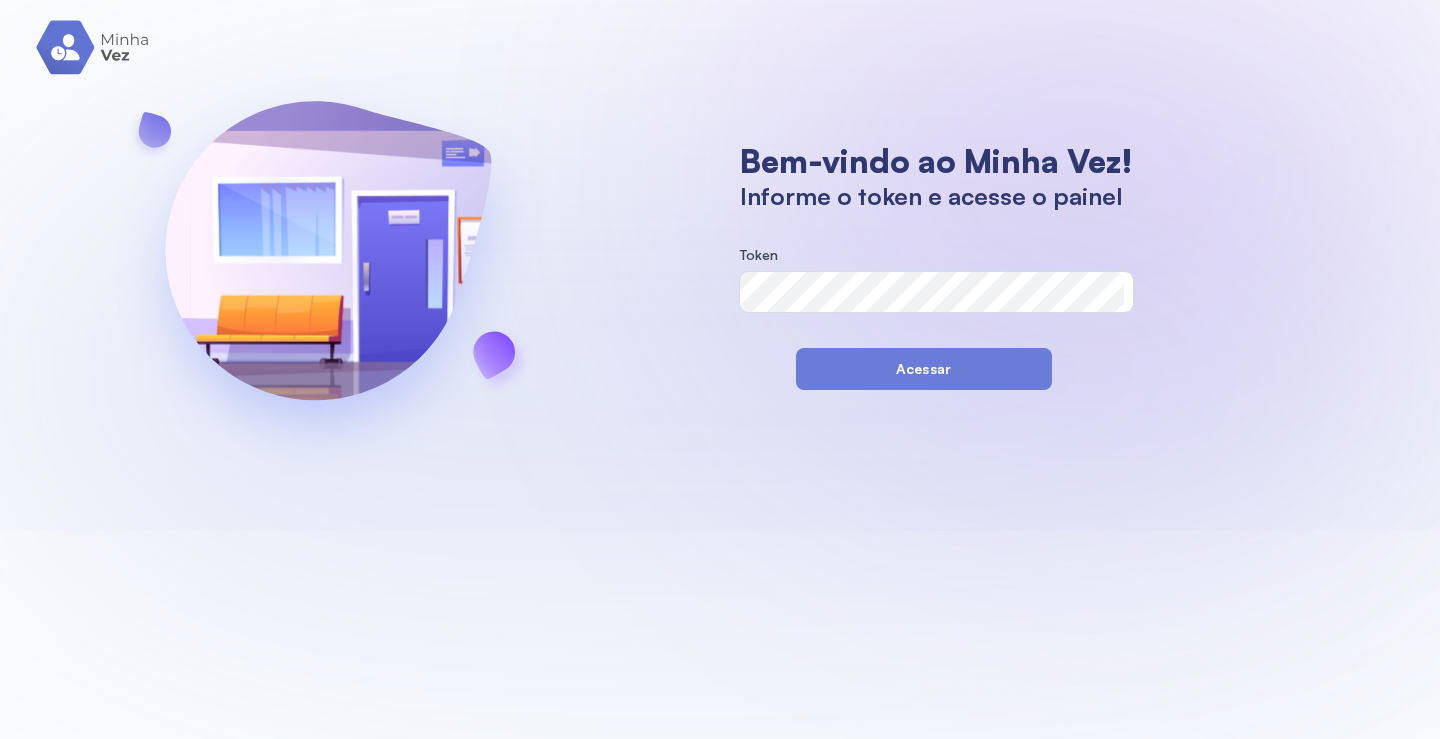 scroll, scrollTop: 0, scrollLeft: 0, axis: both 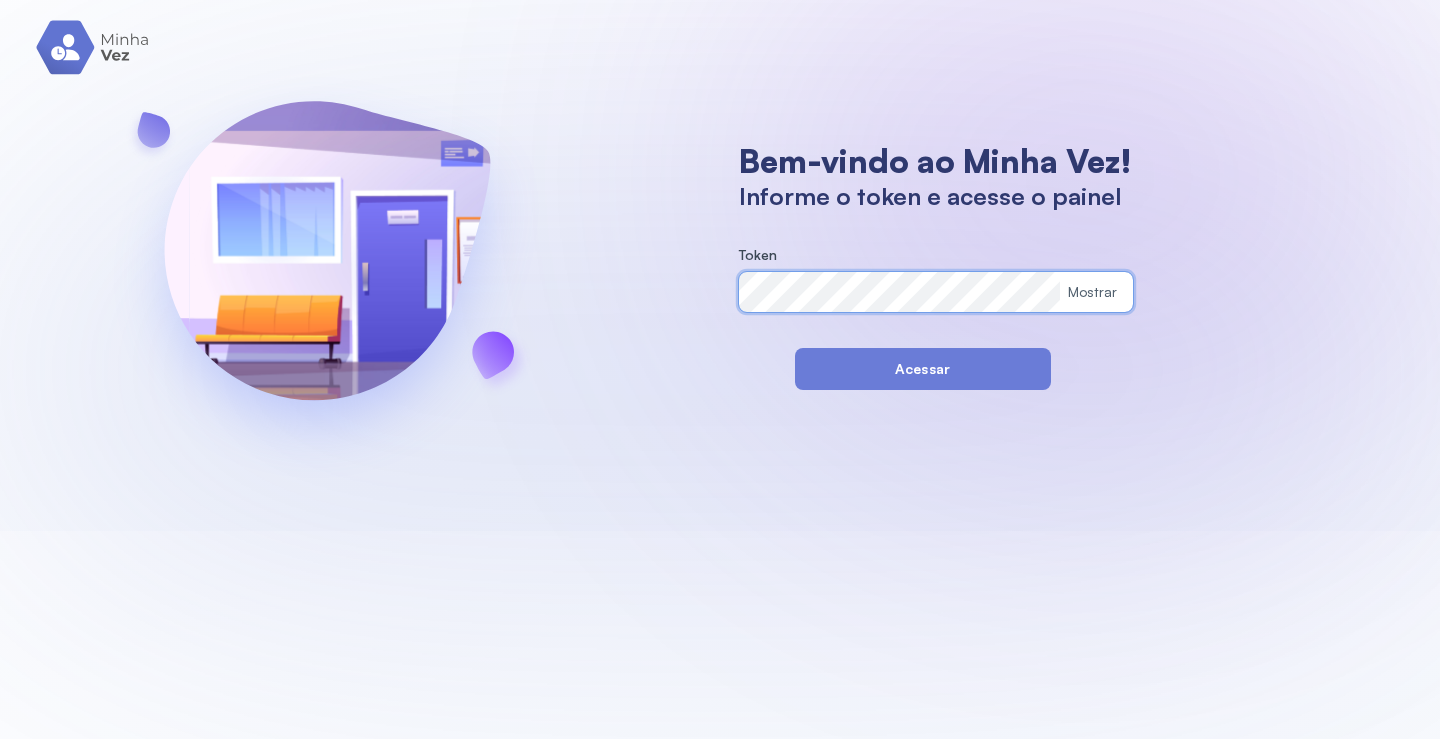 click on "Bem-vindo ao Minha Vez!   Informe o token e acesse o painel  Token Mostrar Acessar" at bounding box center [720, 265] 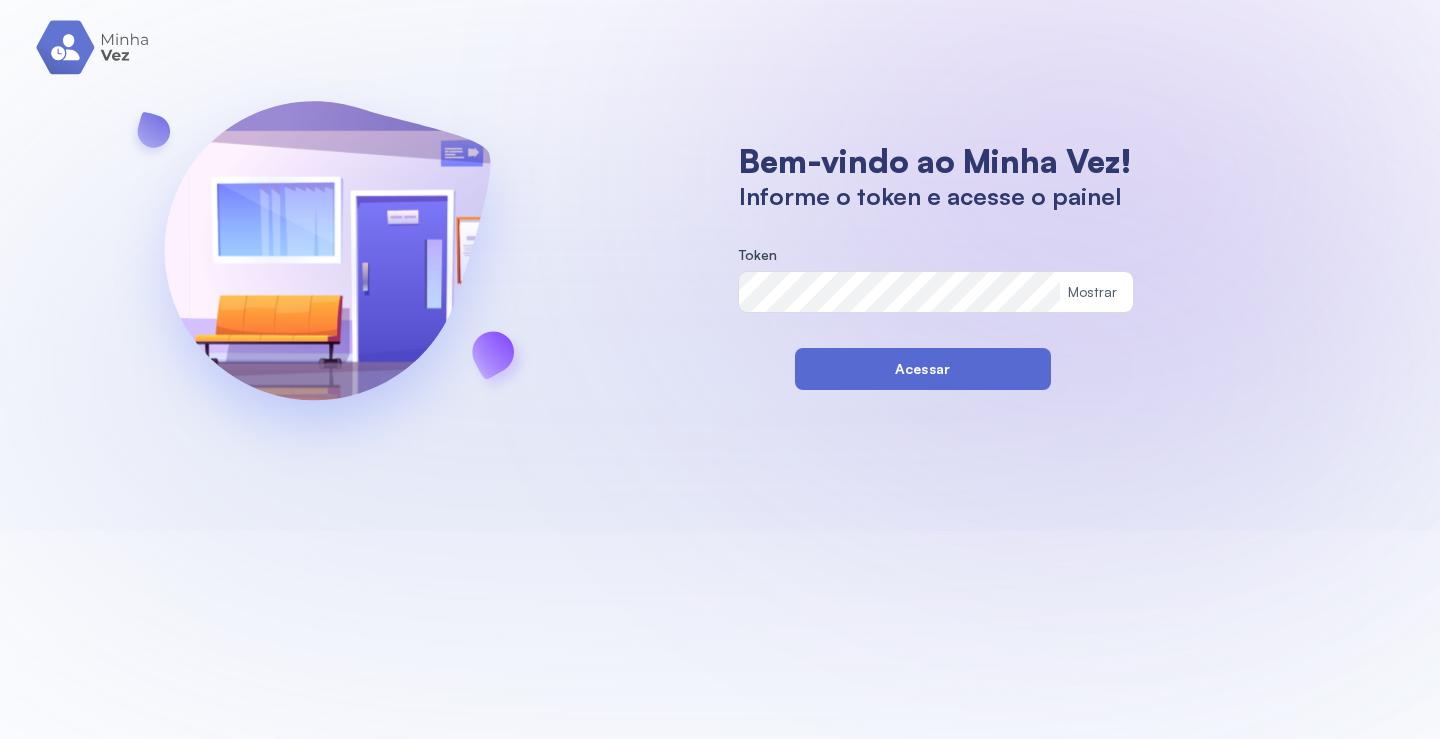 click on "Acessar" at bounding box center [923, 369] 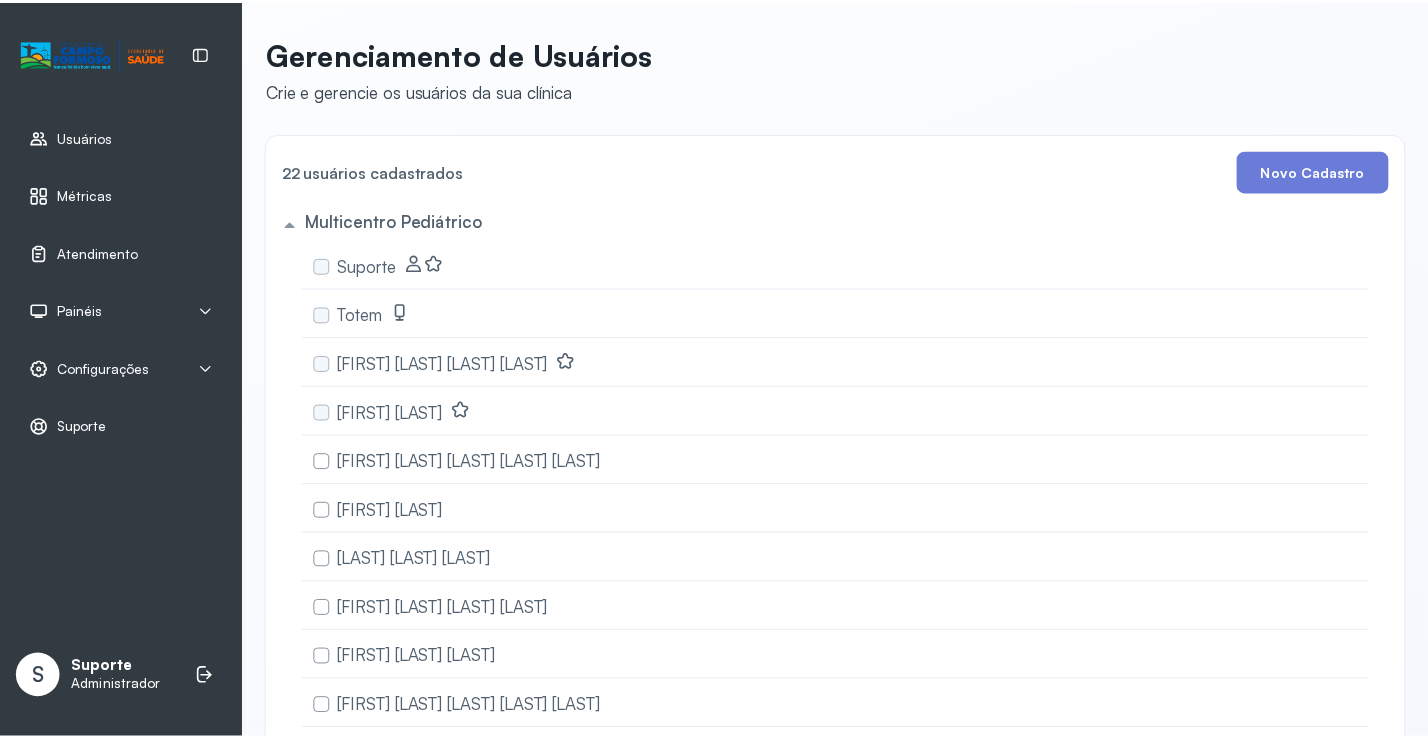 scroll, scrollTop: 0, scrollLeft: 0, axis: both 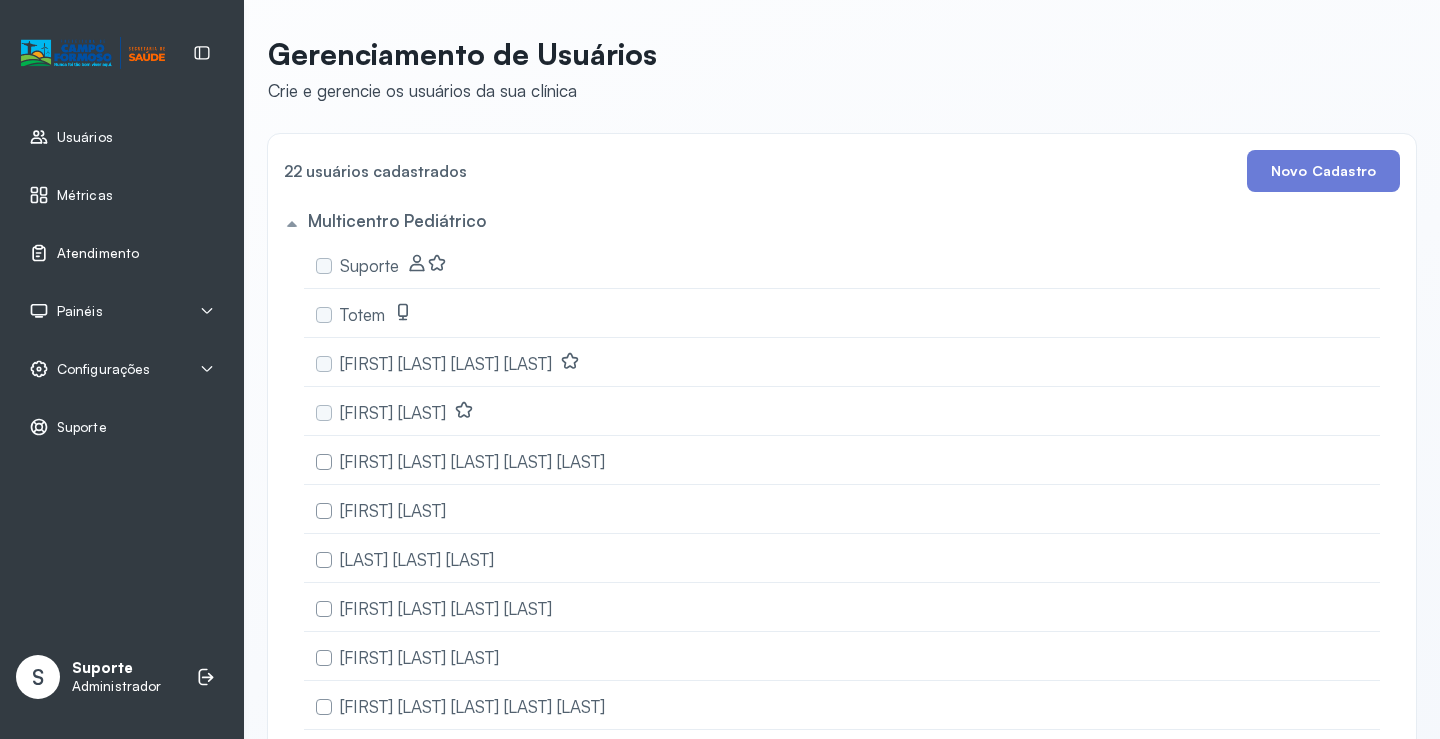 click on "Atendimento" at bounding box center (98, 253) 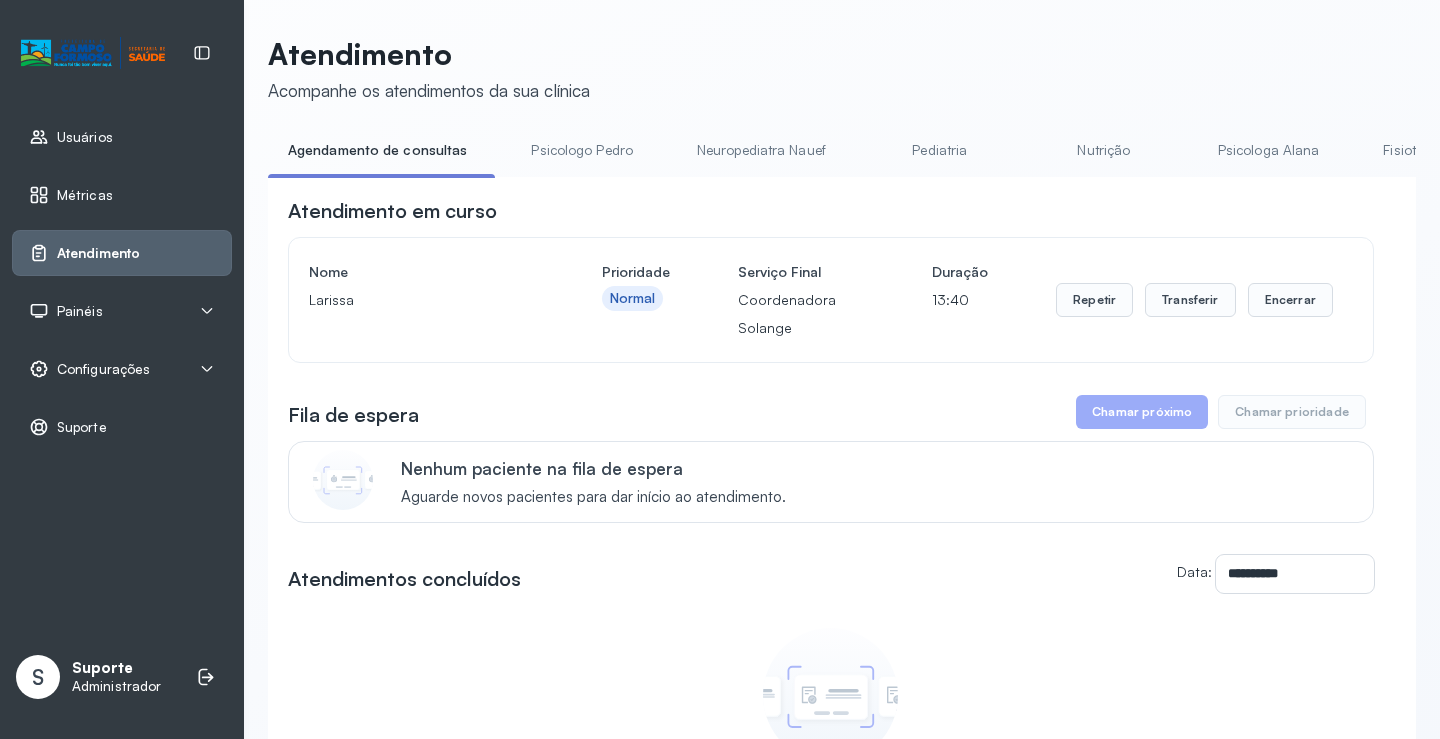 click 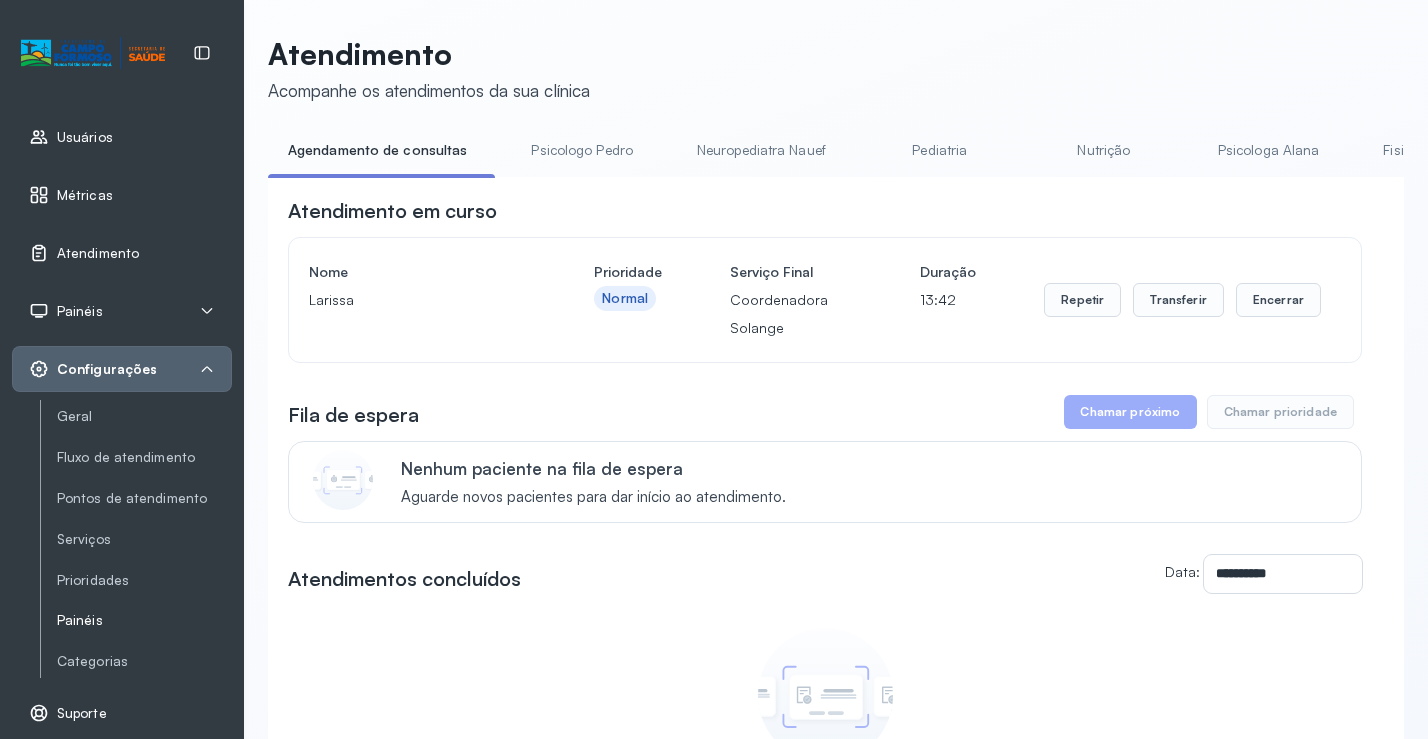 click on "Painéis" at bounding box center [144, 620] 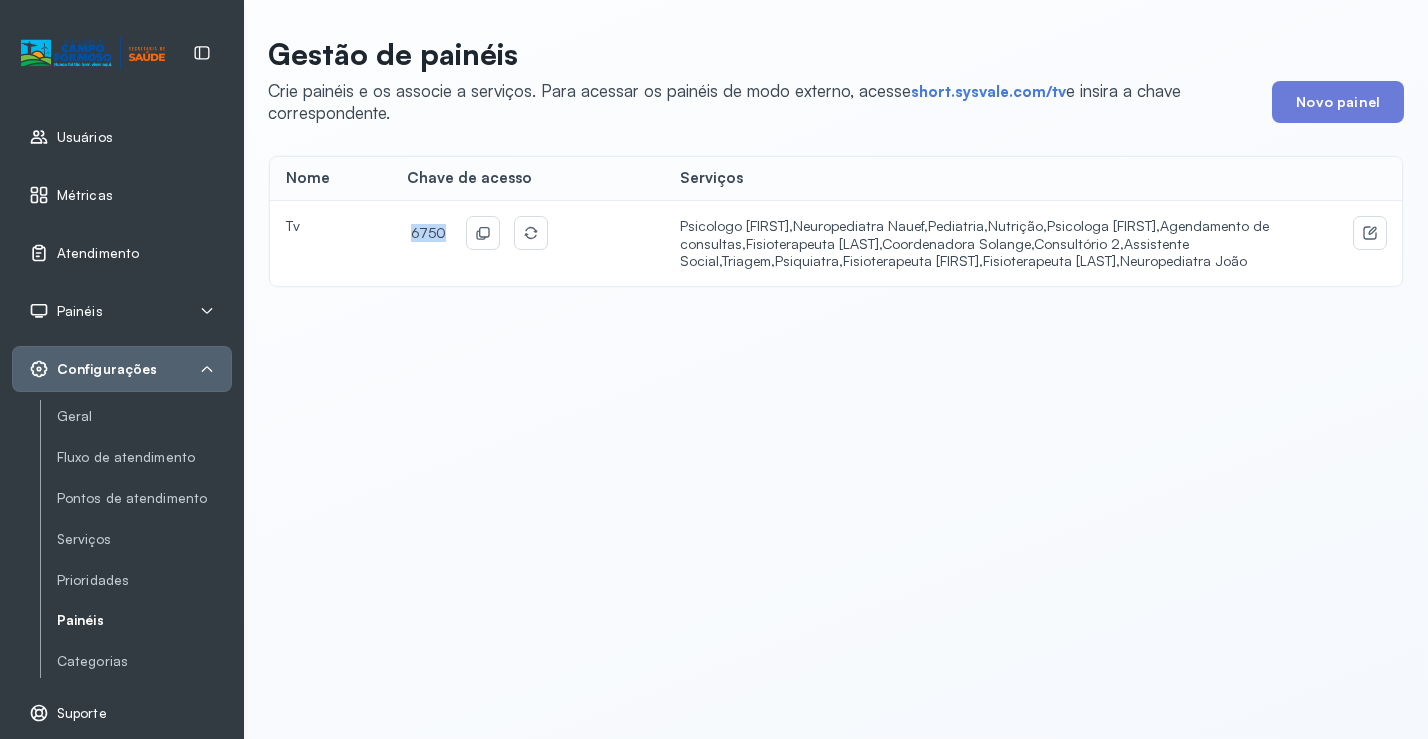 drag, startPoint x: 437, startPoint y: 232, endPoint x: 402, endPoint y: 235, distance: 35.128338 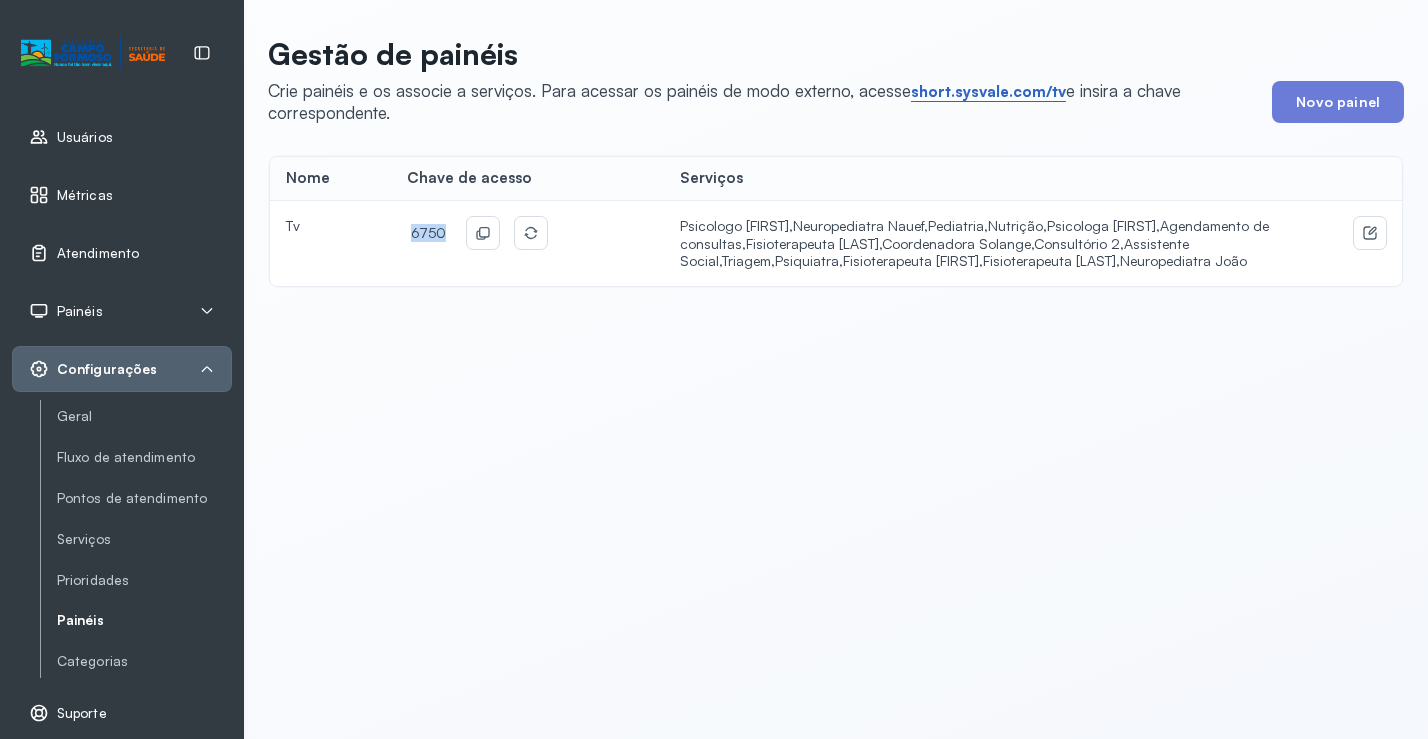 click on "short.sysvale.com/tv" at bounding box center (988, 92) 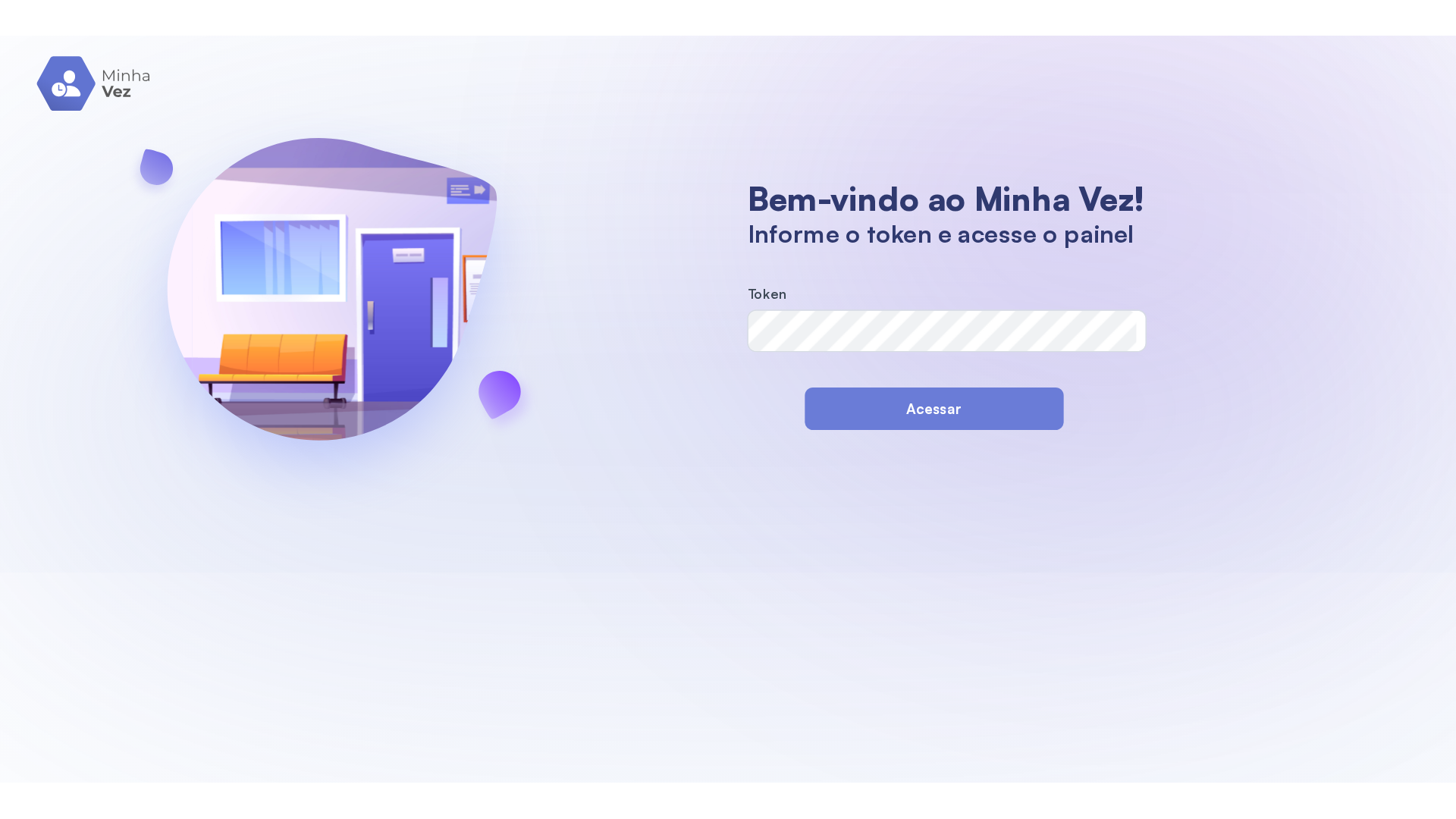 scroll, scrollTop: 0, scrollLeft: 0, axis: both 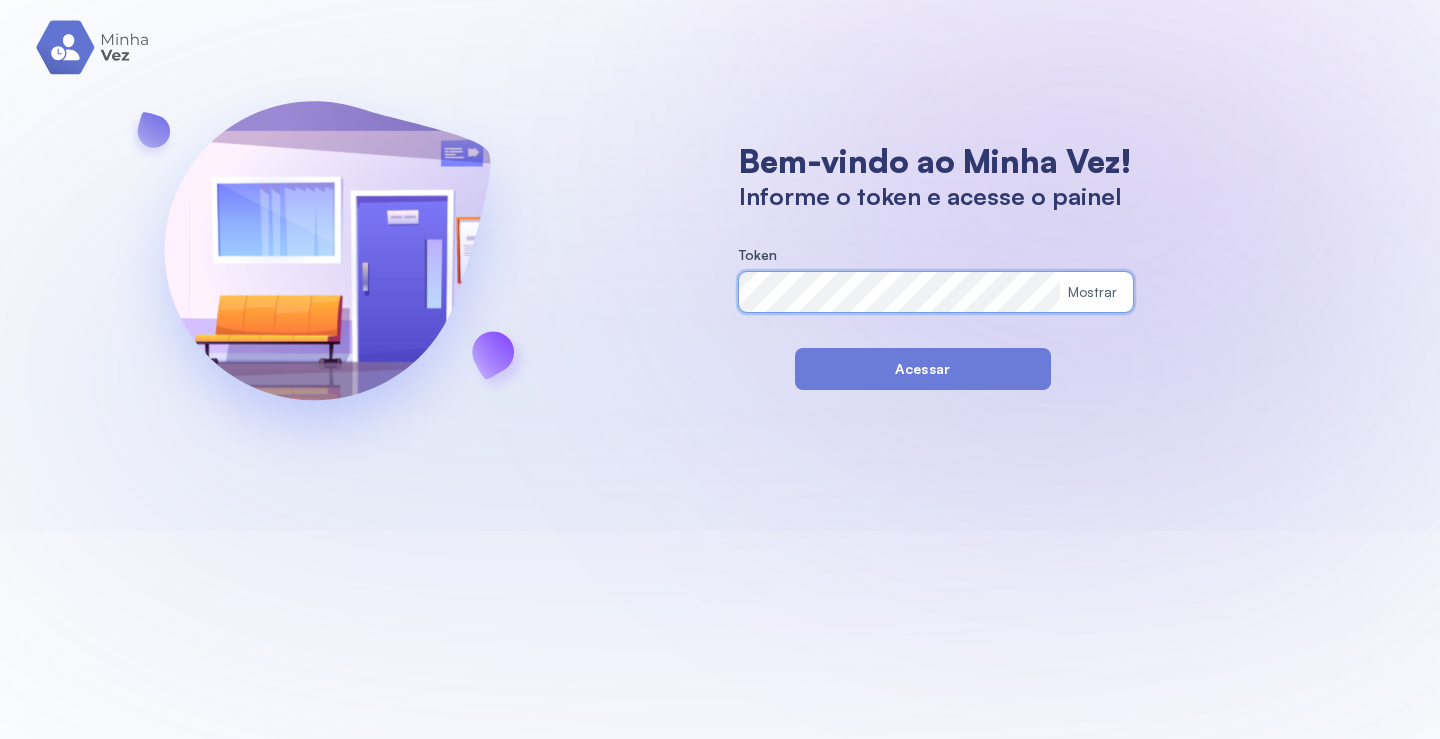 click on "Bem-vindo ao Minha Vez!   Informe o token e acesse o painel  Token Mostrar Acessar" at bounding box center [936, 265] 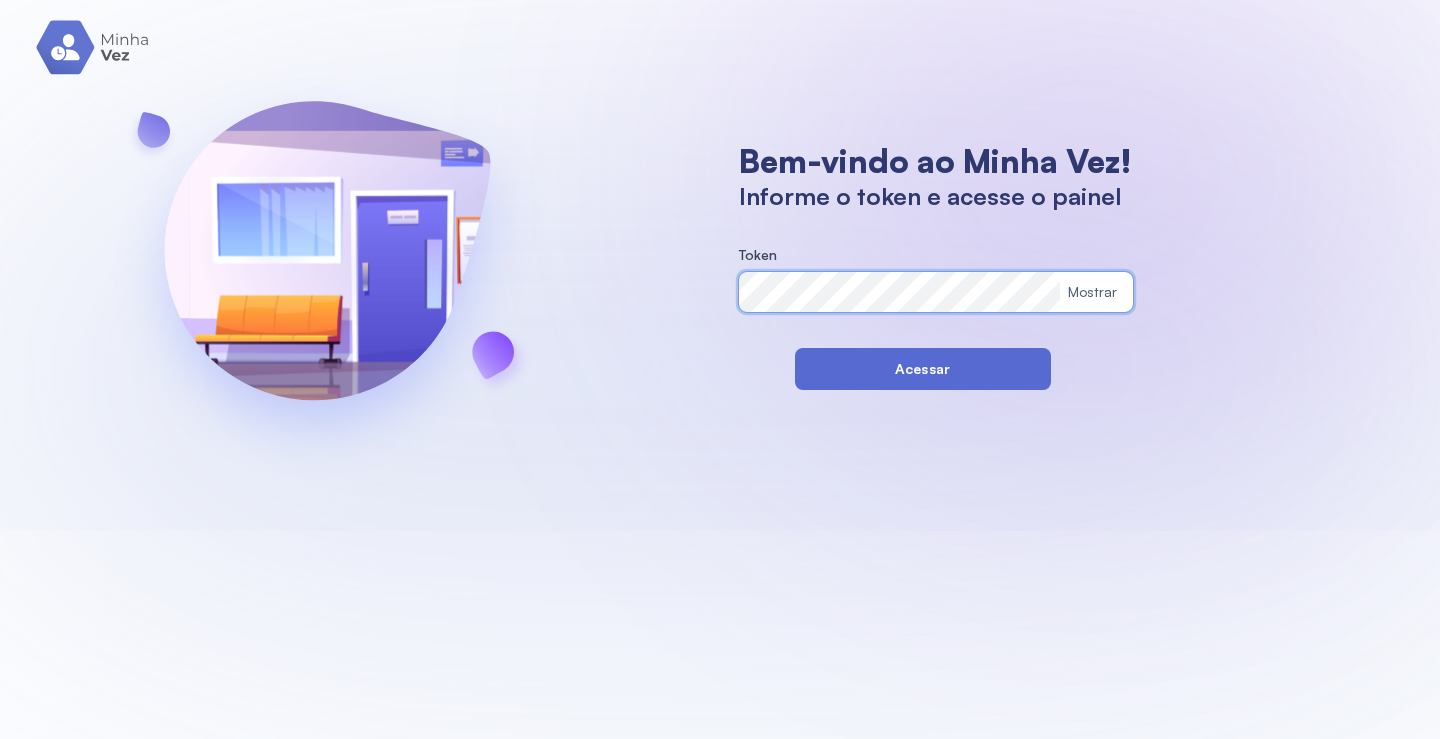 click on "Acessar" at bounding box center [923, 369] 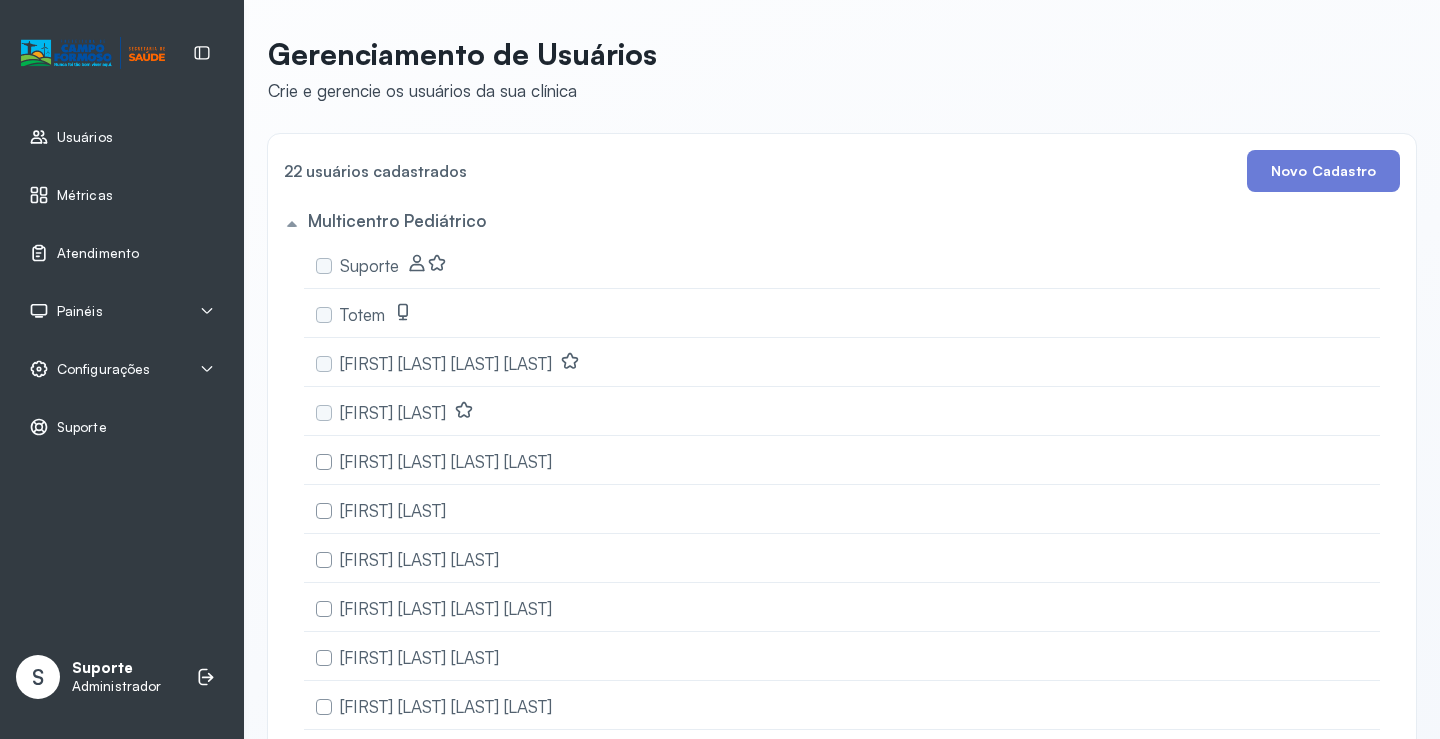scroll, scrollTop: 0, scrollLeft: 0, axis: both 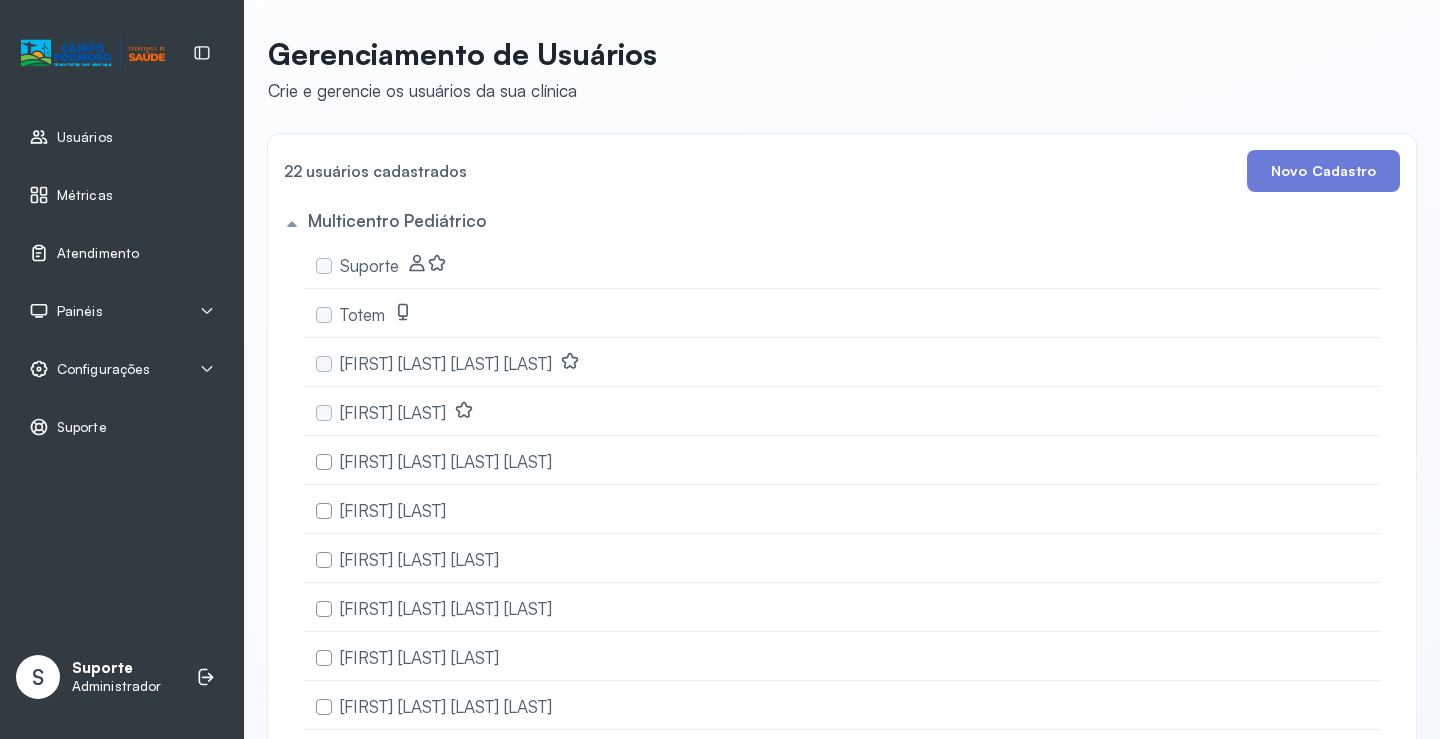 click on "Atendimento" at bounding box center [98, 253] 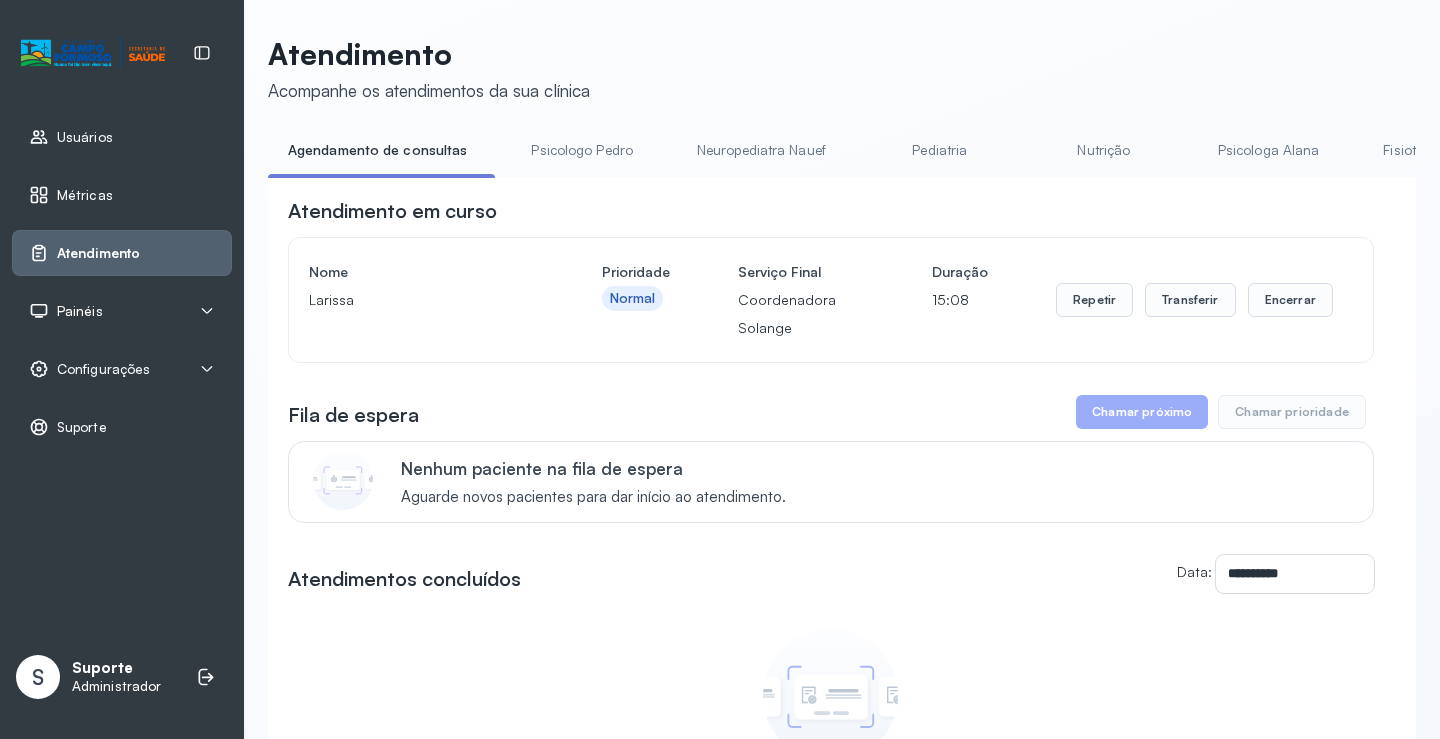 click 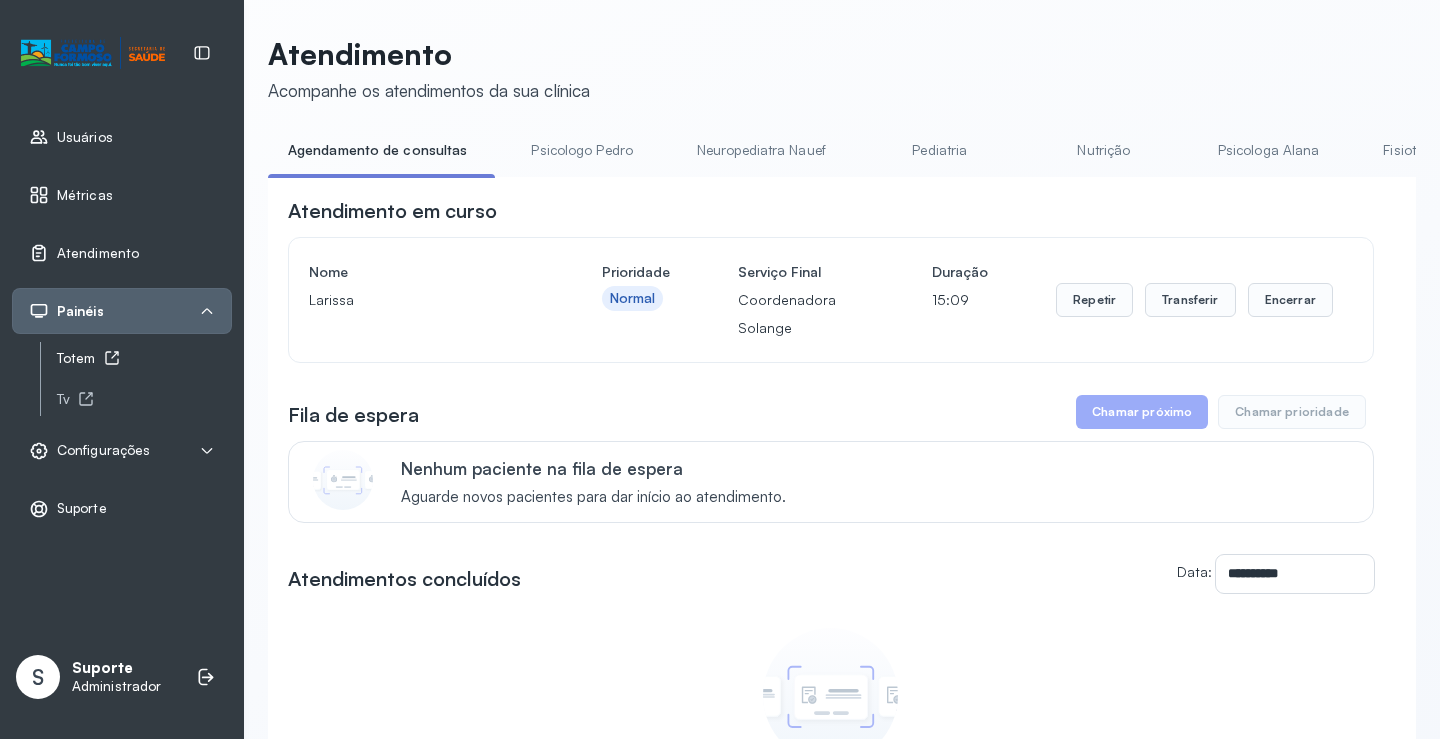 click on "Totem" at bounding box center [144, 358] 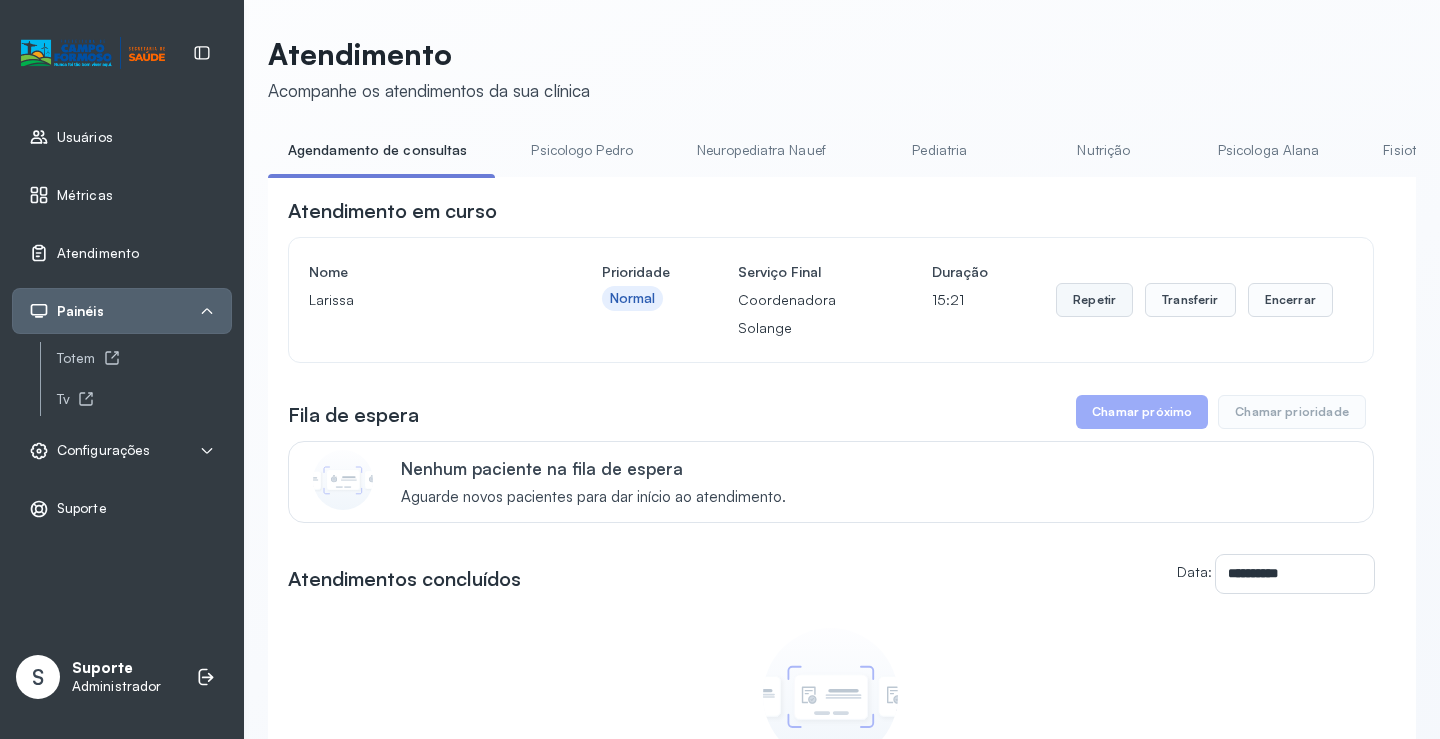 click on "Repetir" at bounding box center [1094, 300] 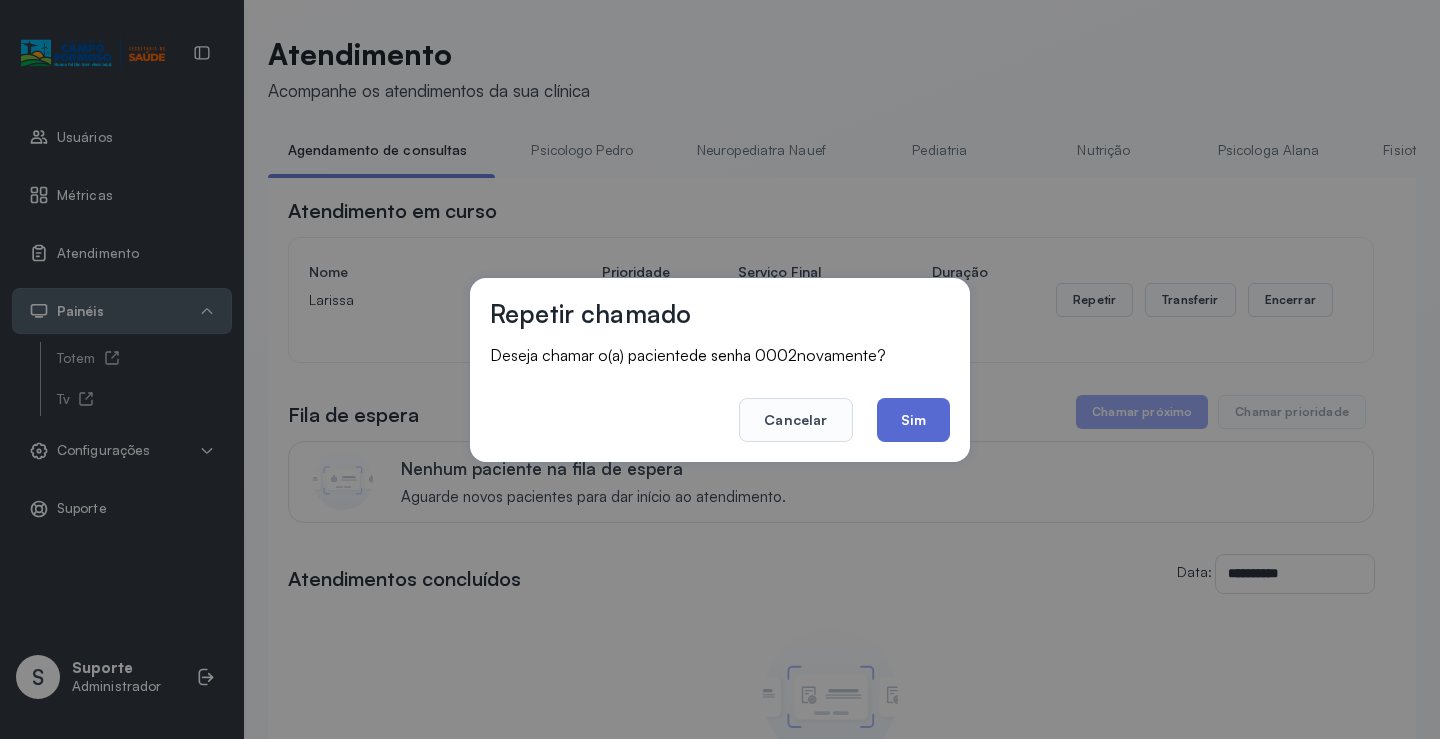 click on "Sim" 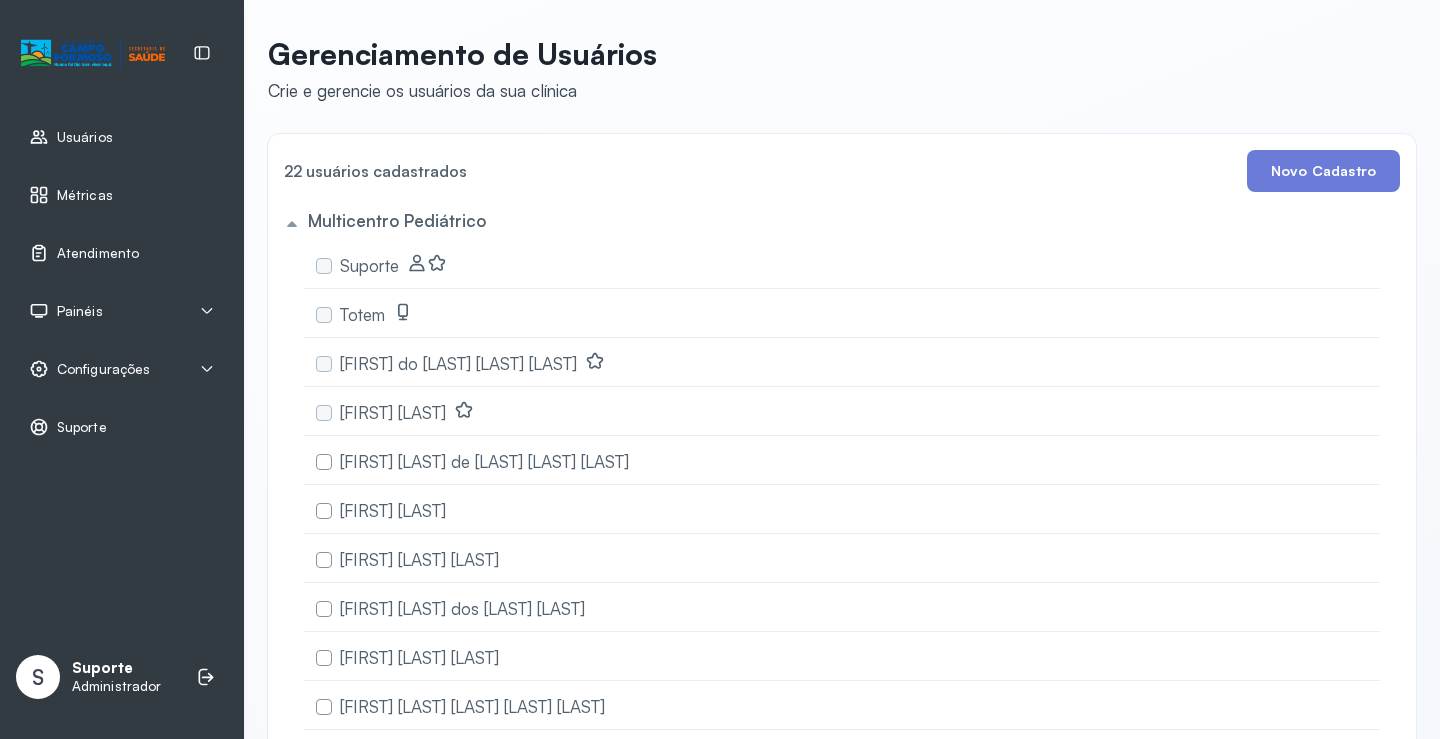 scroll, scrollTop: 0, scrollLeft: 0, axis: both 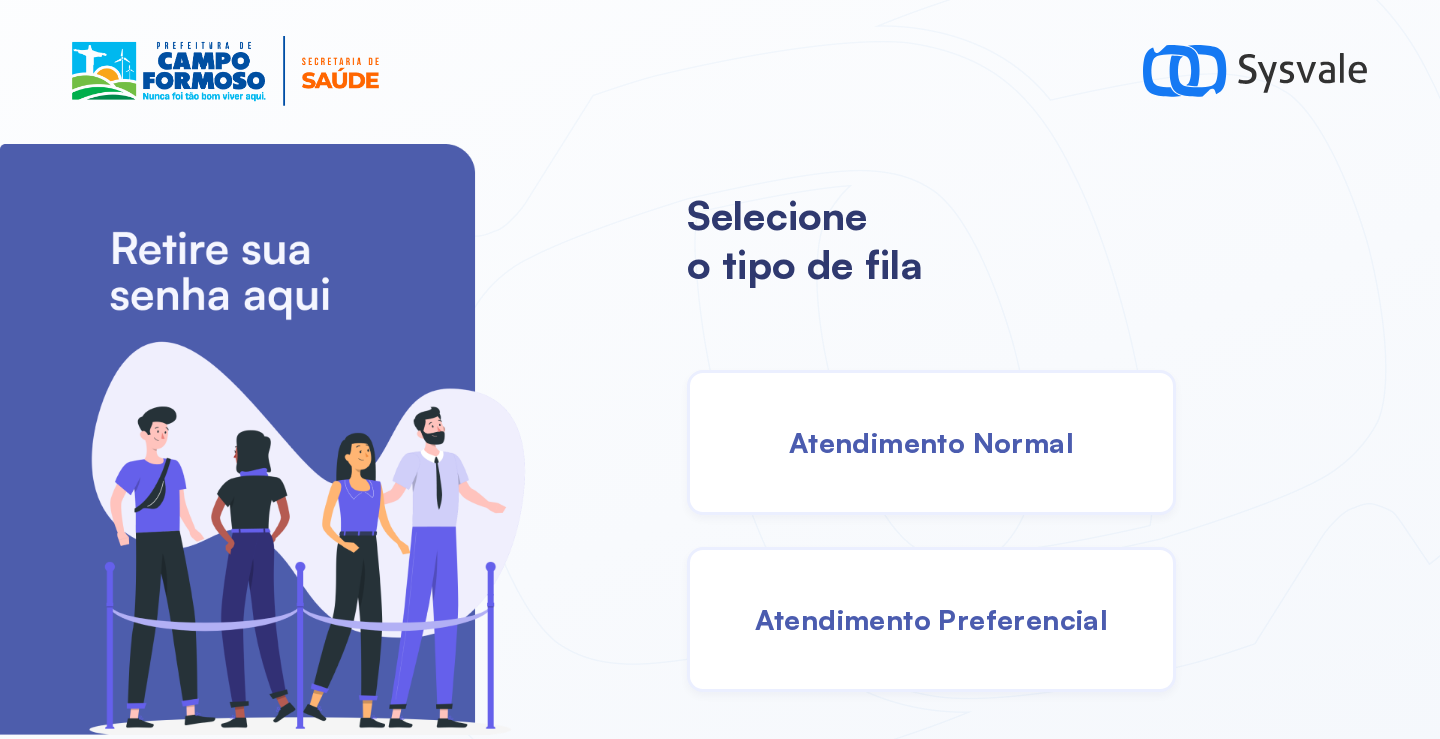 click on "Atendimento Normal" at bounding box center [931, 442] 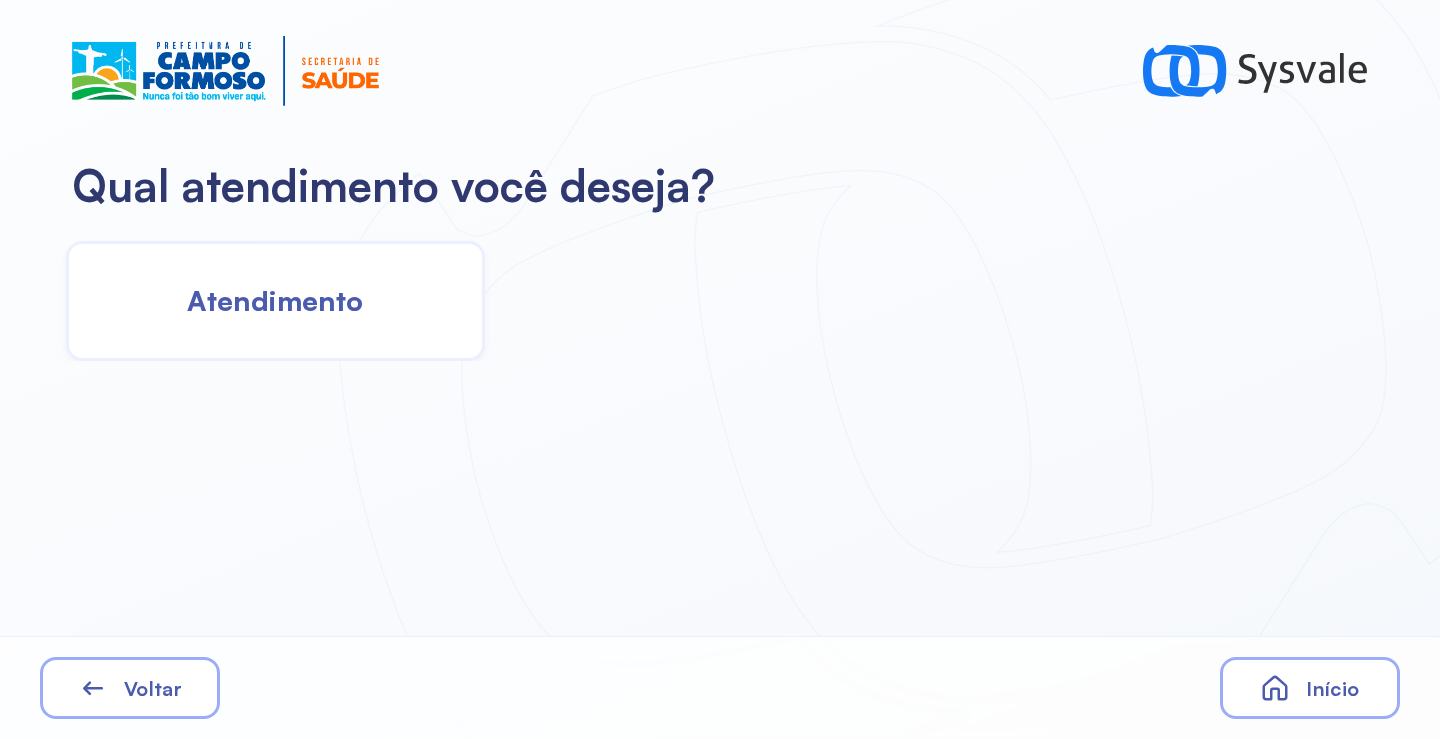 click on "Atendimento" at bounding box center [275, 300] 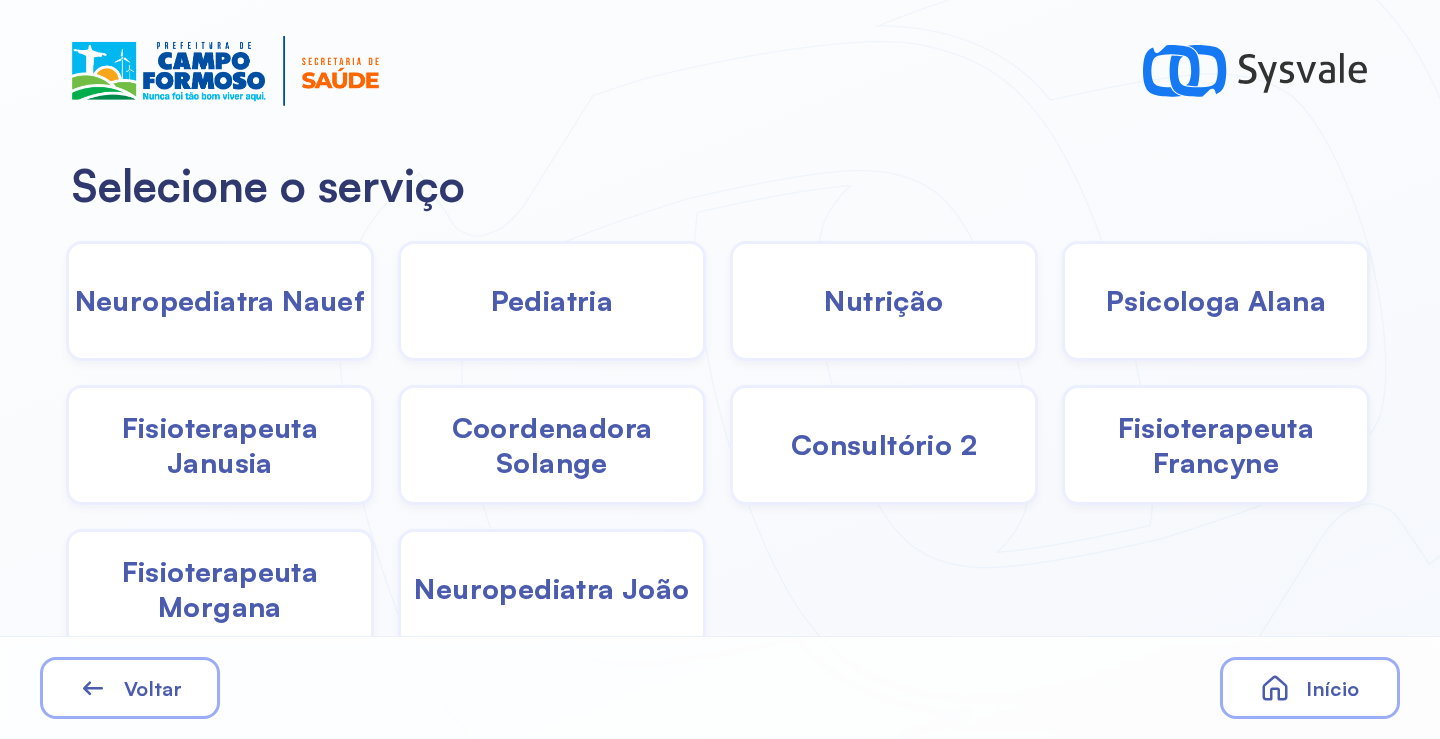 click on "Nutrição" at bounding box center [883, 300] 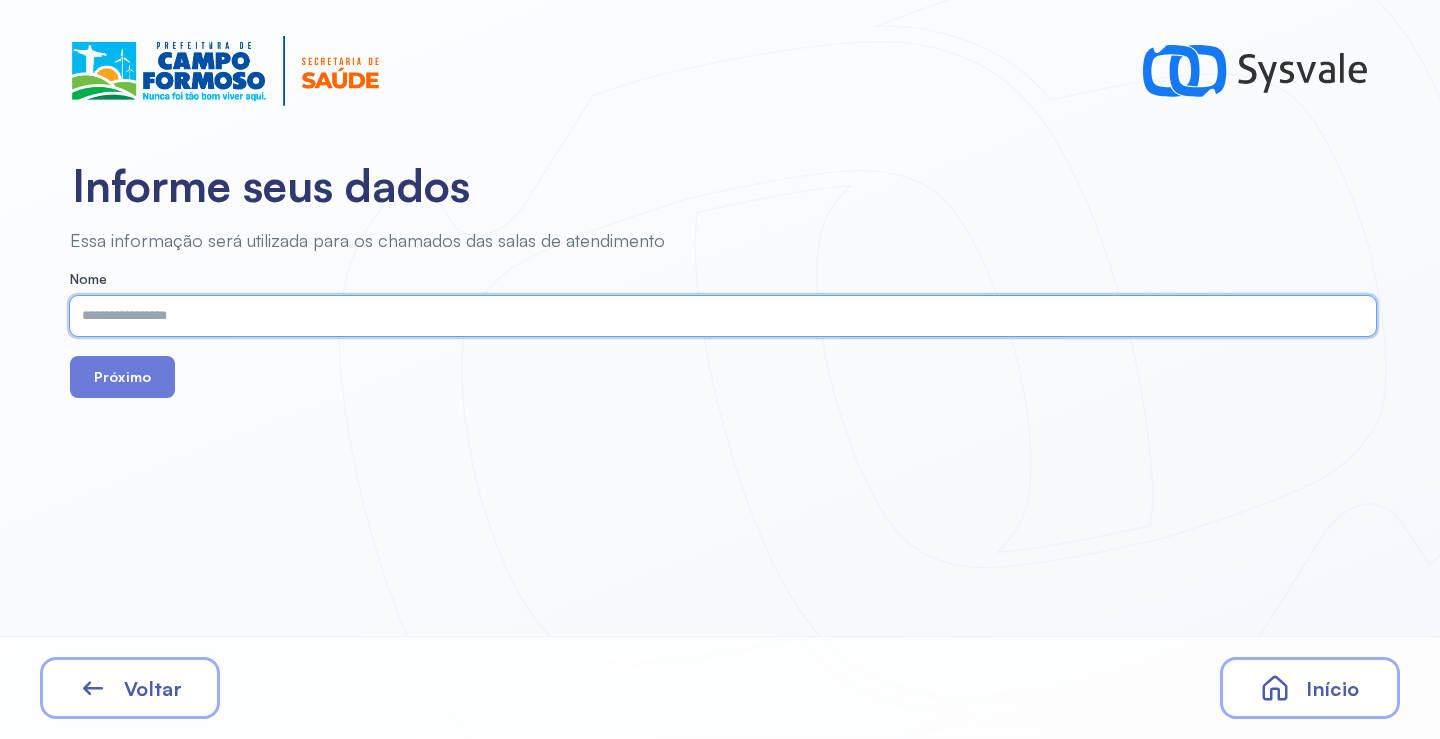 click at bounding box center [719, 316] 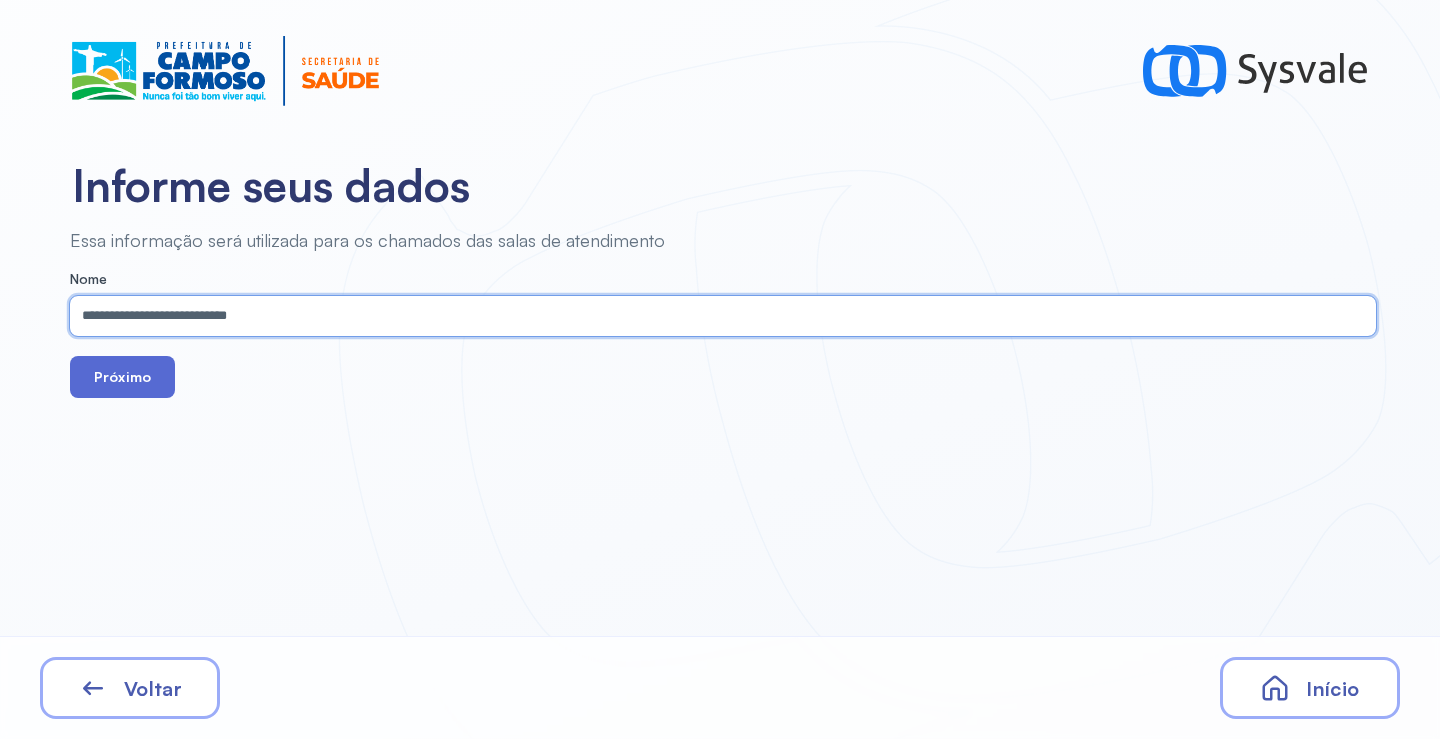type on "**********" 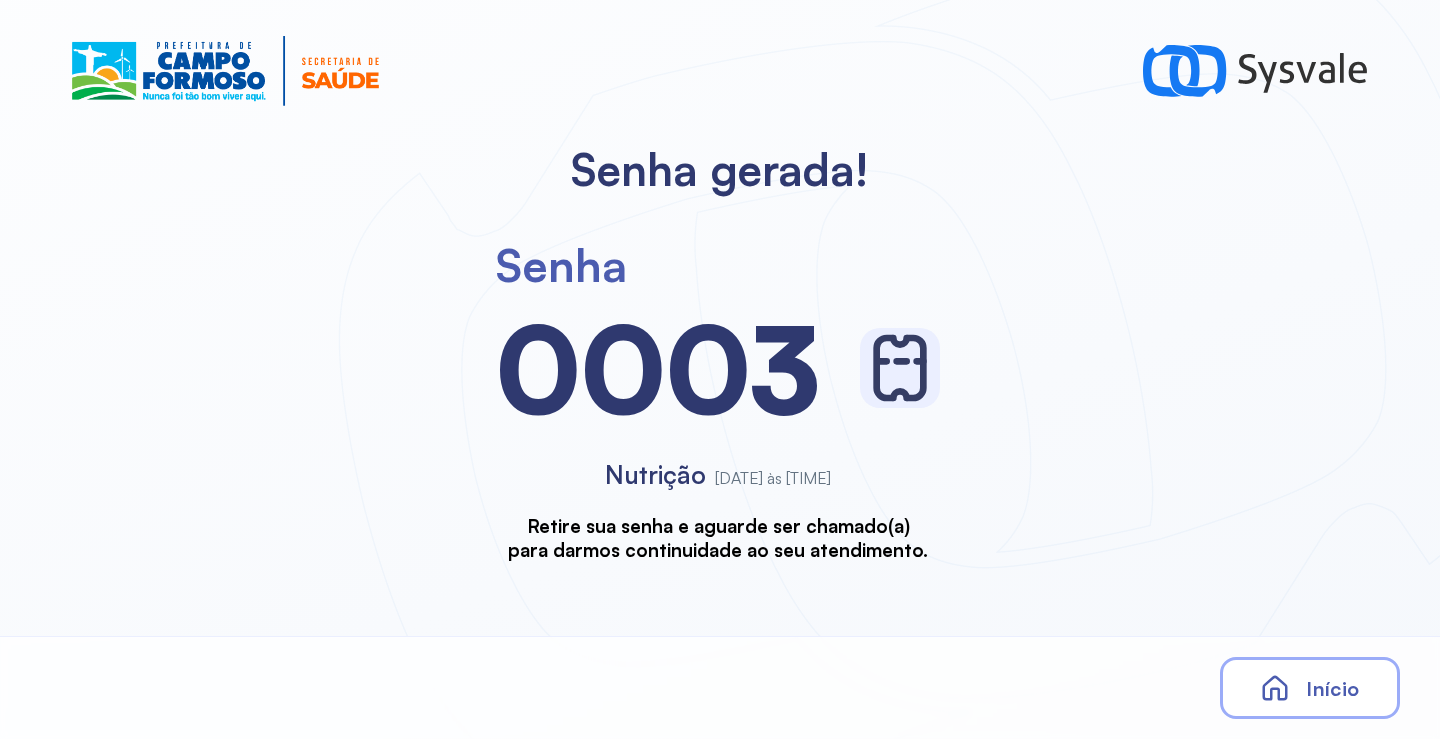 scroll, scrollTop: 0, scrollLeft: 0, axis: both 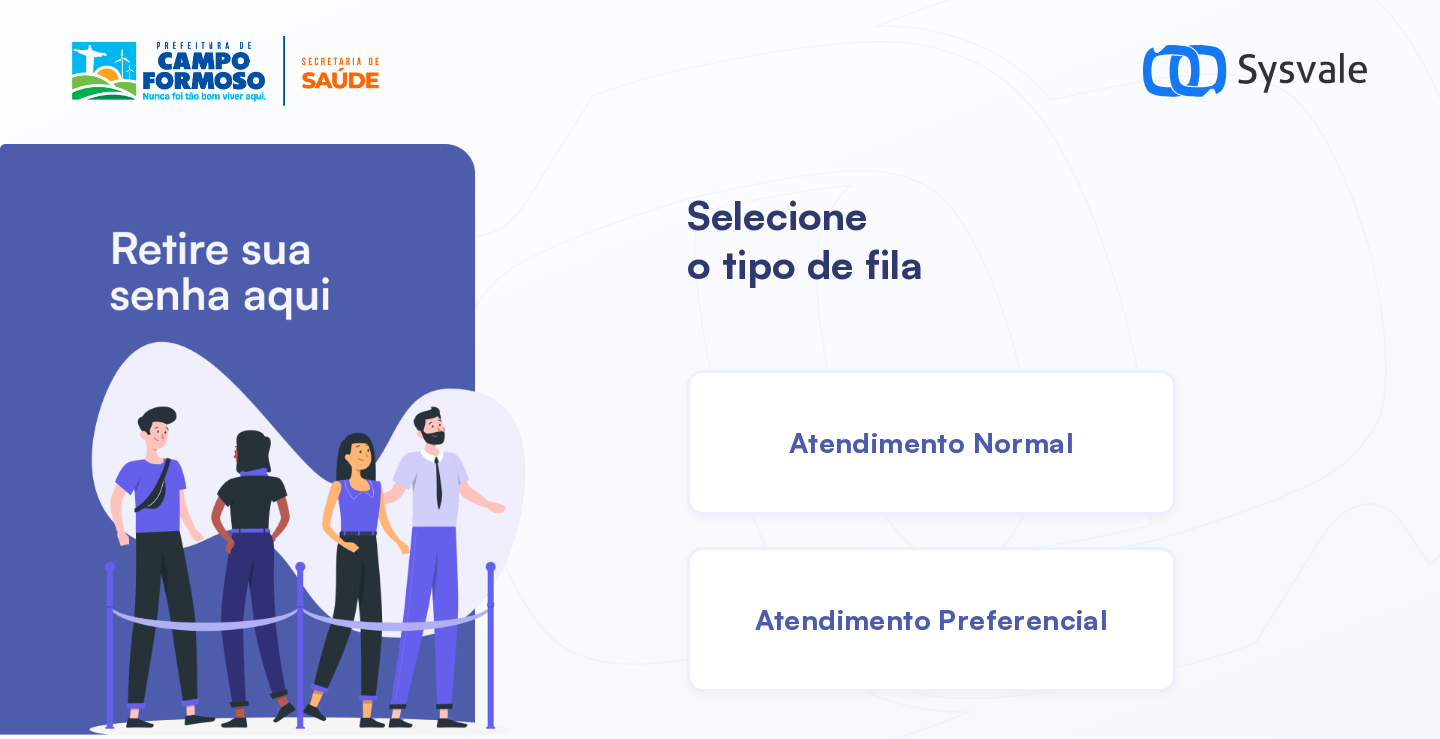 click on "Atendimento Normal" at bounding box center (931, 442) 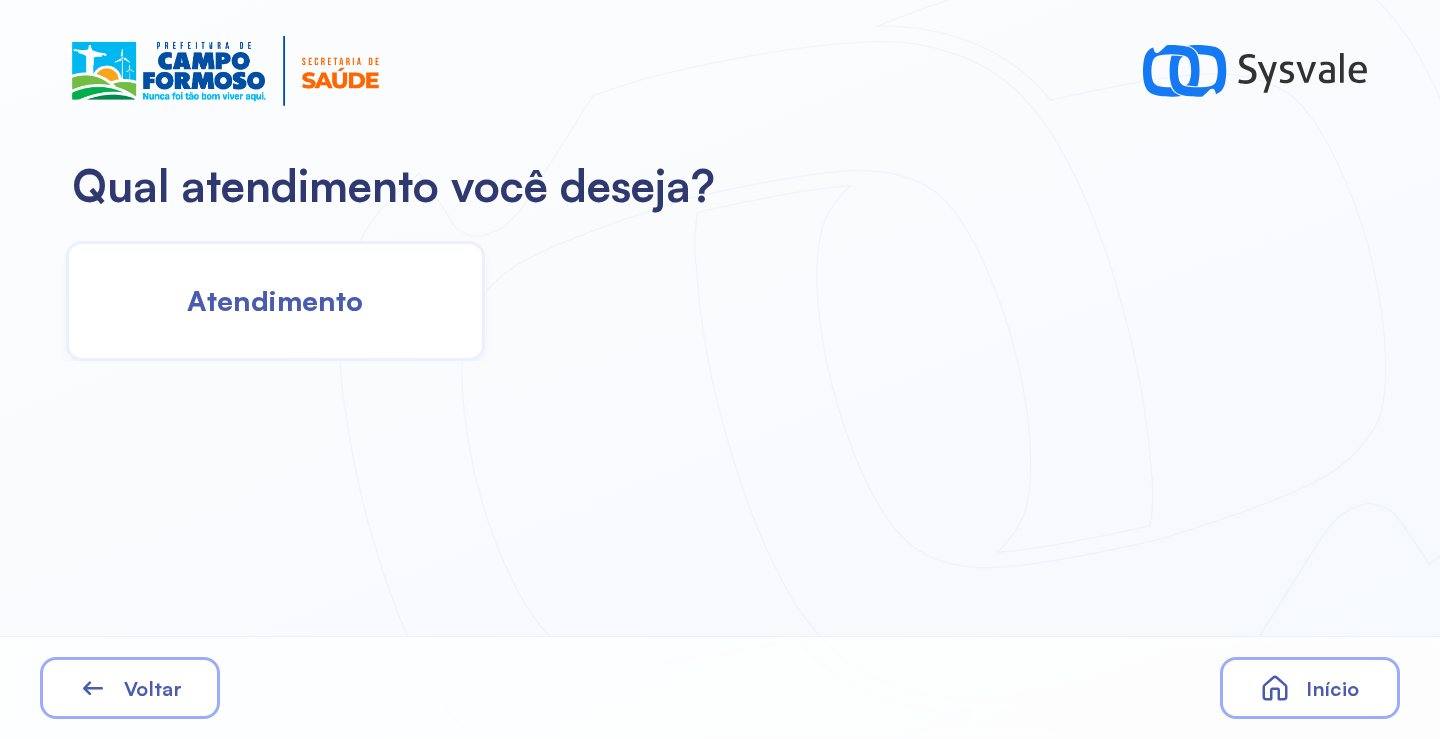 click on "Atendimento" 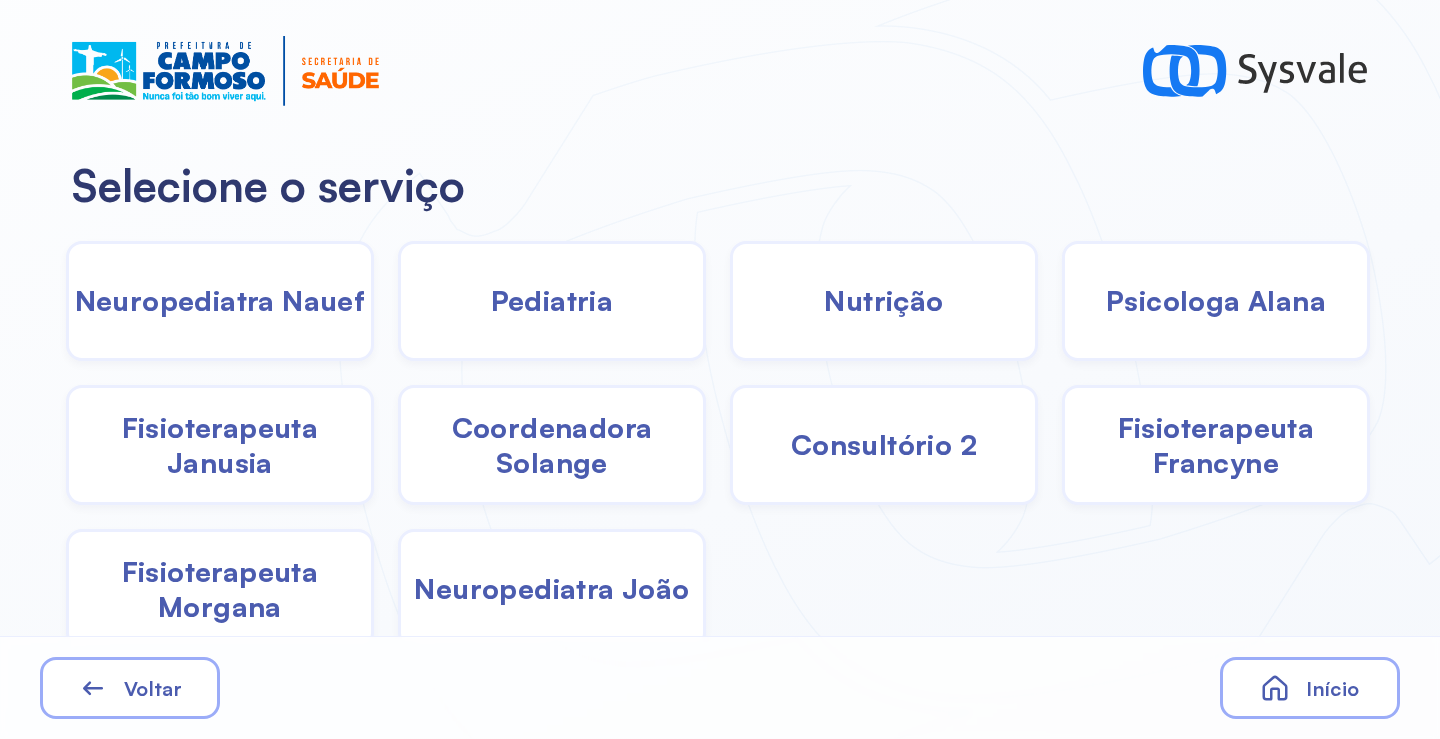 click on "Nutrição" at bounding box center [883, 300] 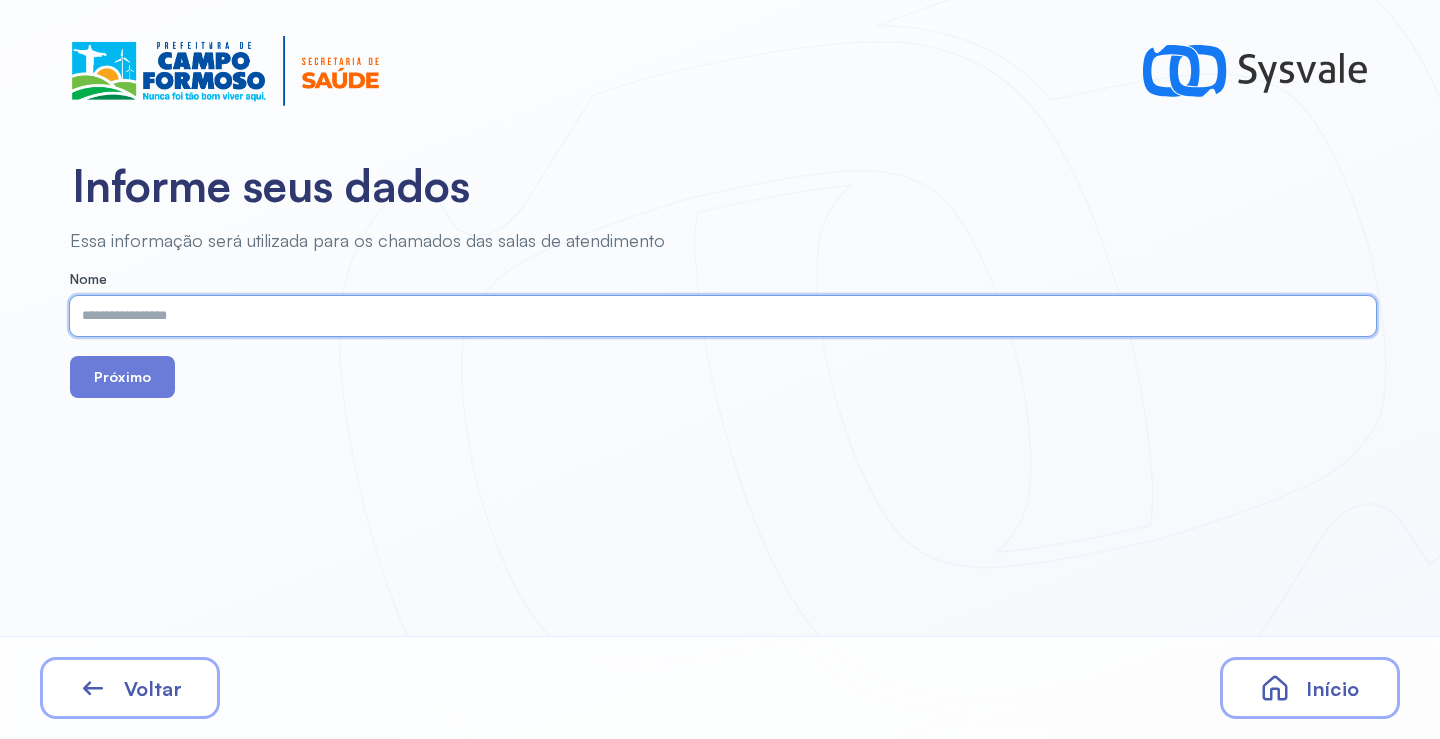 click at bounding box center [719, 316] 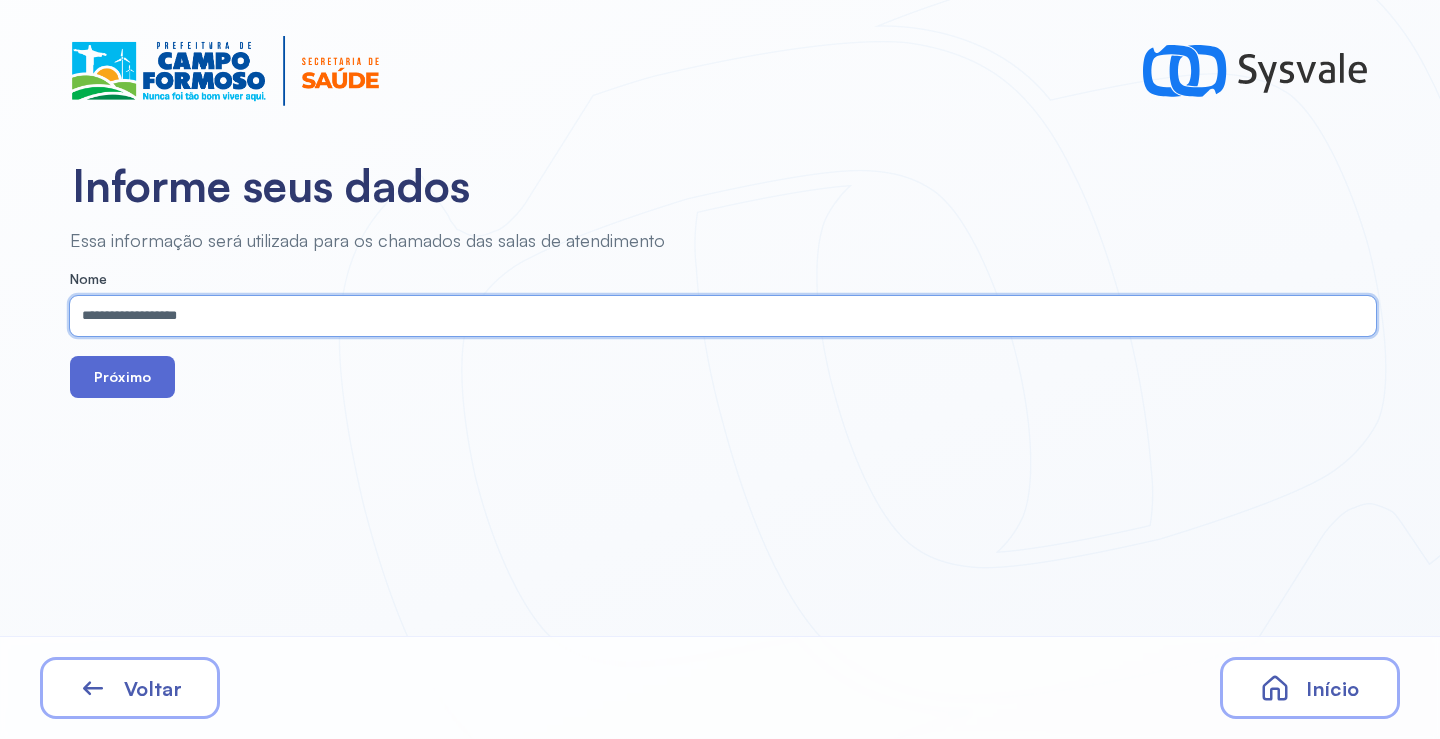 click on "Próximo" at bounding box center [122, 377] 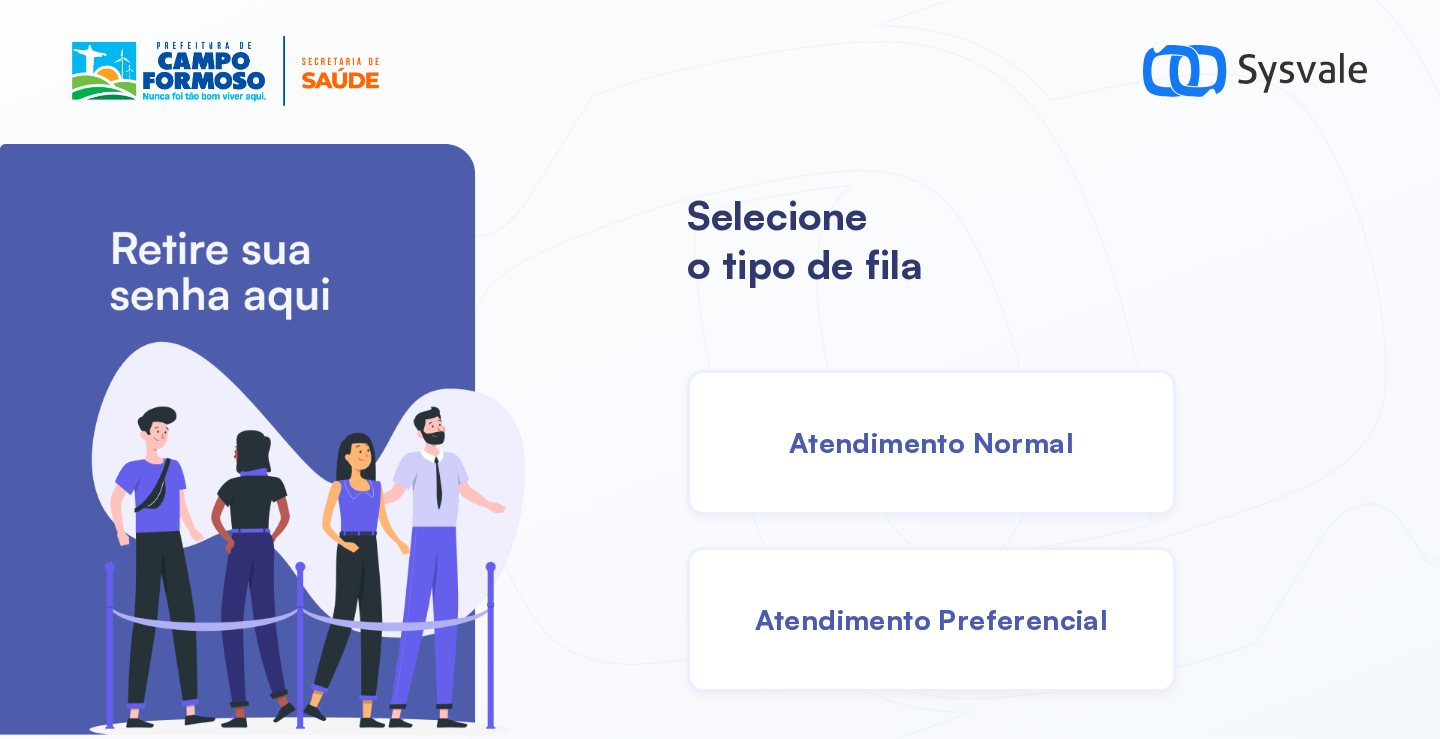 click on "Atendimento Normal" at bounding box center [931, 442] 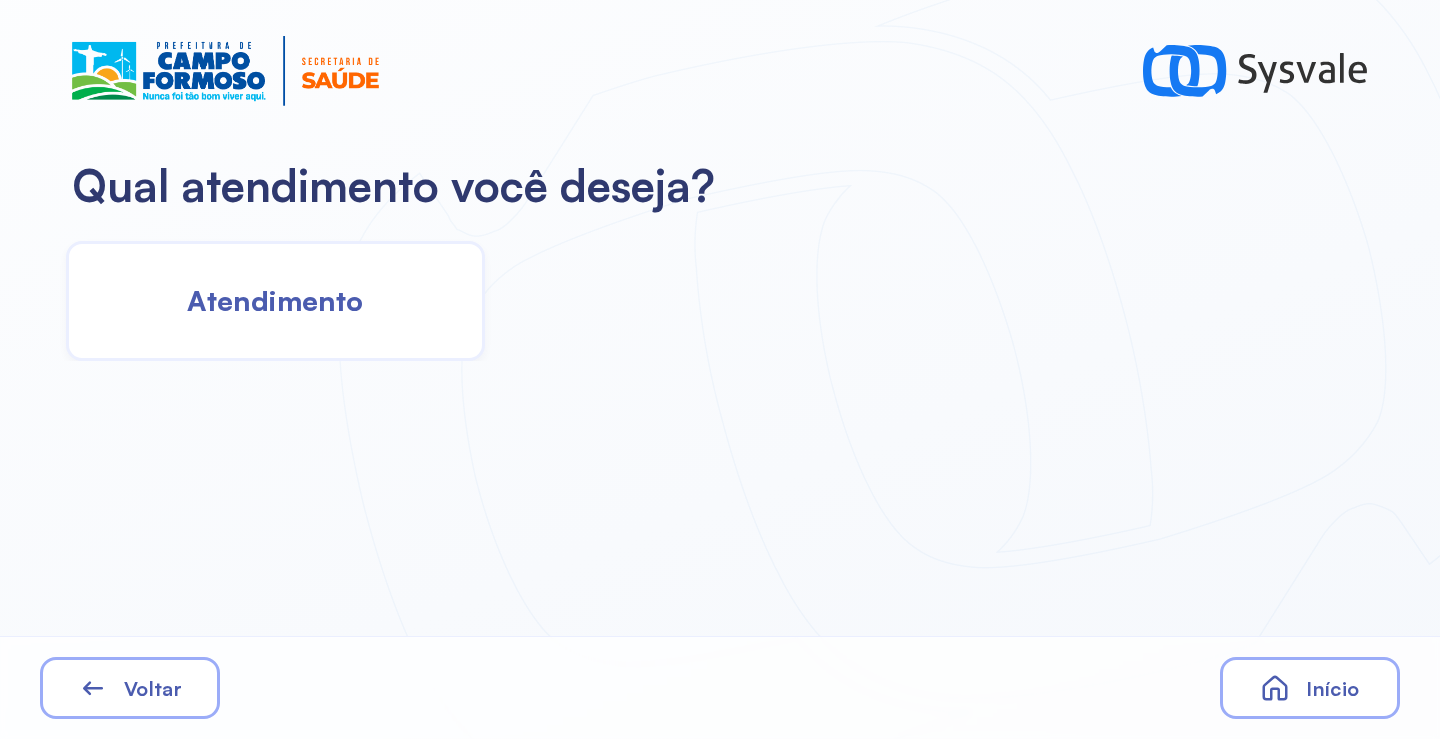 click on "Atendimento" at bounding box center (275, 300) 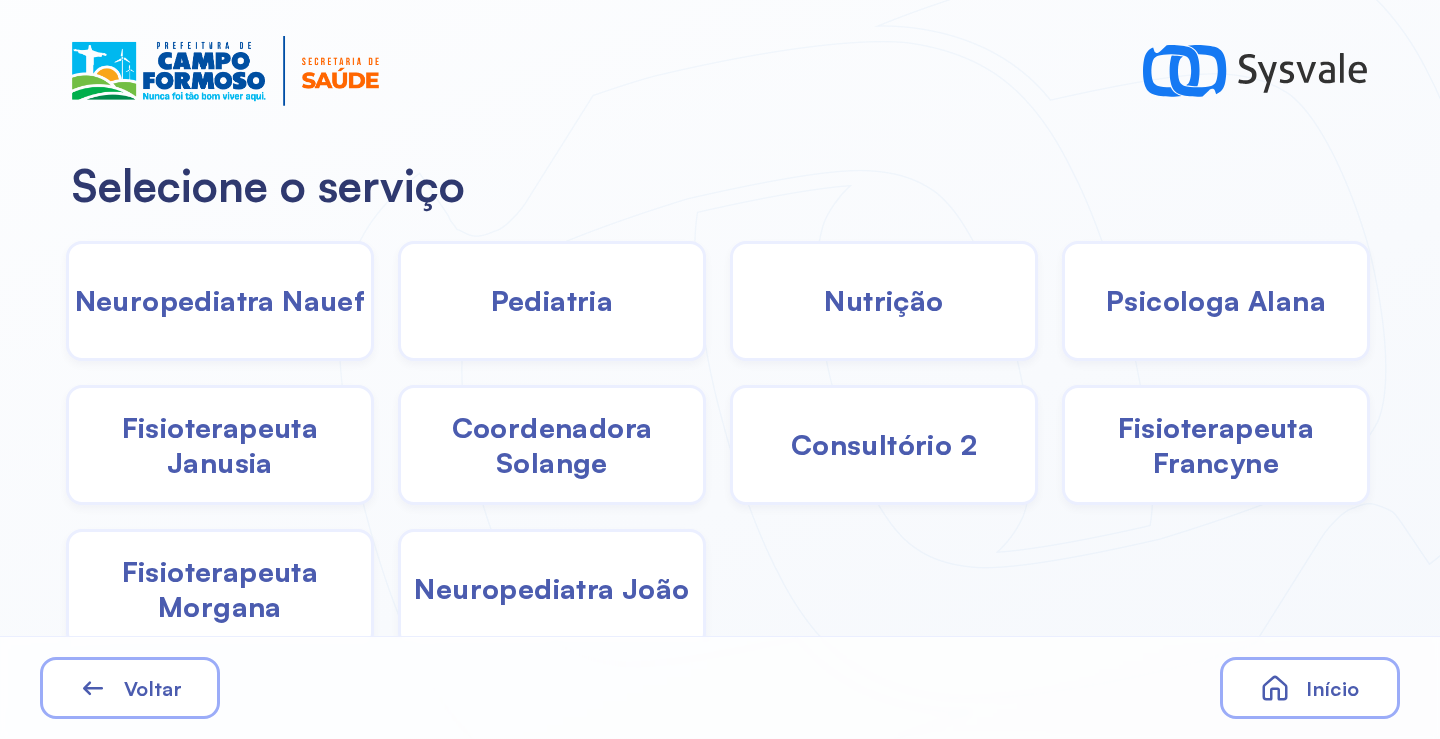 click on "Fisioterapeuta Janusia" at bounding box center [220, 445] 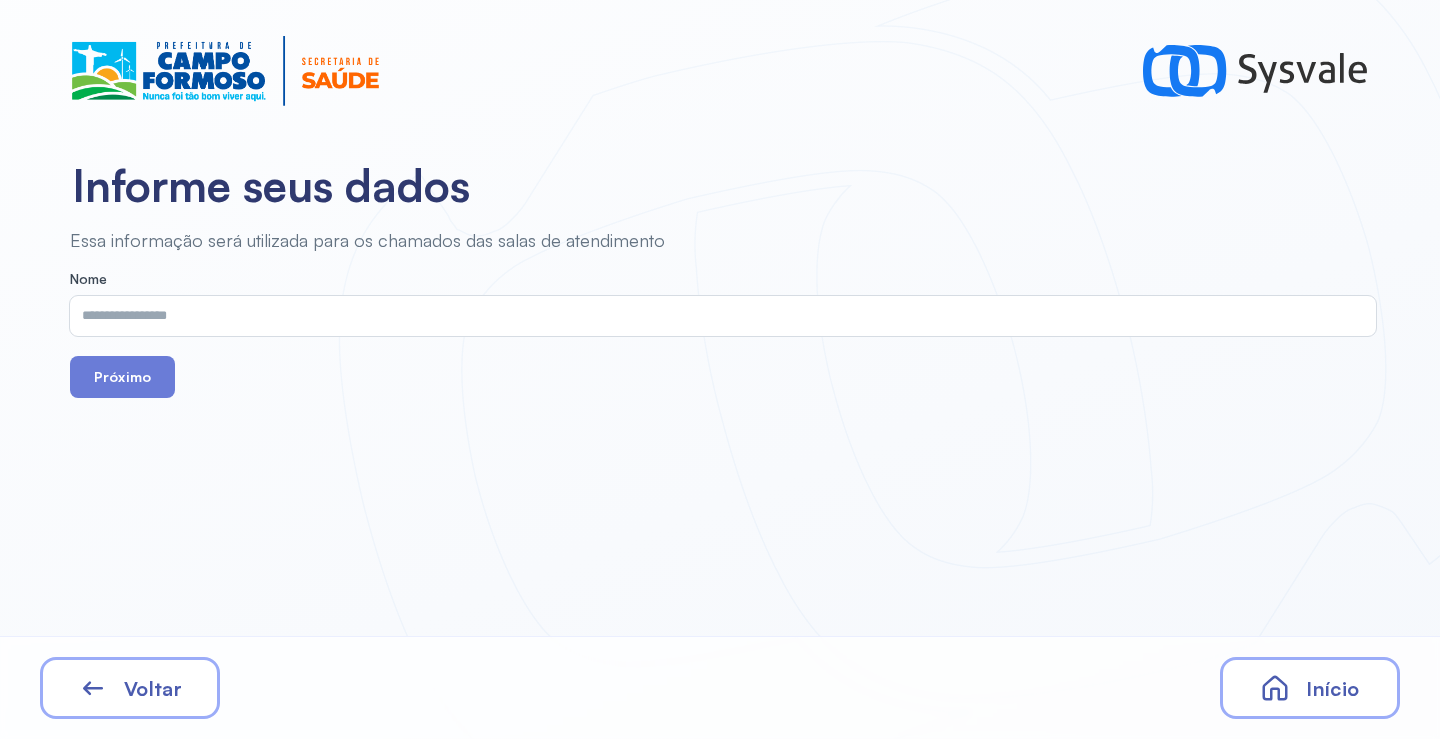 click at bounding box center [719, 316] 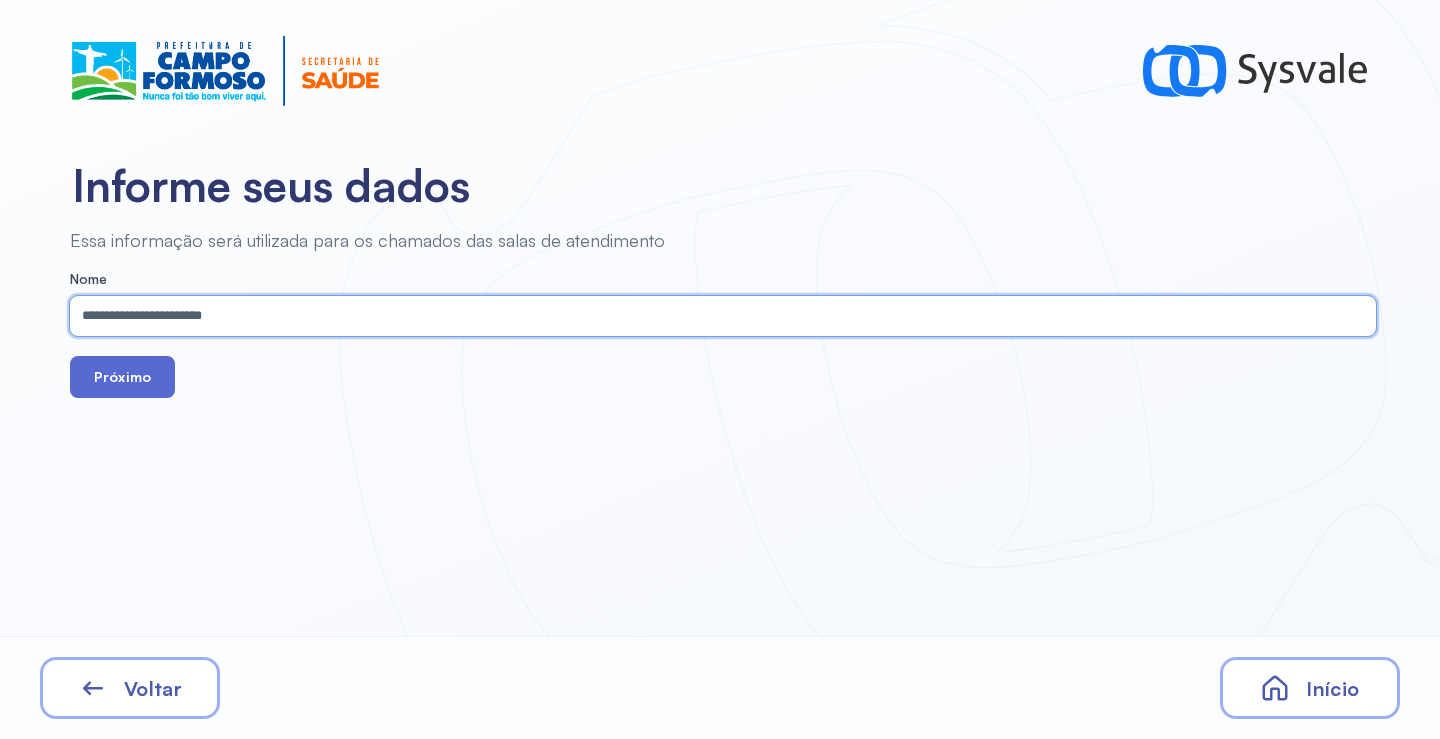 click on "Próximo" at bounding box center (122, 377) 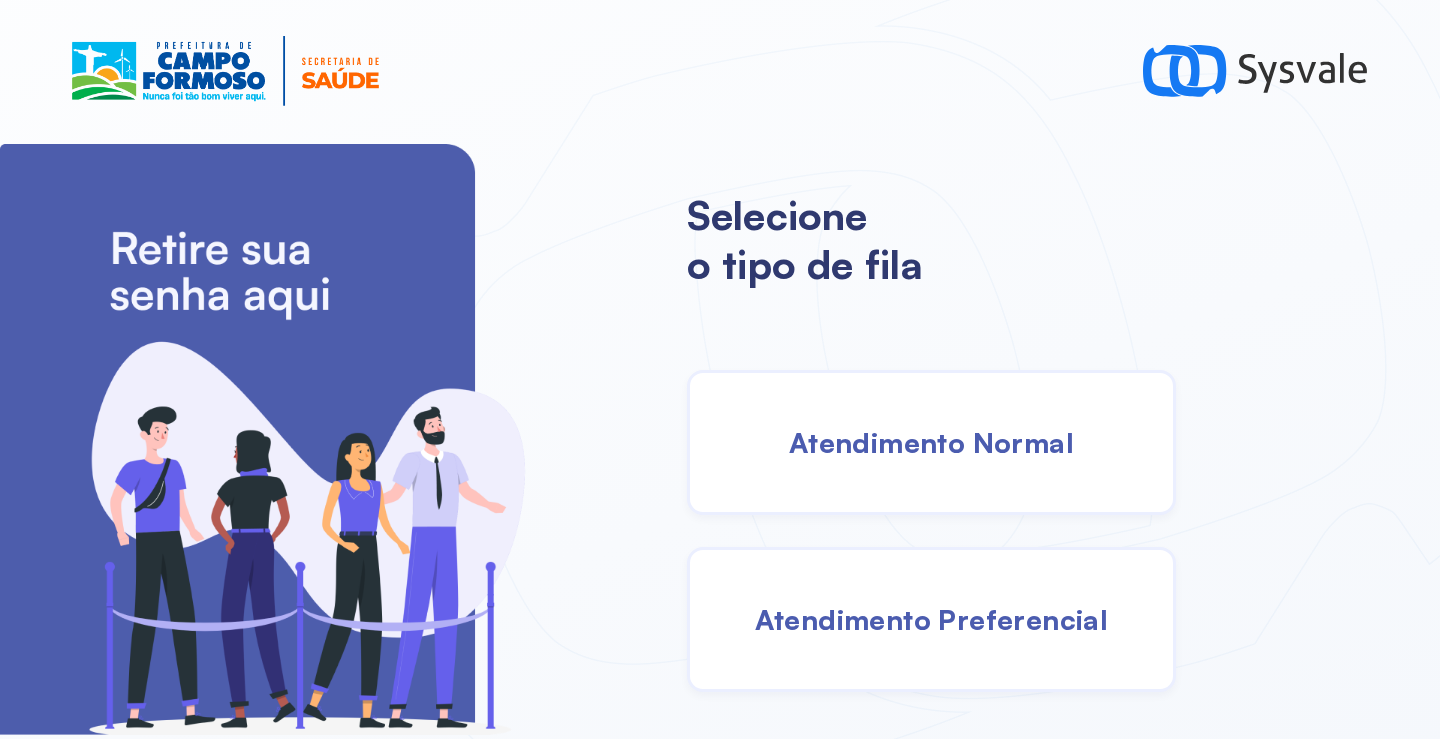 click on "Atendimento Normal" at bounding box center [931, 442] 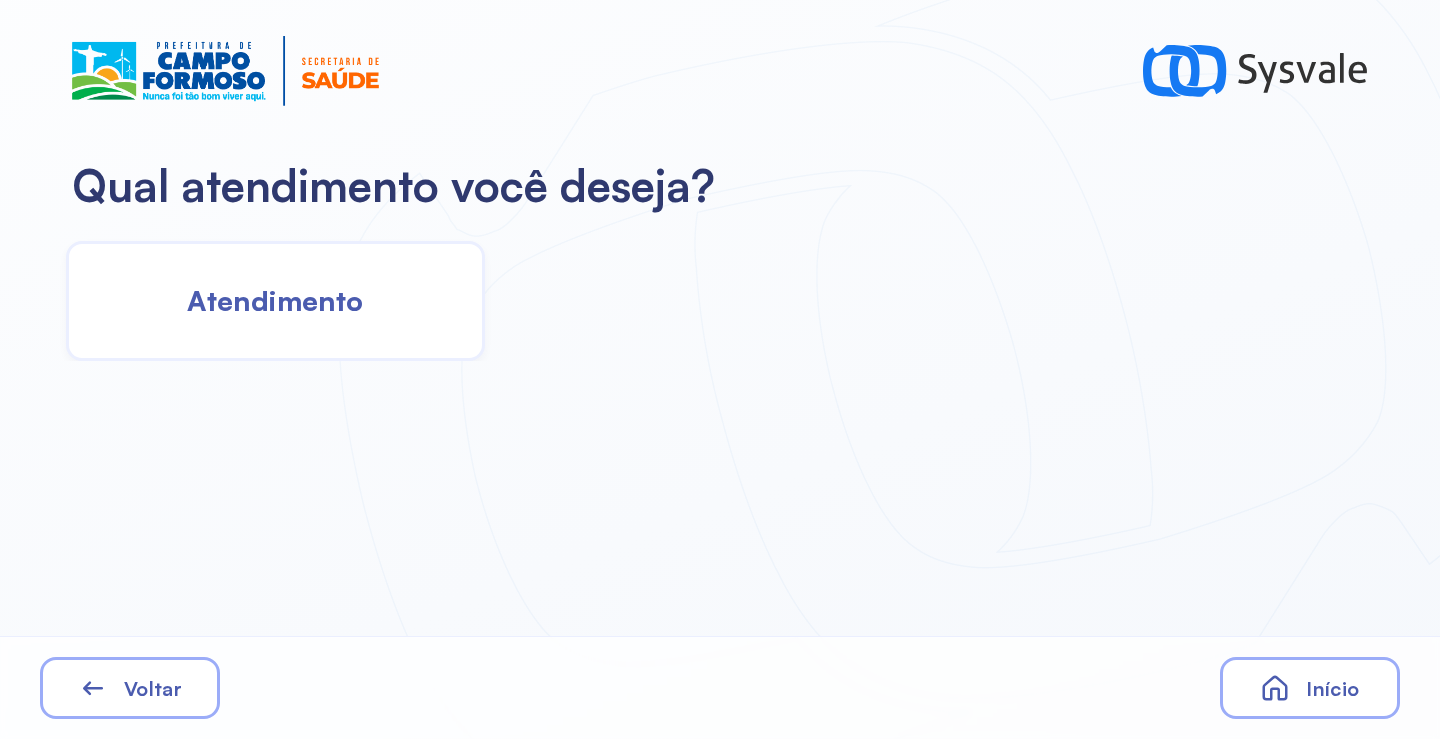 click on "Atendimento" at bounding box center (275, 300) 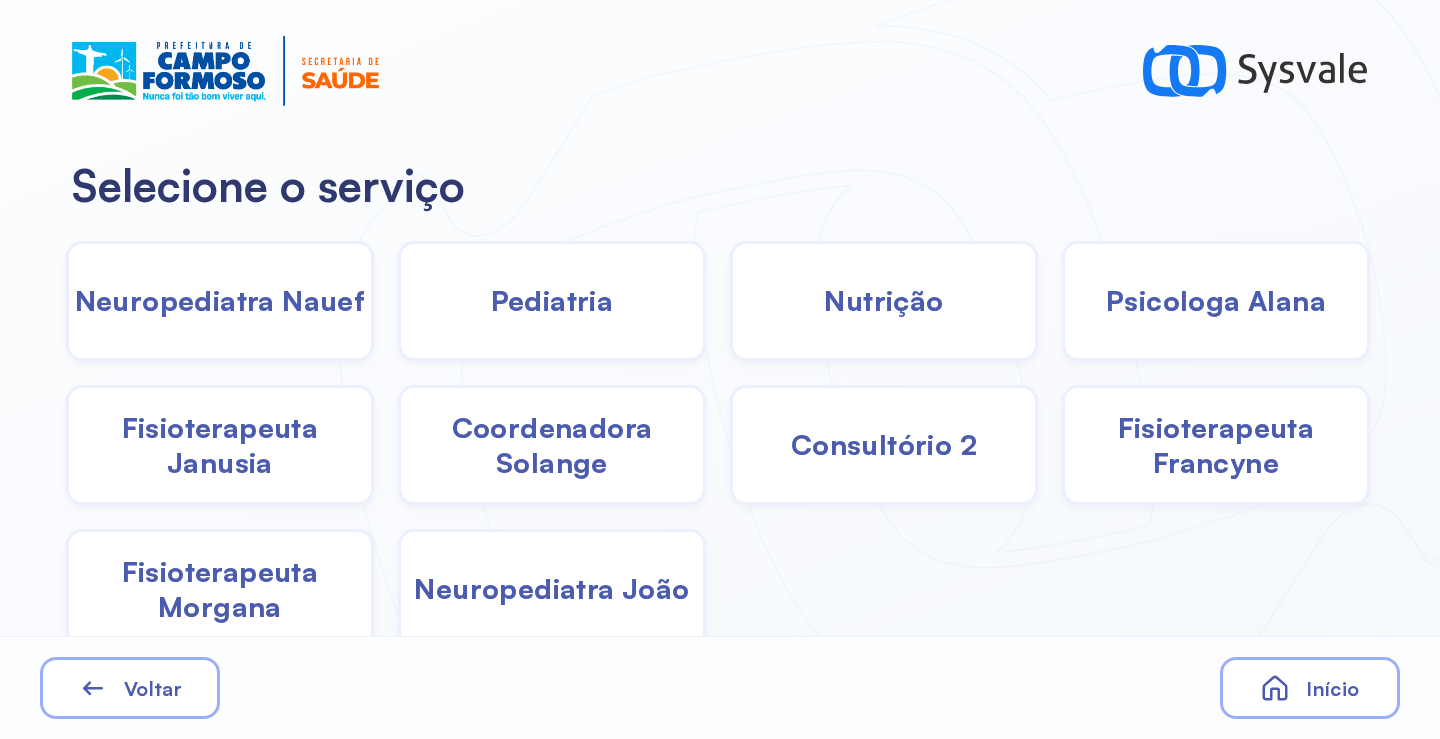 click on "Fisioterapeuta Francyne" at bounding box center [1216, 445] 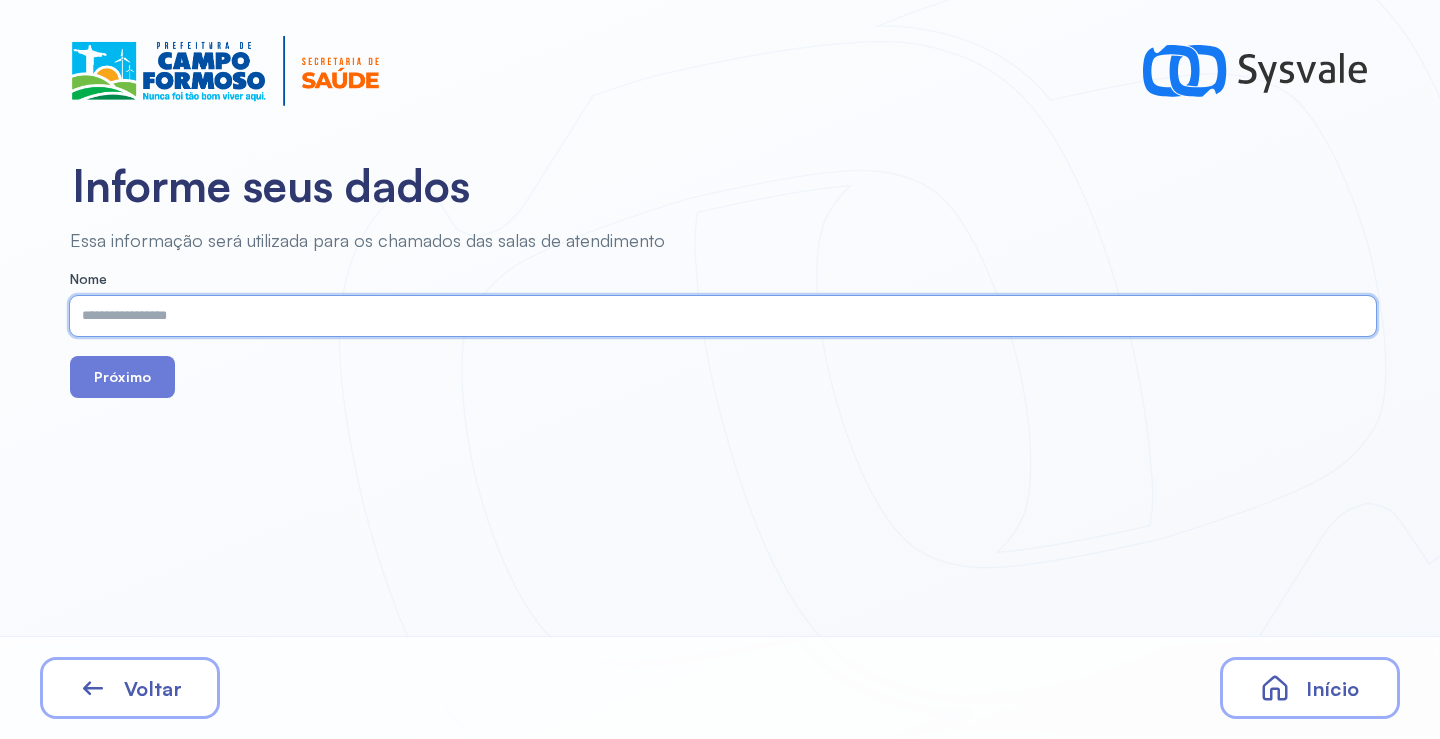 click at bounding box center [719, 316] 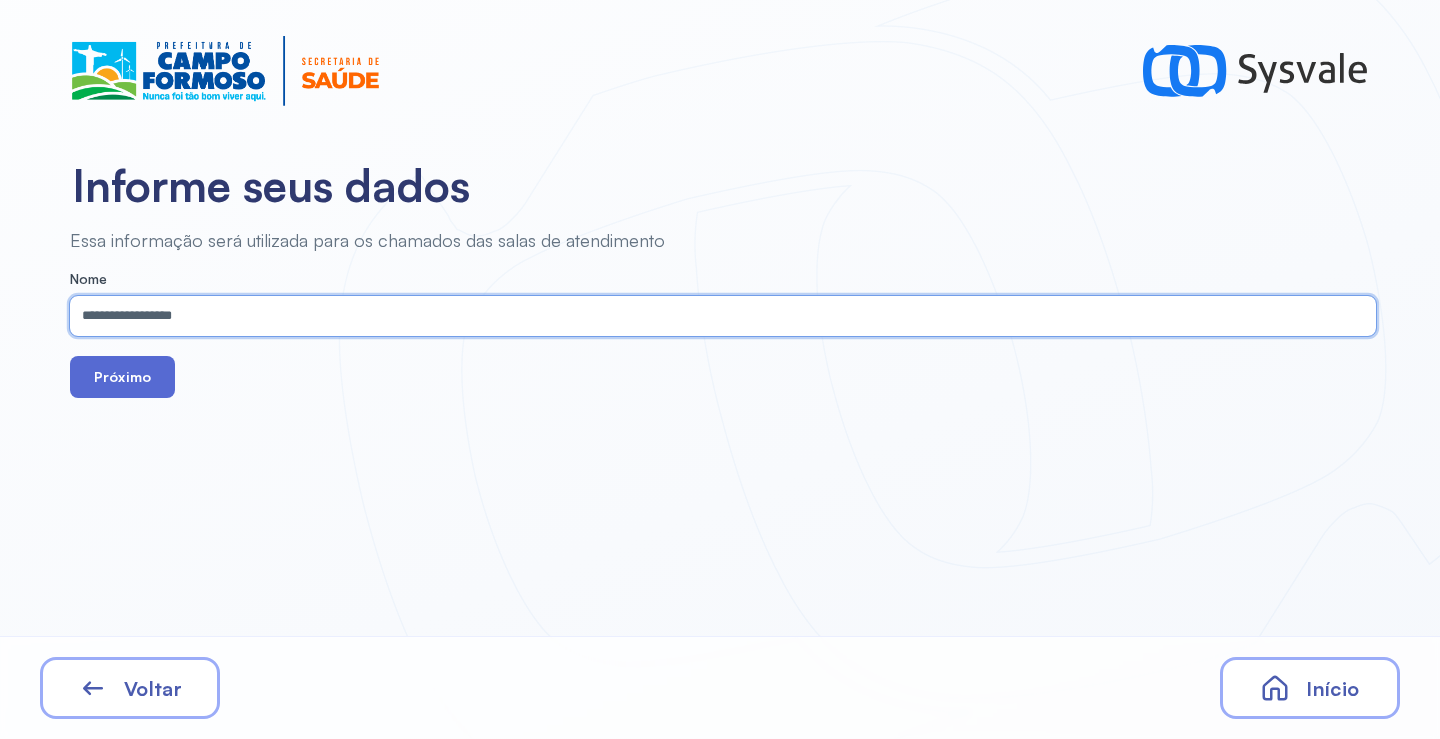 type on "**********" 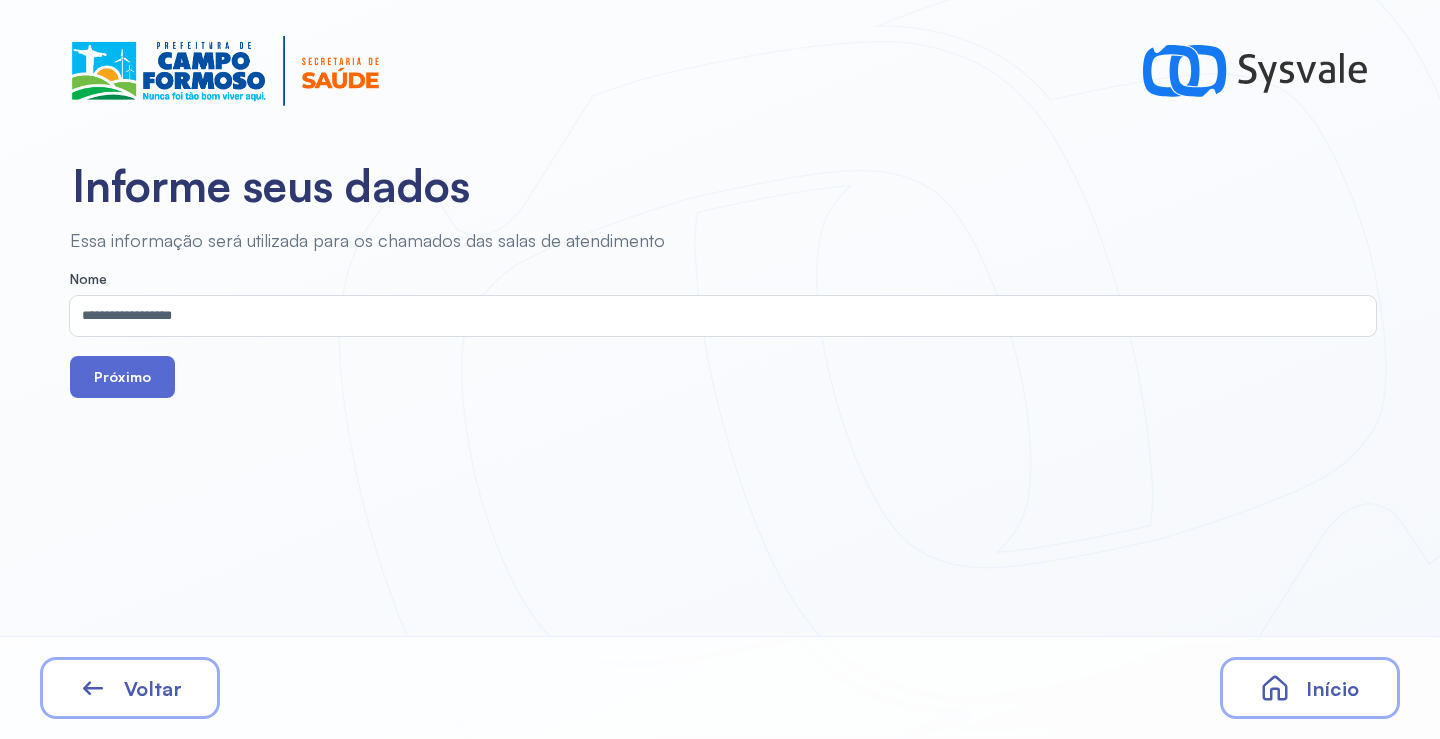 click on "Próximo" at bounding box center [122, 377] 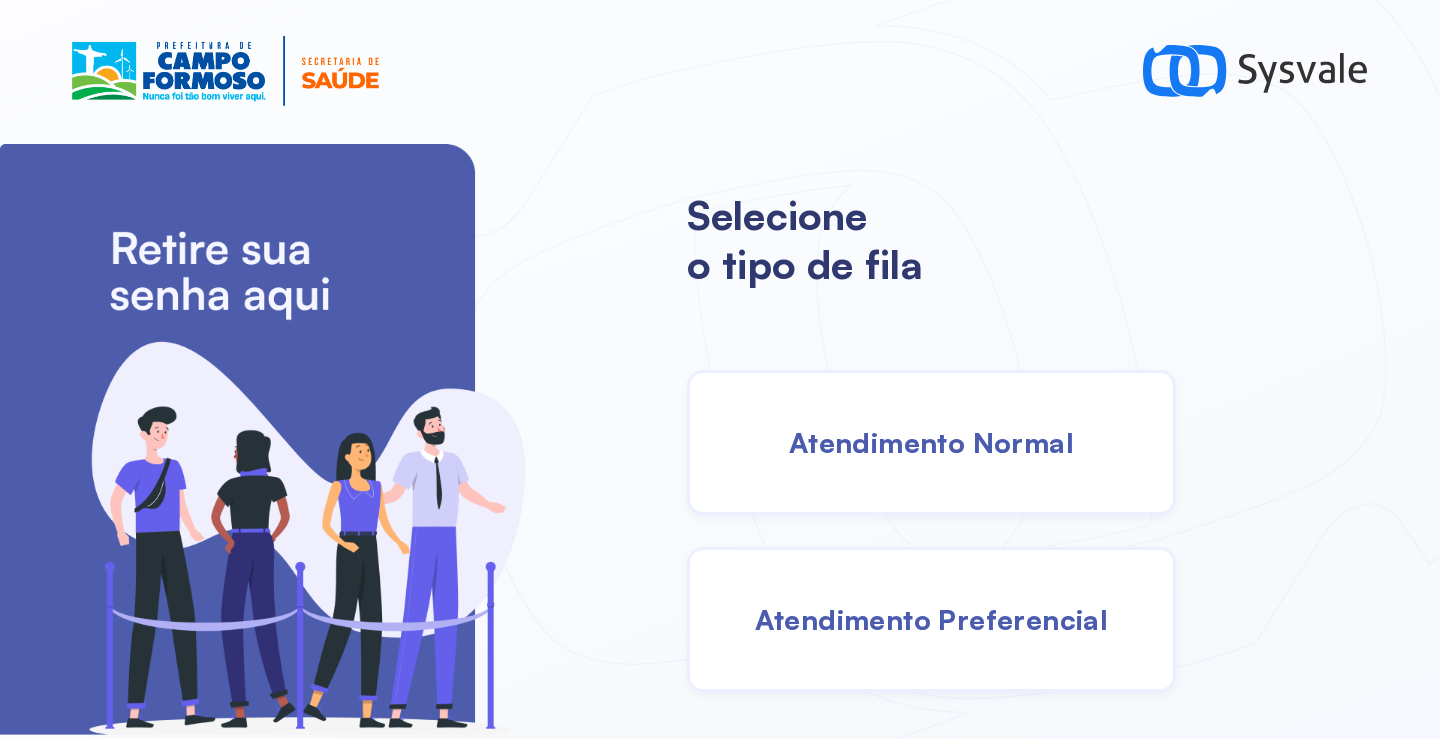 click on "Atendimento Normal" at bounding box center [931, 442] 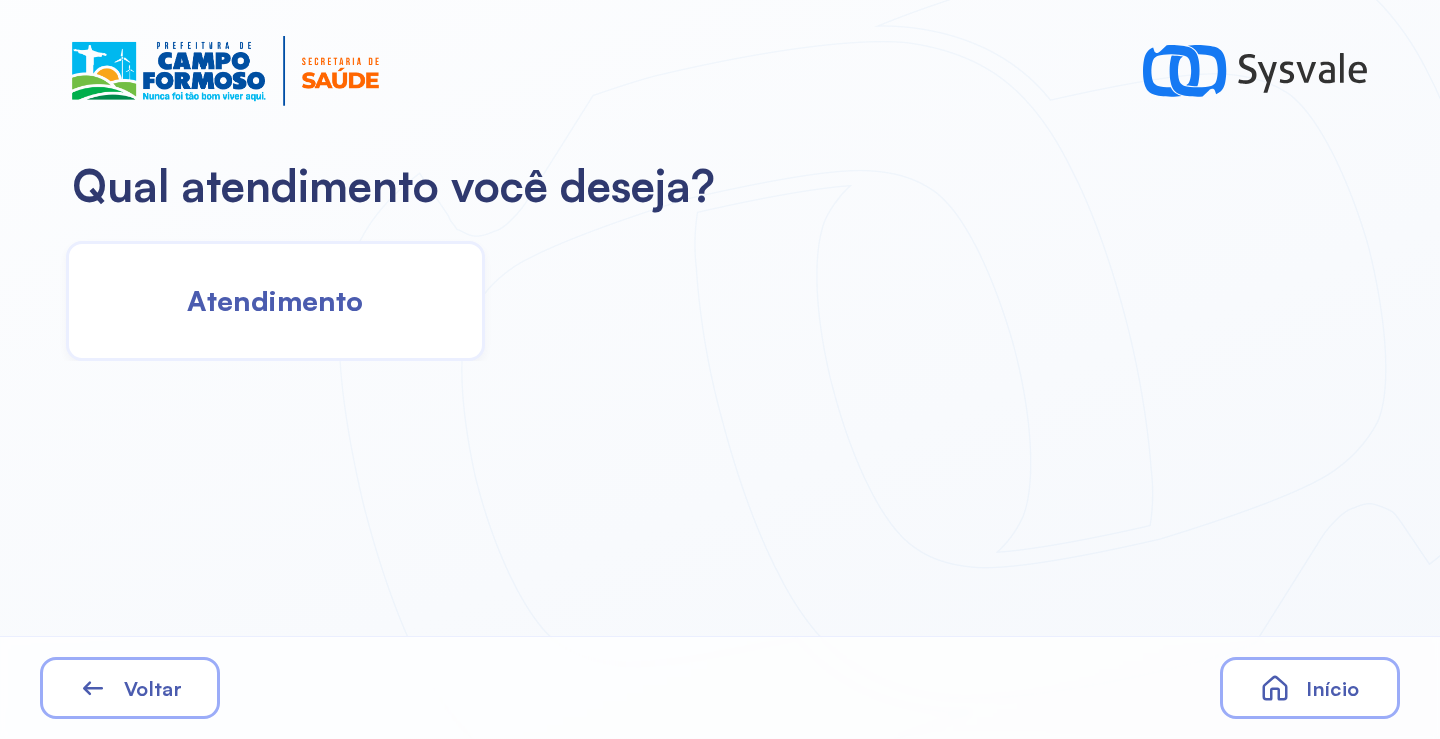 click on "Atendimento" 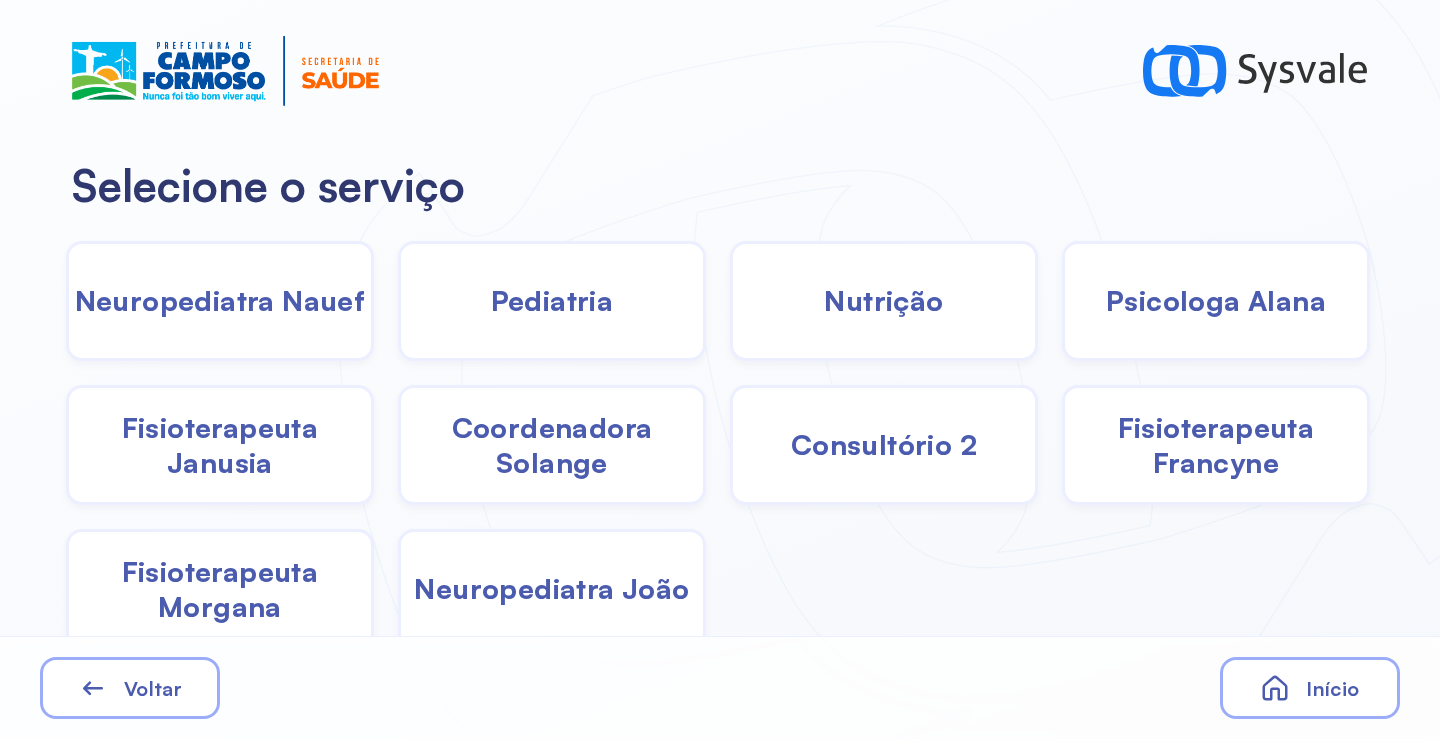 click on "Fisioterapeuta Janusia" at bounding box center (220, 445) 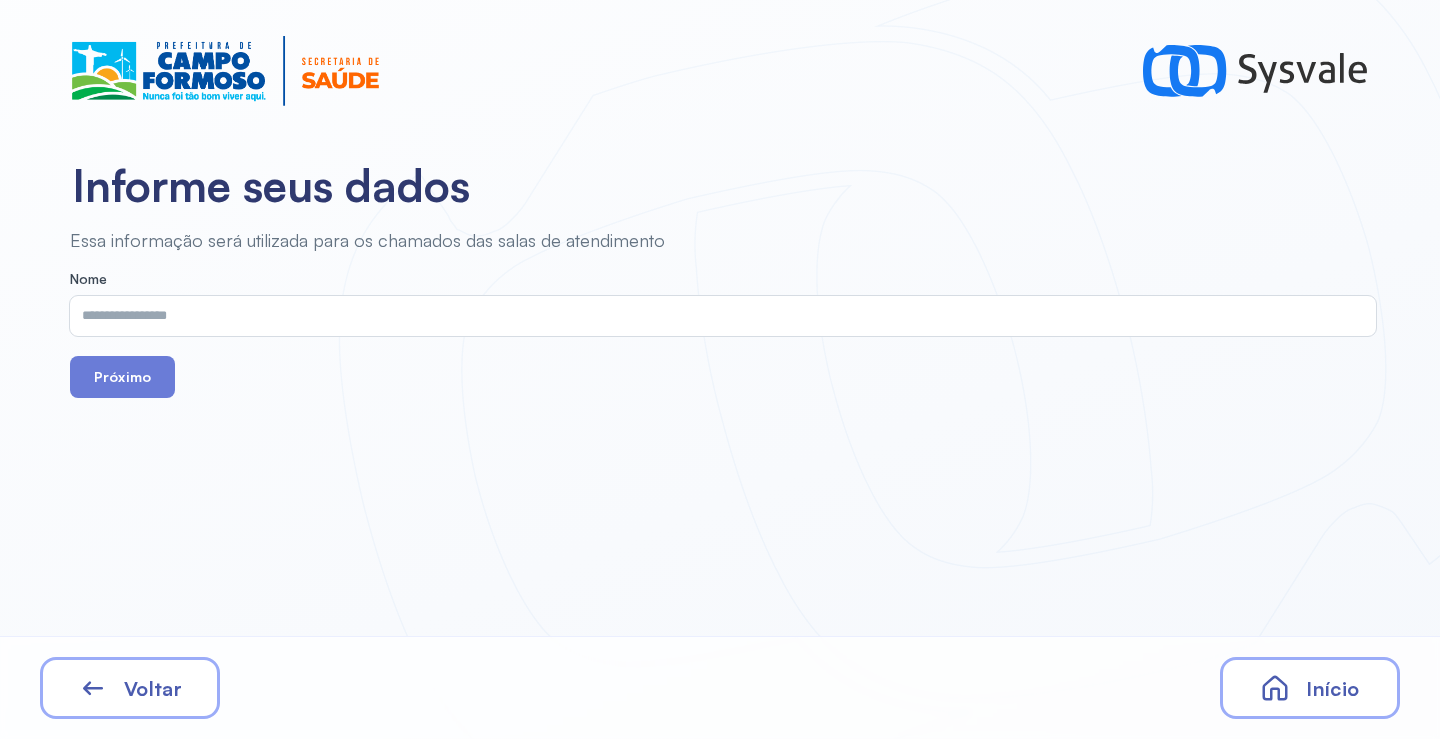 click at bounding box center (719, 316) 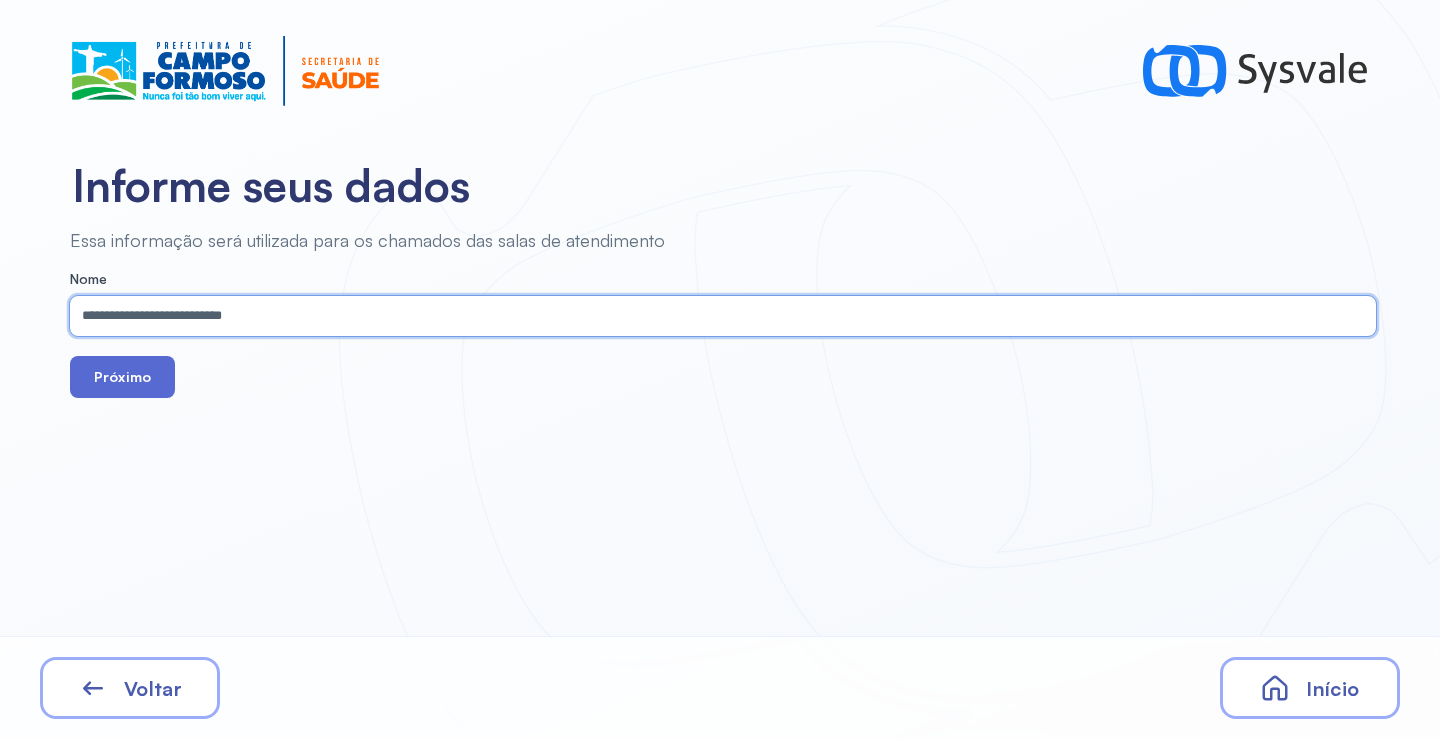 click on "Próximo" at bounding box center [122, 377] 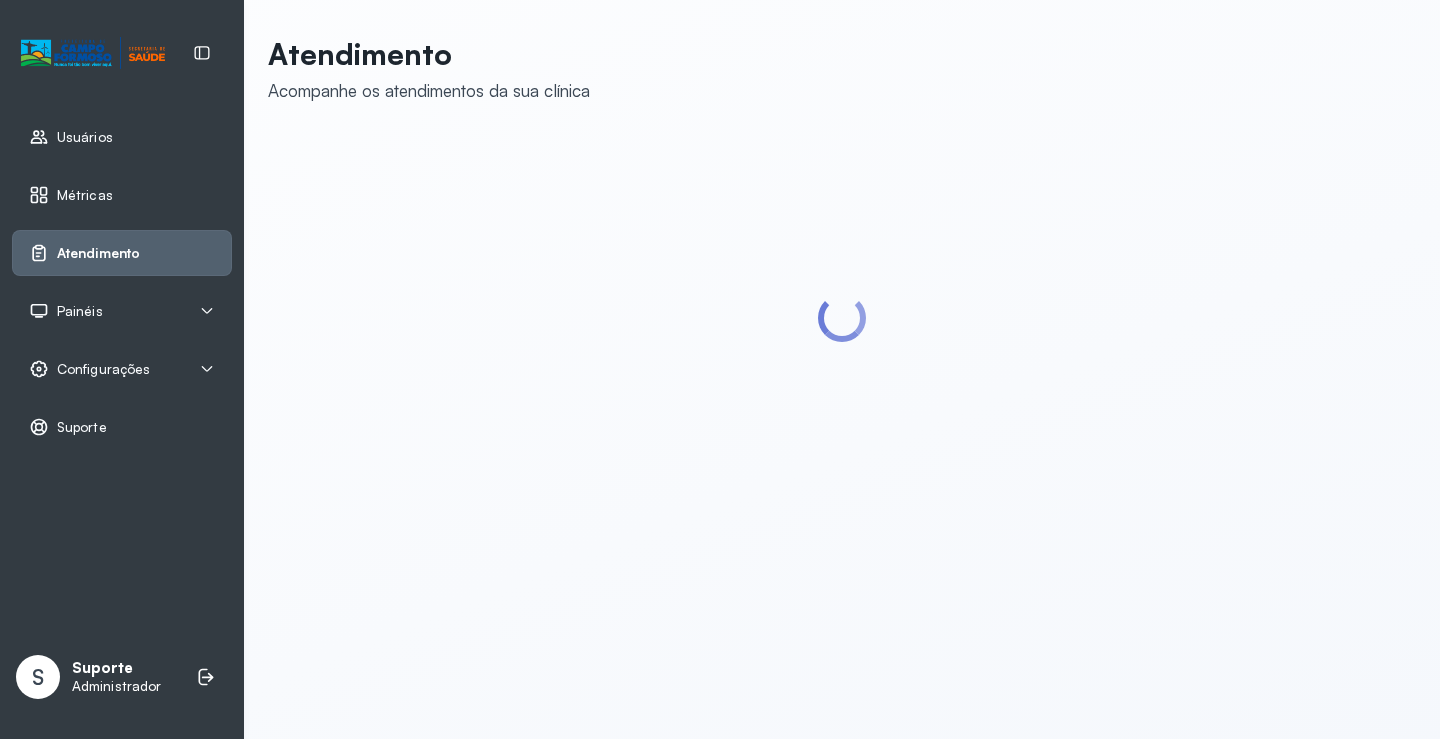scroll, scrollTop: 0, scrollLeft: 0, axis: both 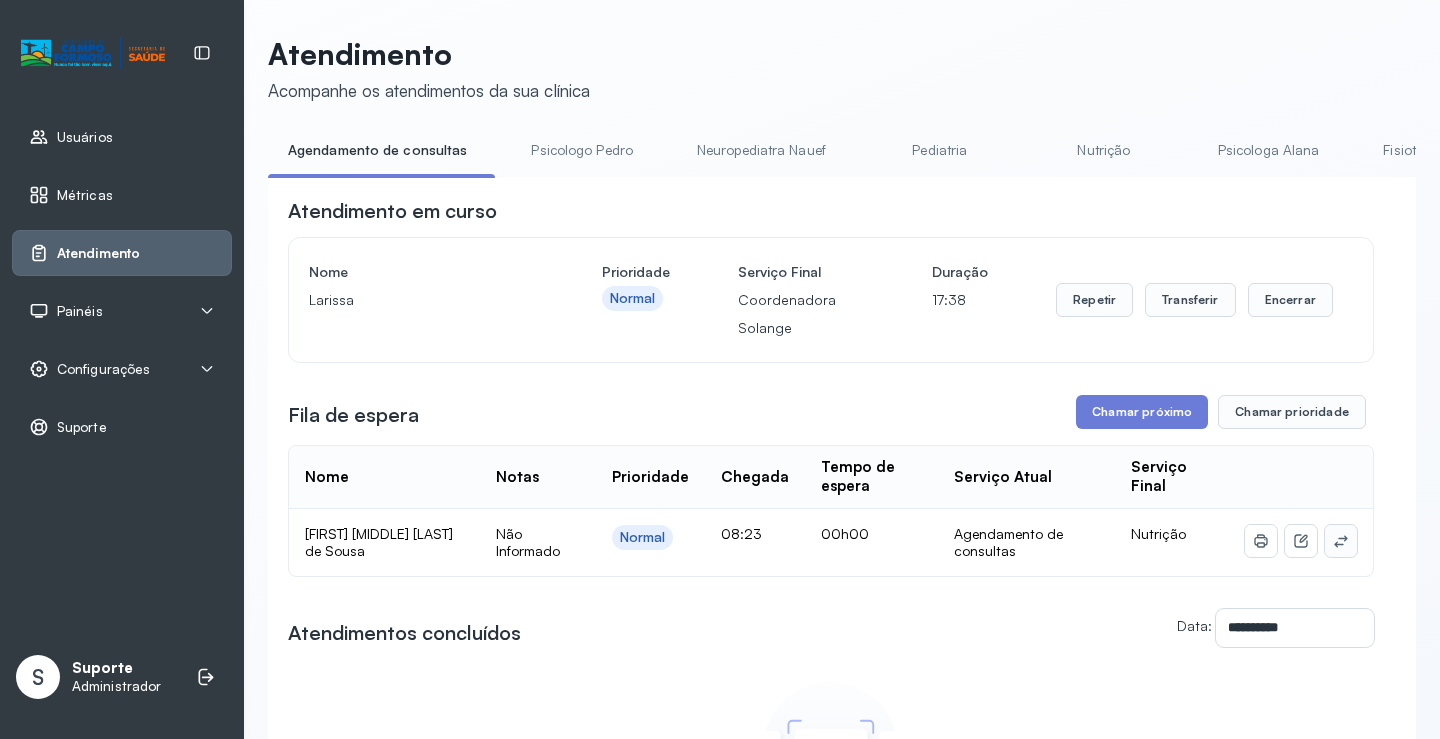 click 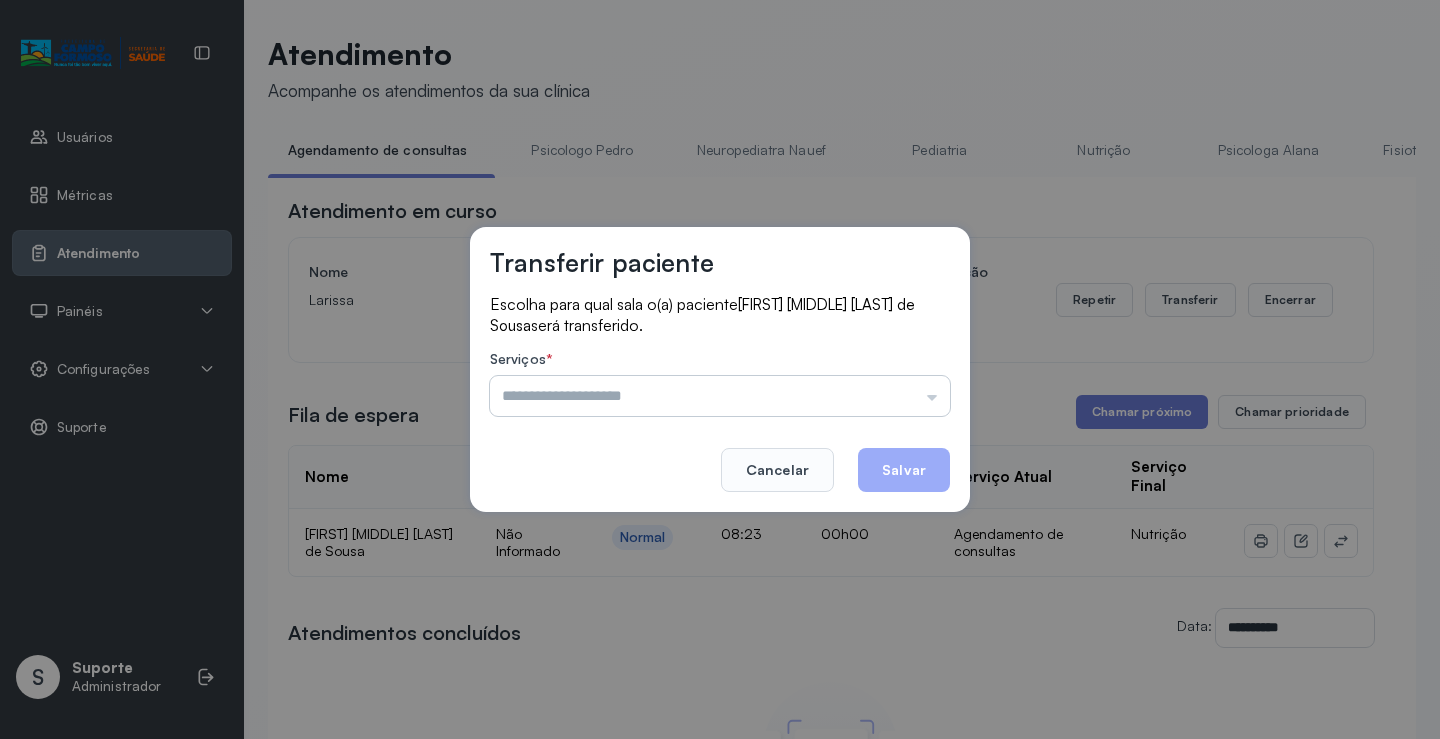 click at bounding box center (720, 396) 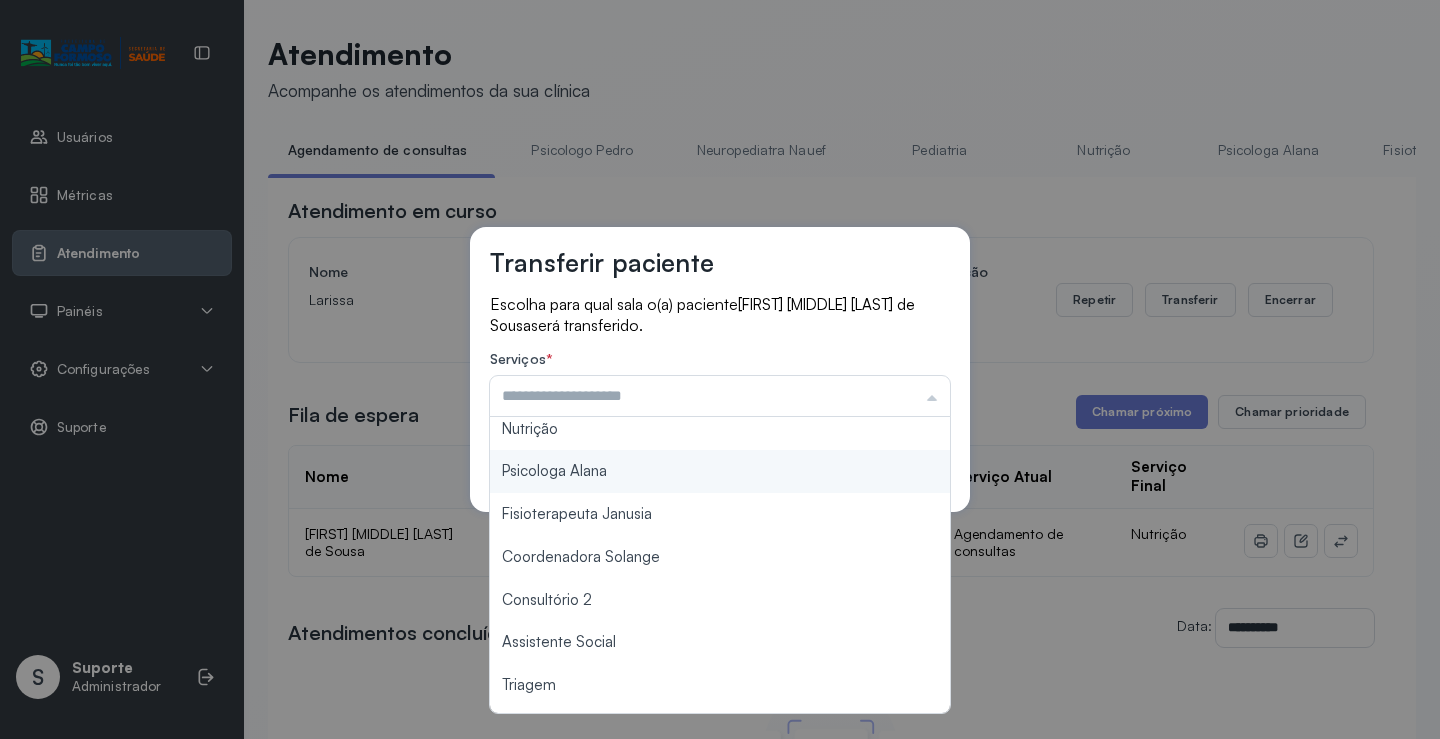 scroll, scrollTop: 200, scrollLeft: 0, axis: vertical 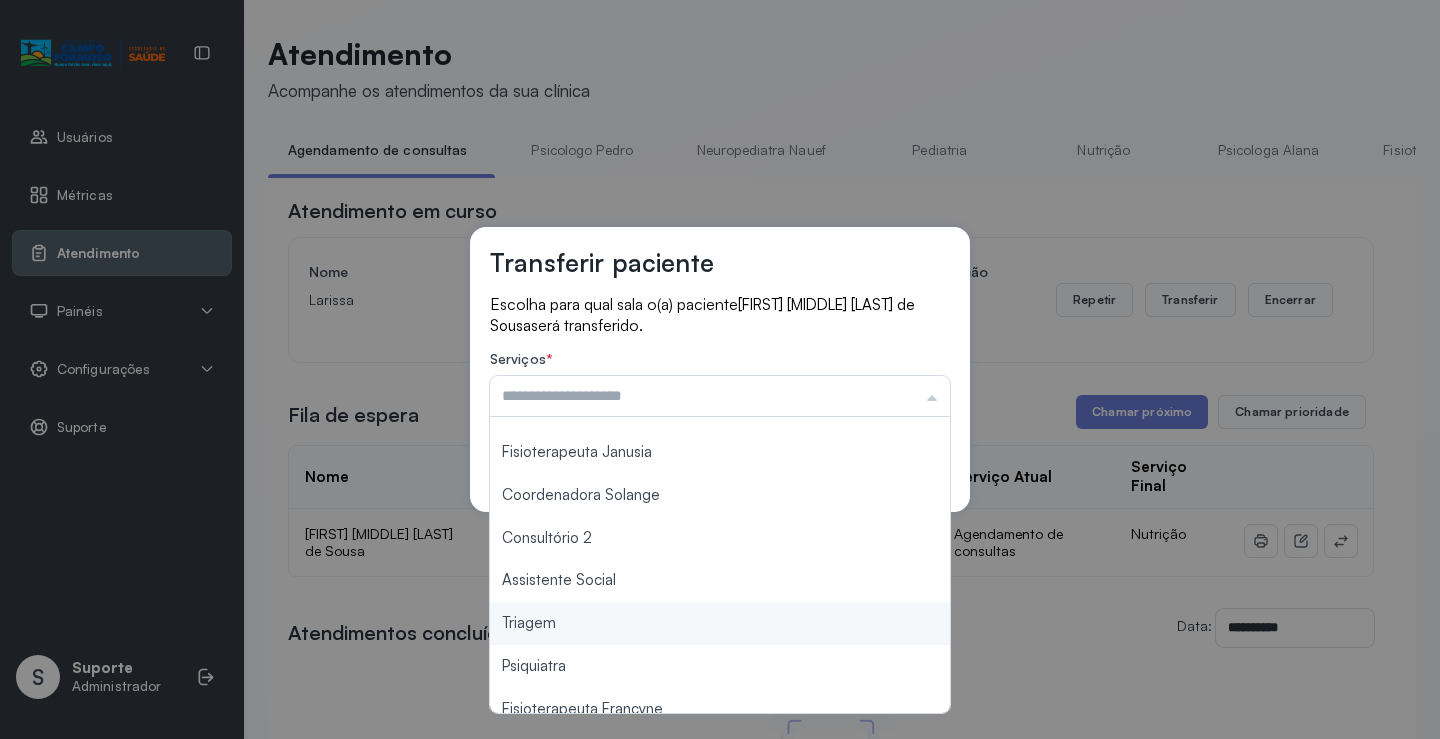 type on "*******" 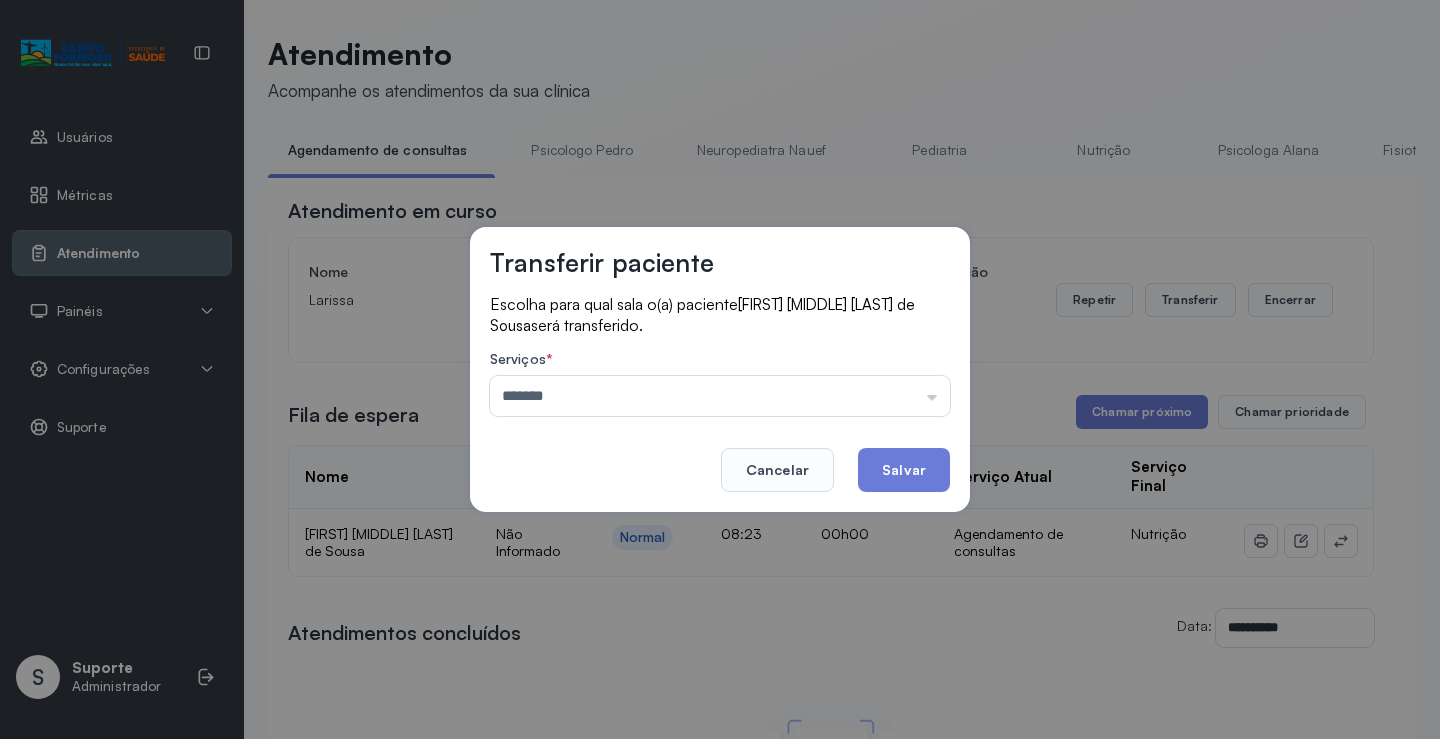 click on "Transferir paciente Escolha para qual sala o(a) paciente  Davi Gabriel Miranda de Sousa  será transferido.  Serviços  *  ******* Psicologo Pedro Neuropediatra Nauef Pediatria Nutrição Psicologa Alana Fisioterapeuta Janusia Coordenadora Solange Consultório 2 Assistente Social Triagem Psiquiatra Fisioterapeuta Francyne Fisioterapeuta Morgana Neuropediatra João Cancelar Salvar" at bounding box center [720, 369] 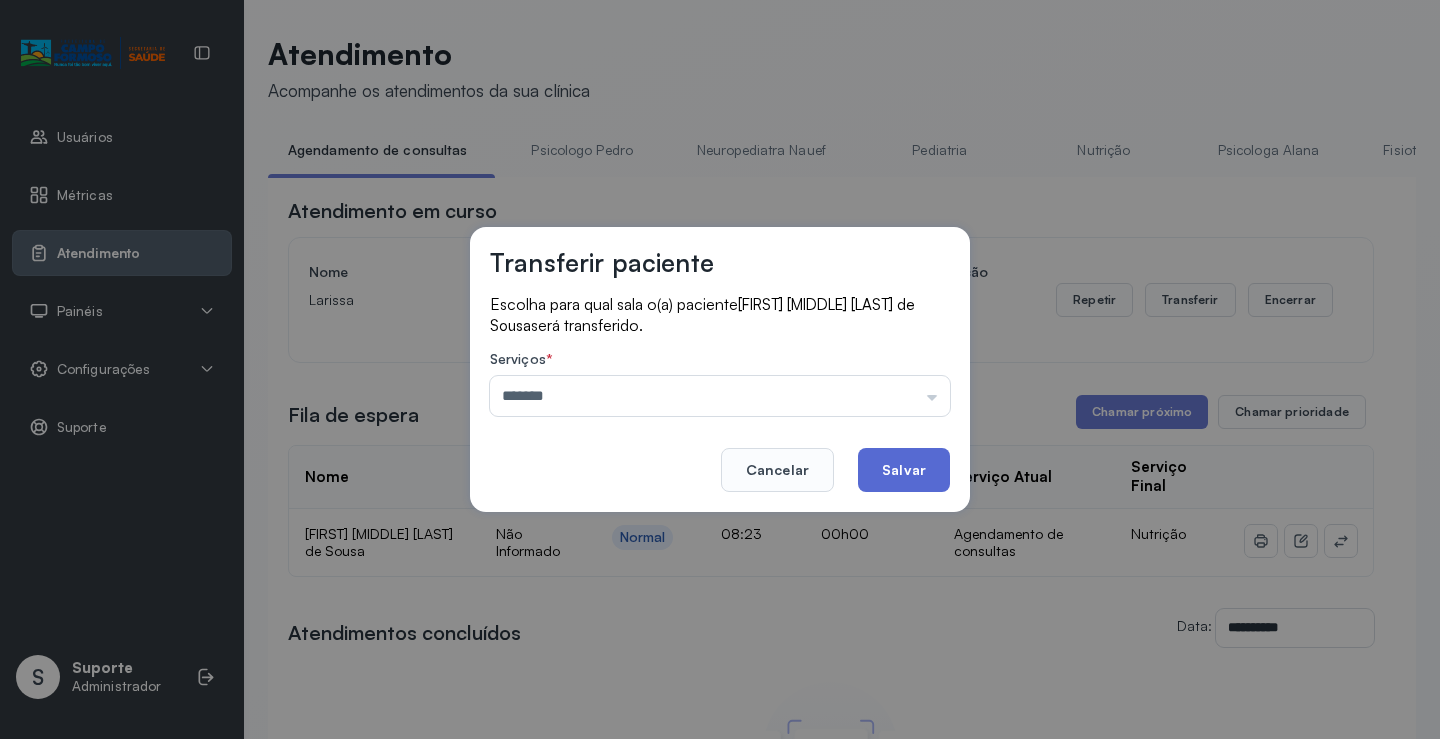 click on "Salvar" 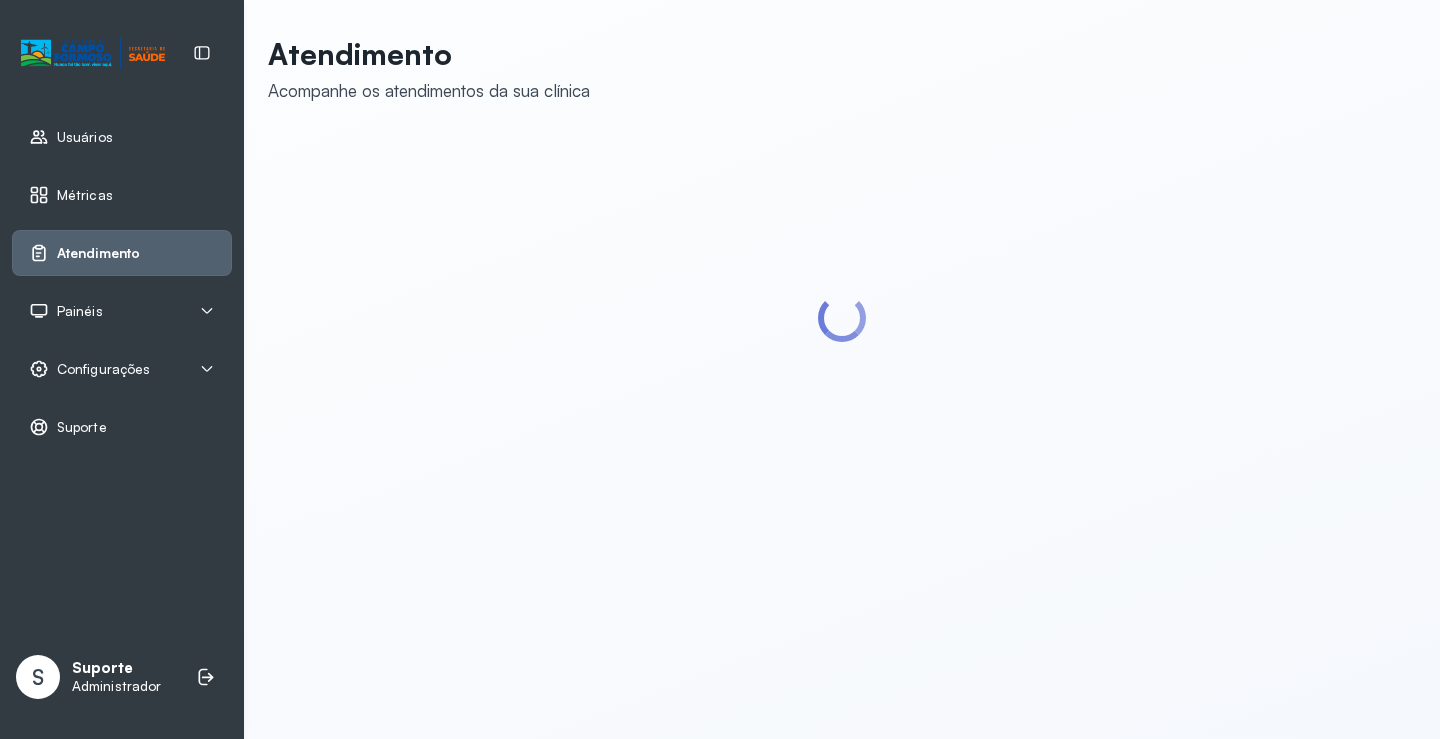 scroll, scrollTop: 0, scrollLeft: 0, axis: both 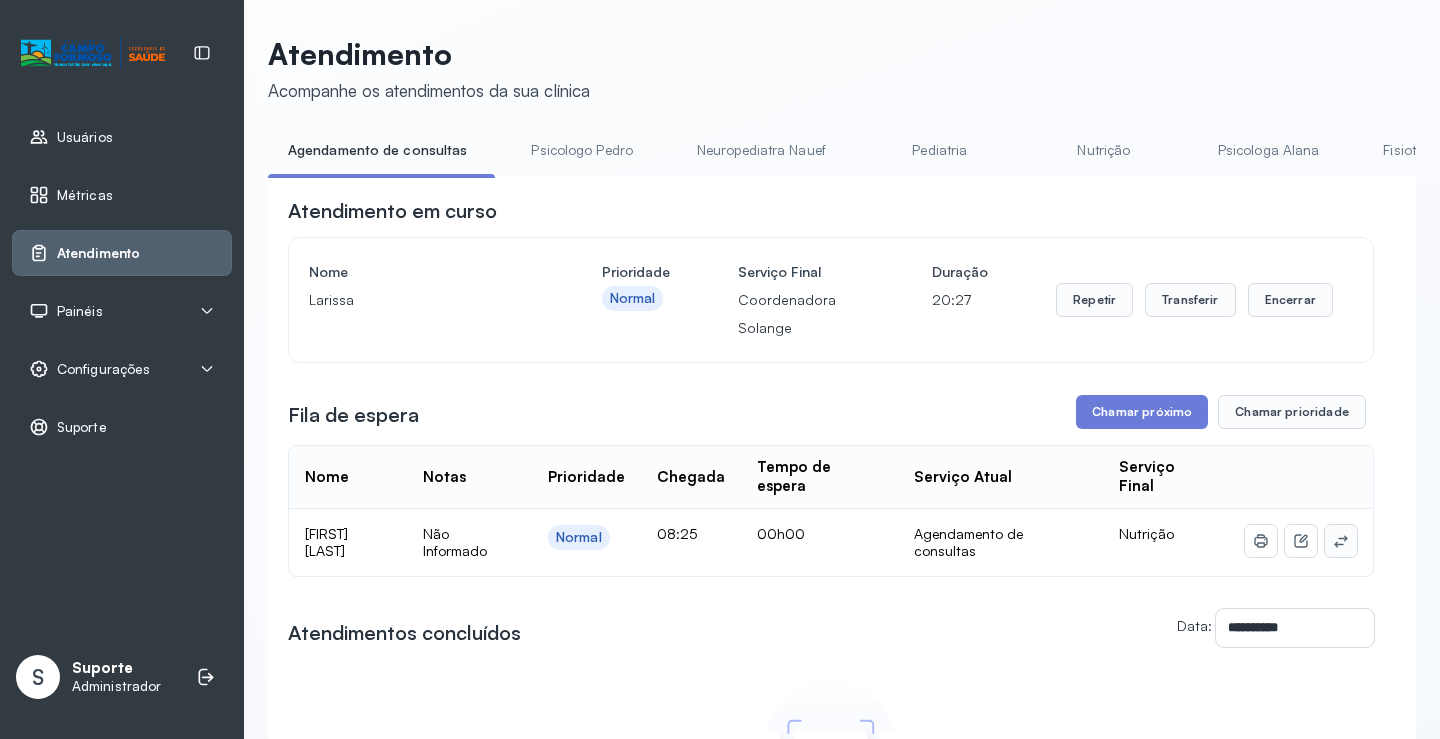 click 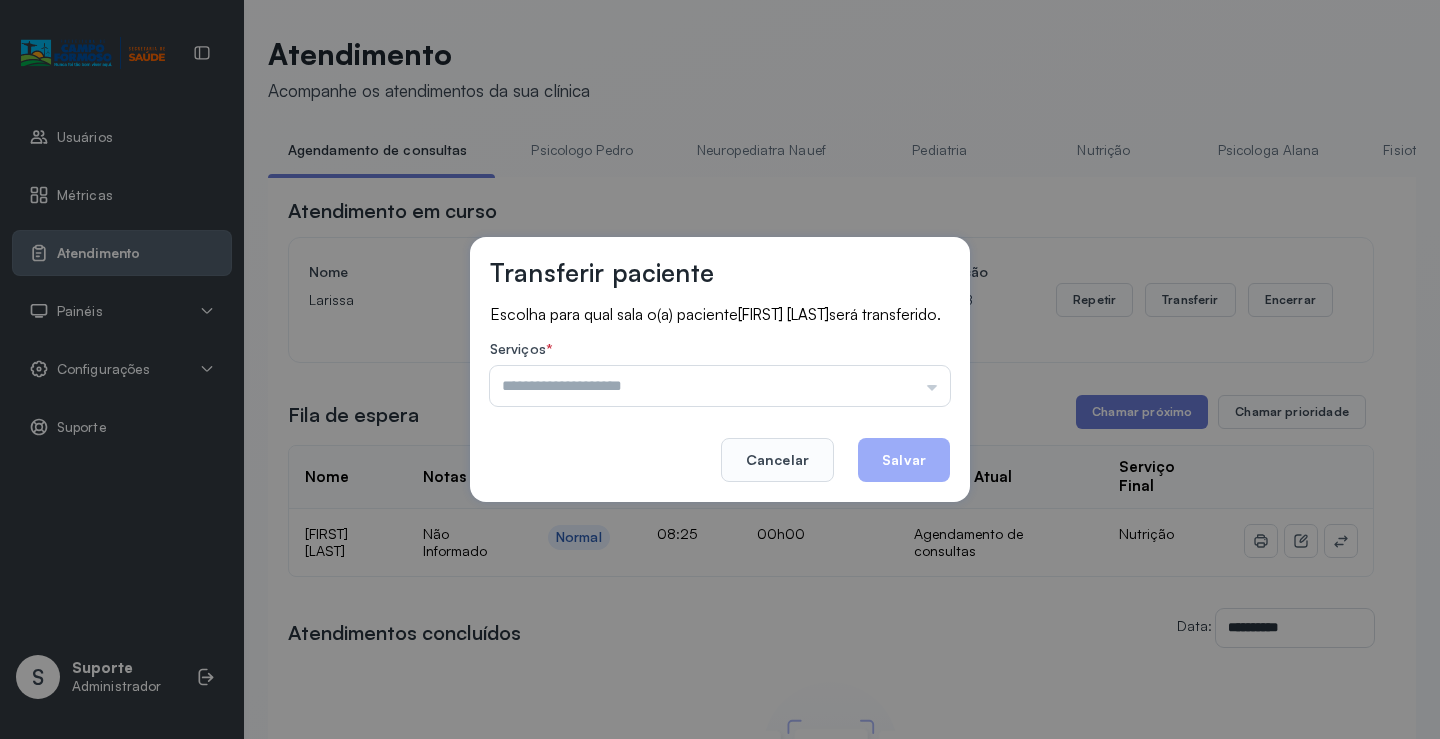 click at bounding box center [720, 386] 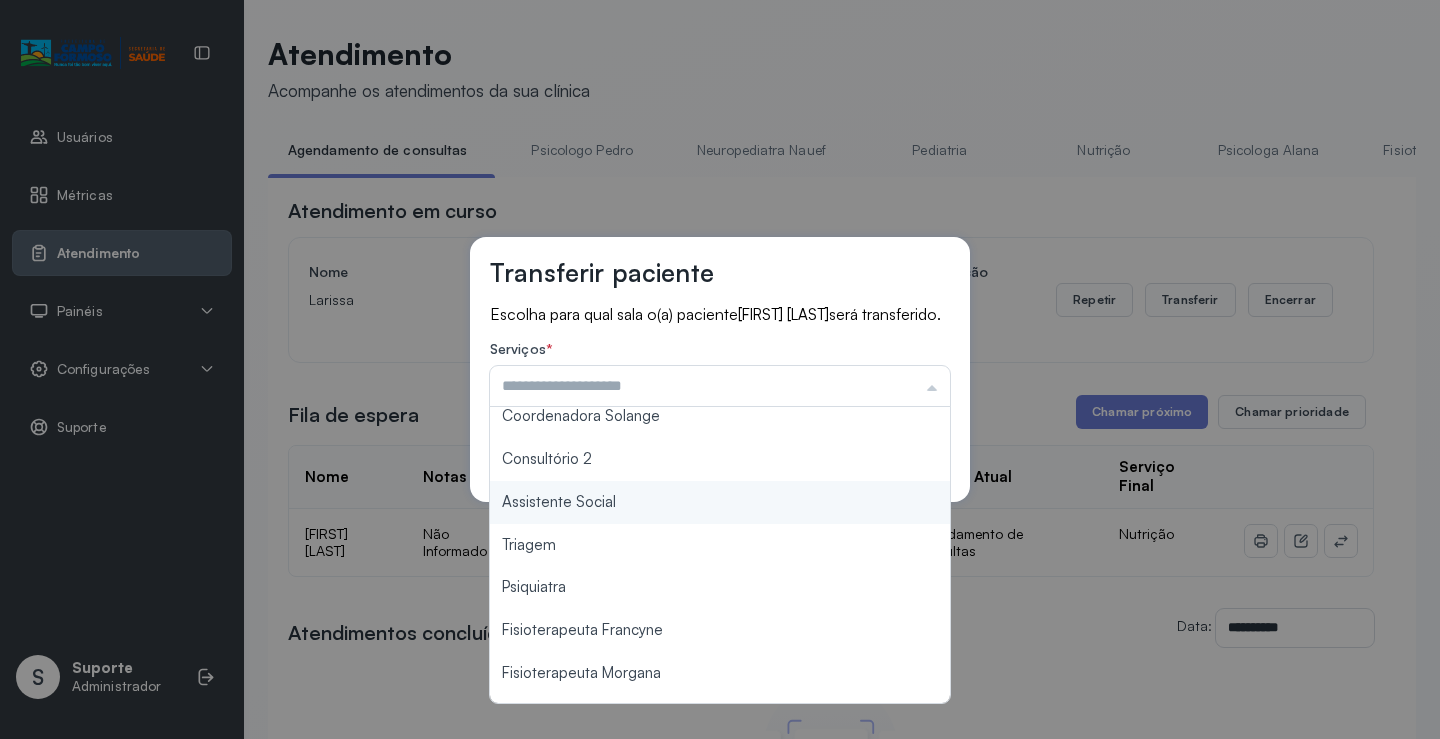 scroll, scrollTop: 300, scrollLeft: 0, axis: vertical 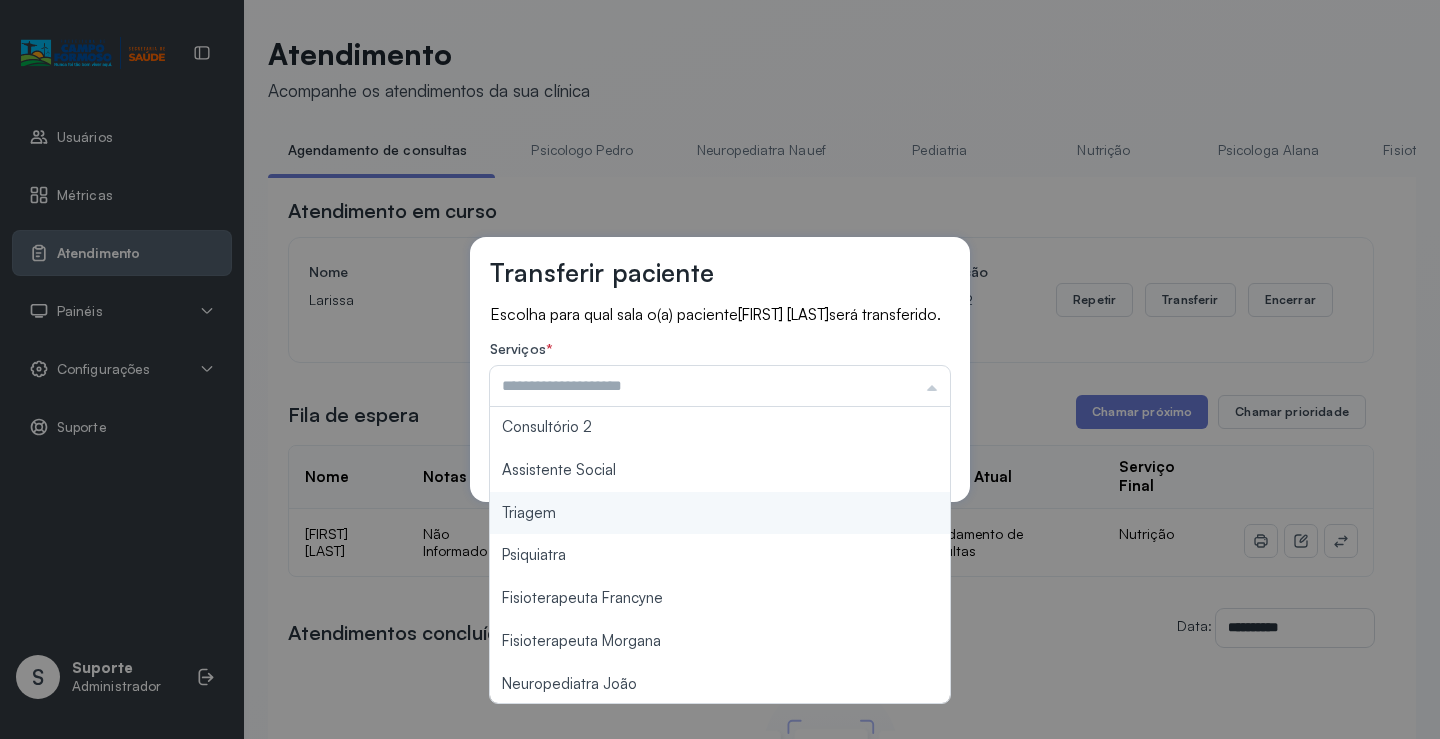 type on "*******" 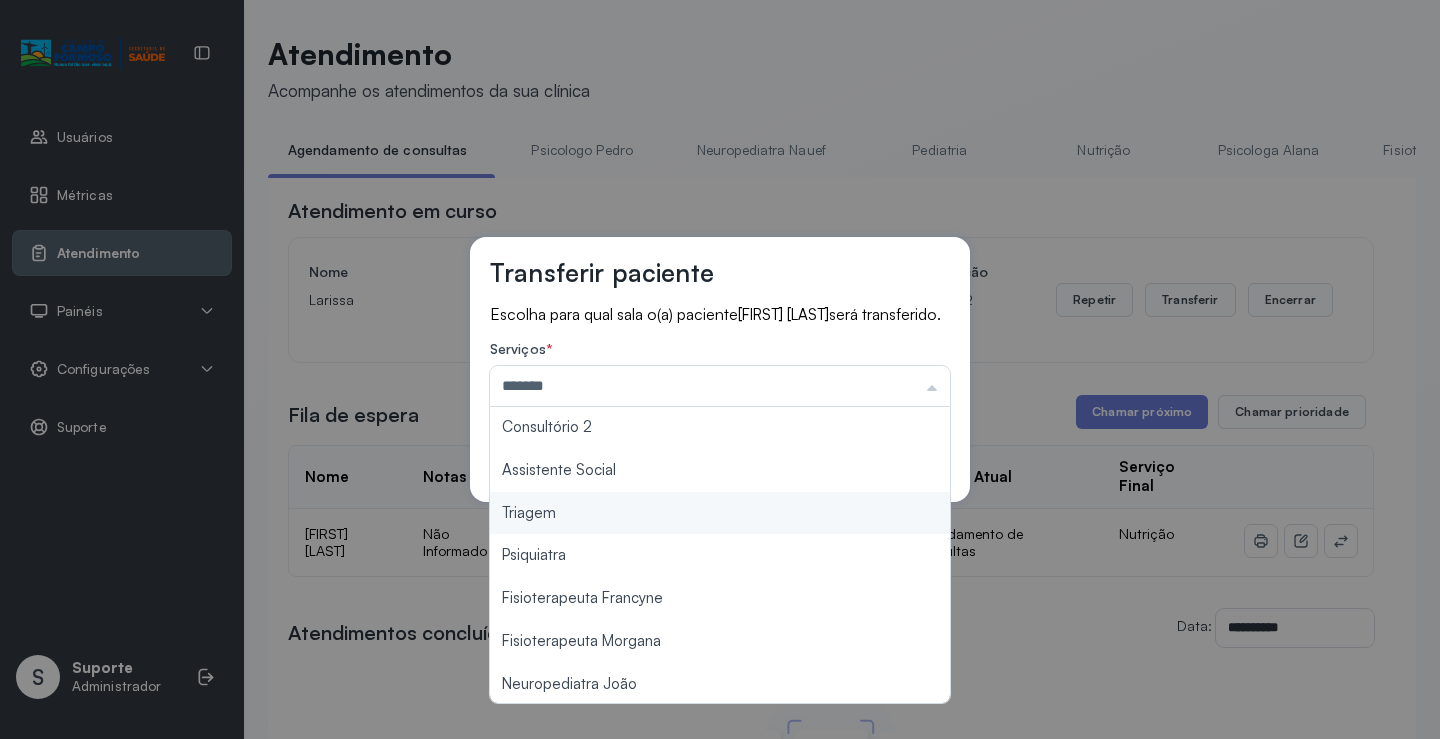 click on "Transferir paciente Escolha para qual sala o(a) paciente  Apolo Santos Barros  será transferido.  Serviços  *  ******* Psicologo Pedro Neuropediatra Nauef Pediatria Nutrição Psicologa Alana Fisioterapeuta Janusia Coordenadora Solange Consultório 2 Assistente Social Triagem Psiquiatra Fisioterapeuta Francyne Fisioterapeuta Morgana Neuropediatra João Cancelar Salvar" at bounding box center (720, 369) 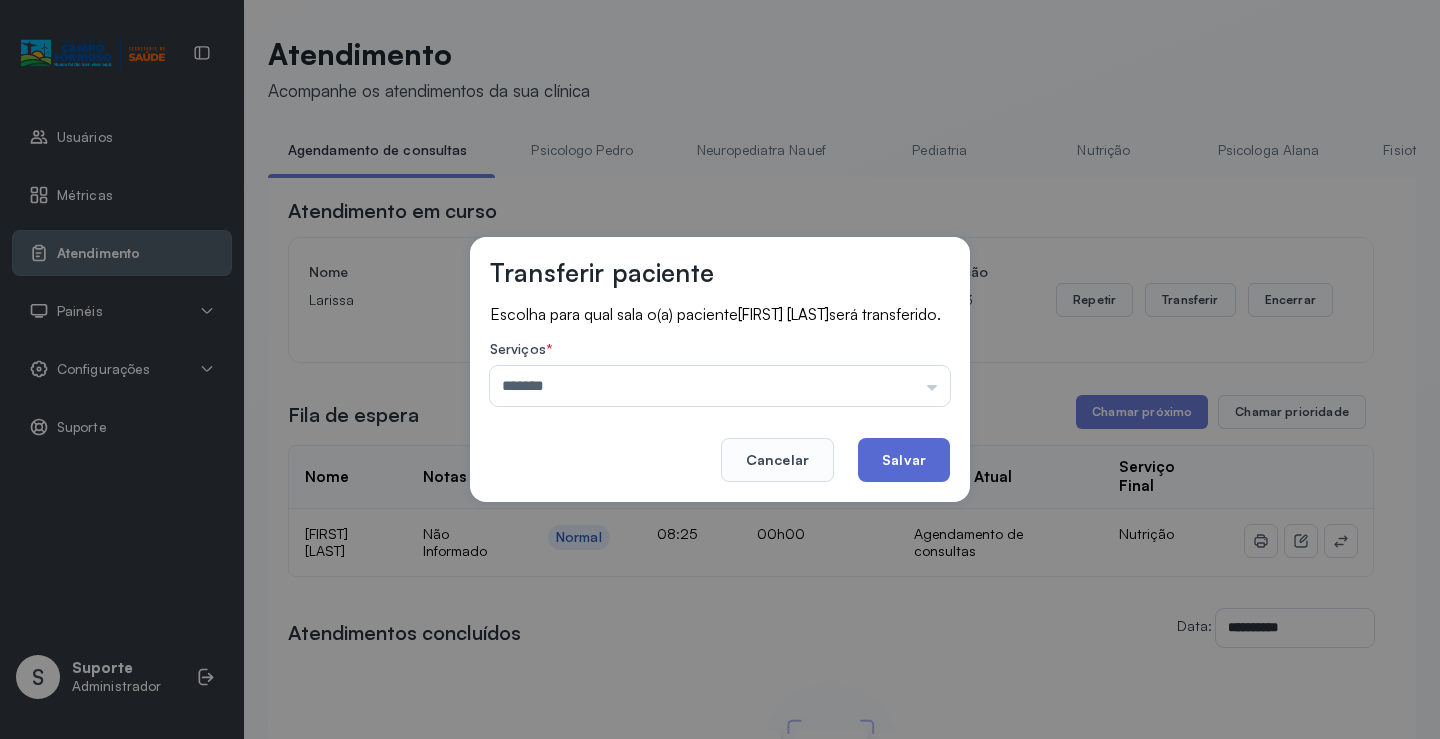 click on "Salvar" 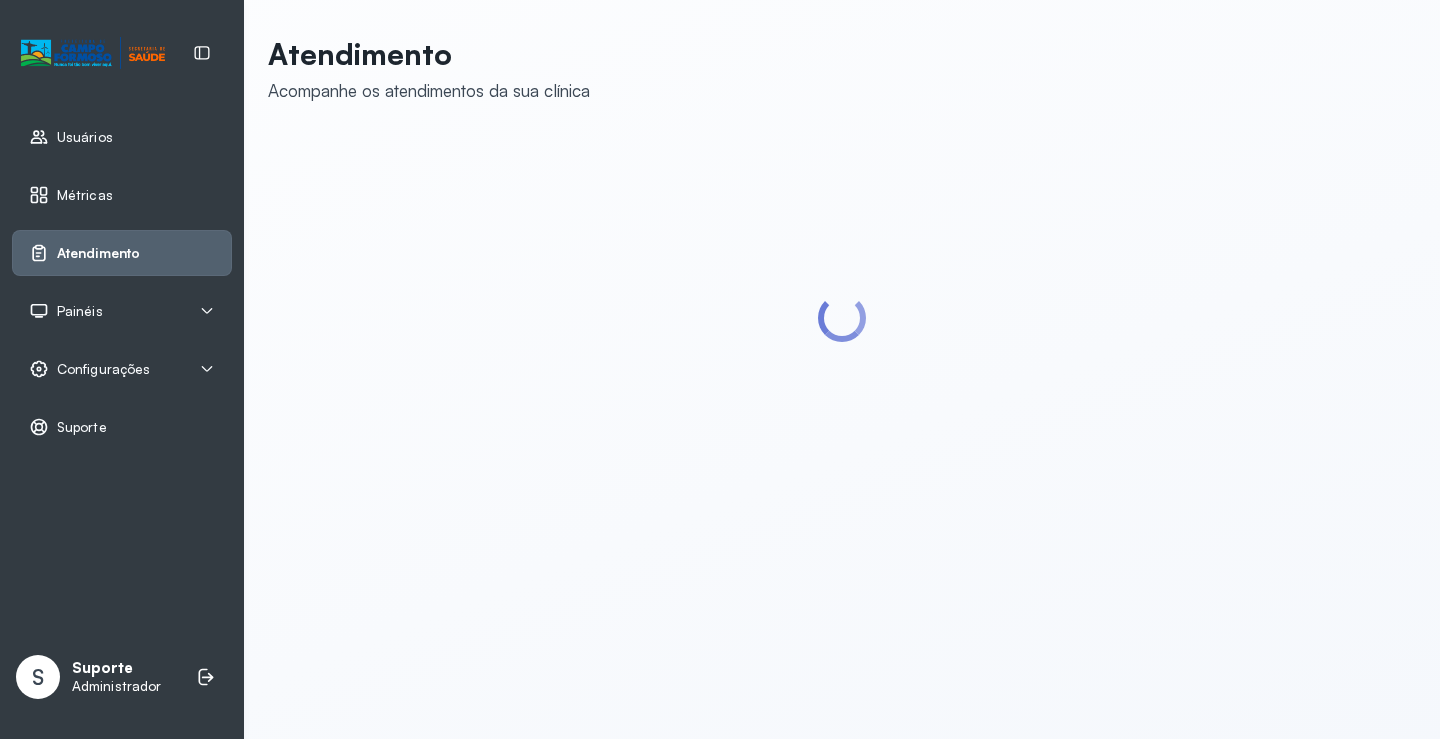 scroll, scrollTop: 0, scrollLeft: 0, axis: both 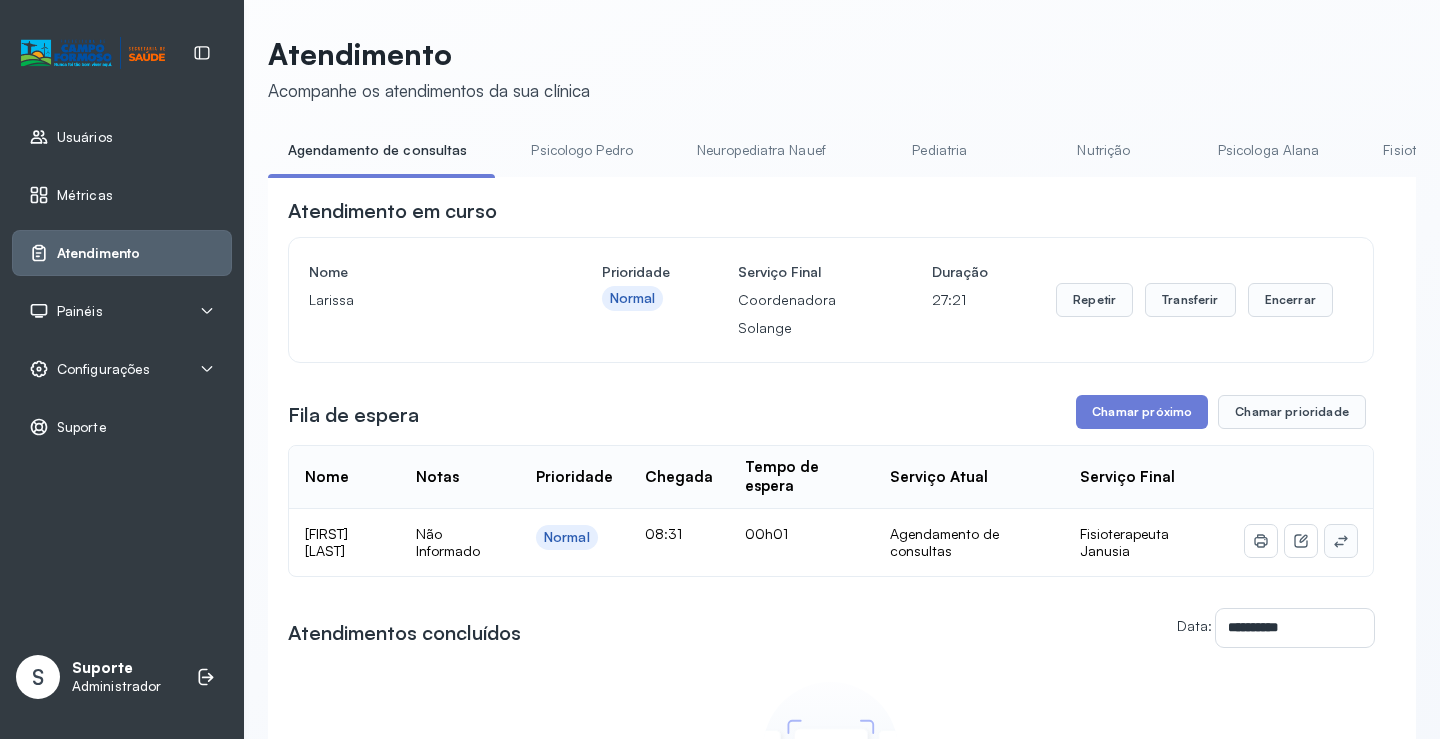 click 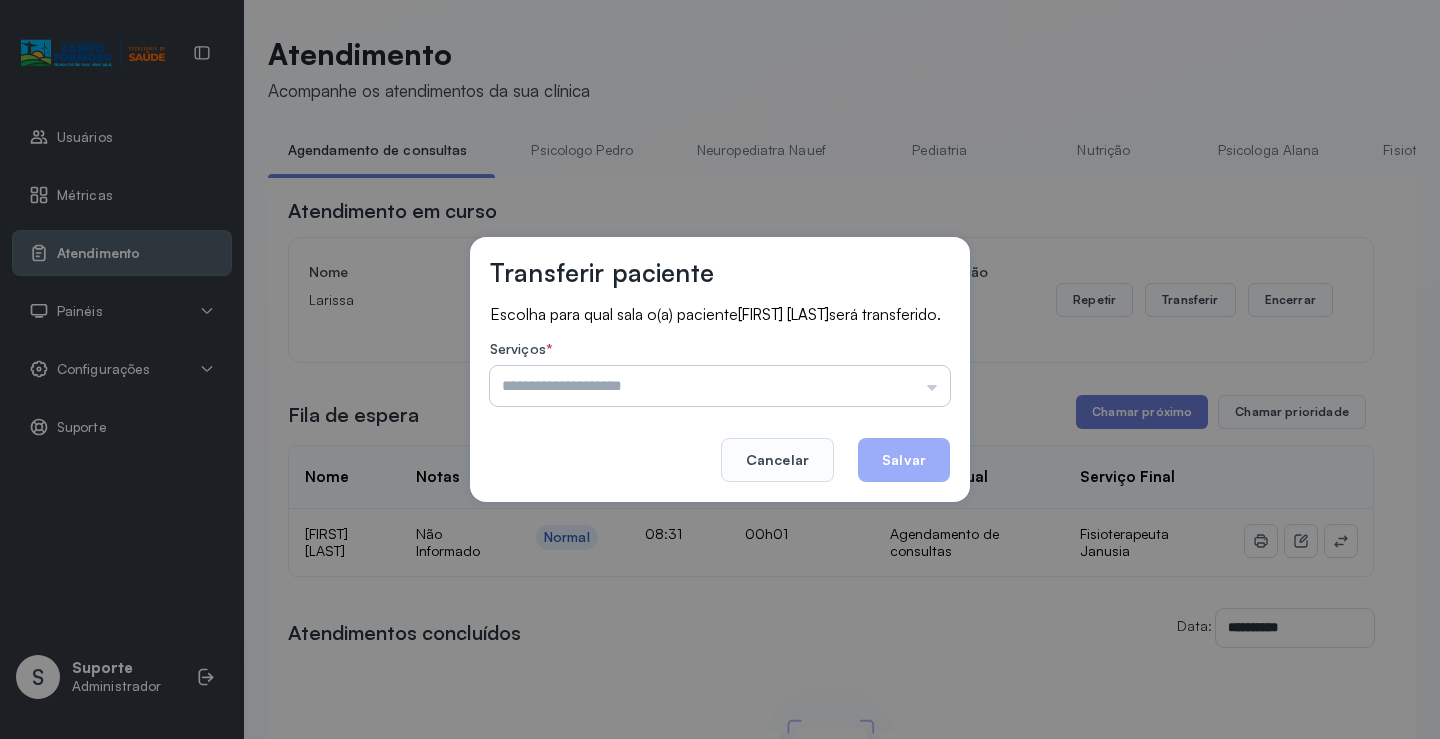 click at bounding box center (720, 386) 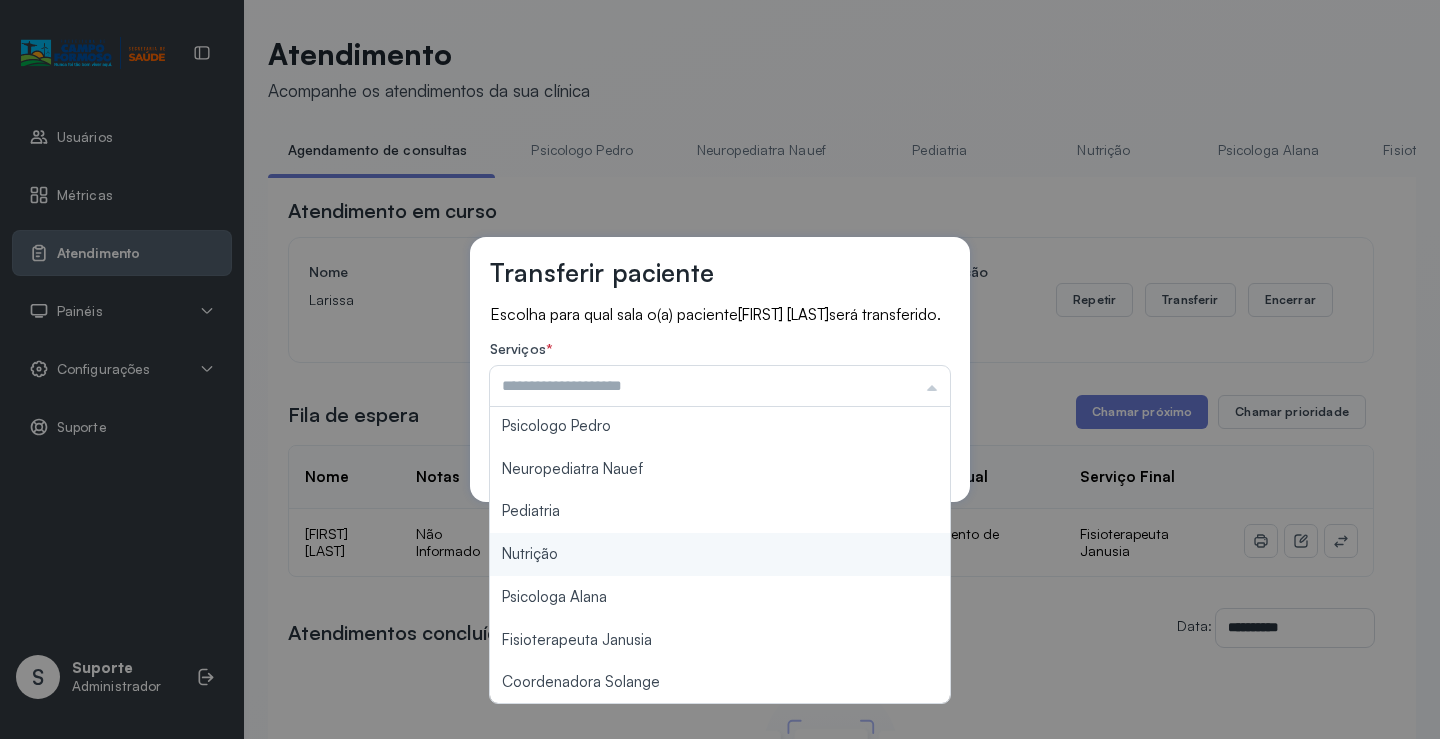 scroll, scrollTop: 0, scrollLeft: 0, axis: both 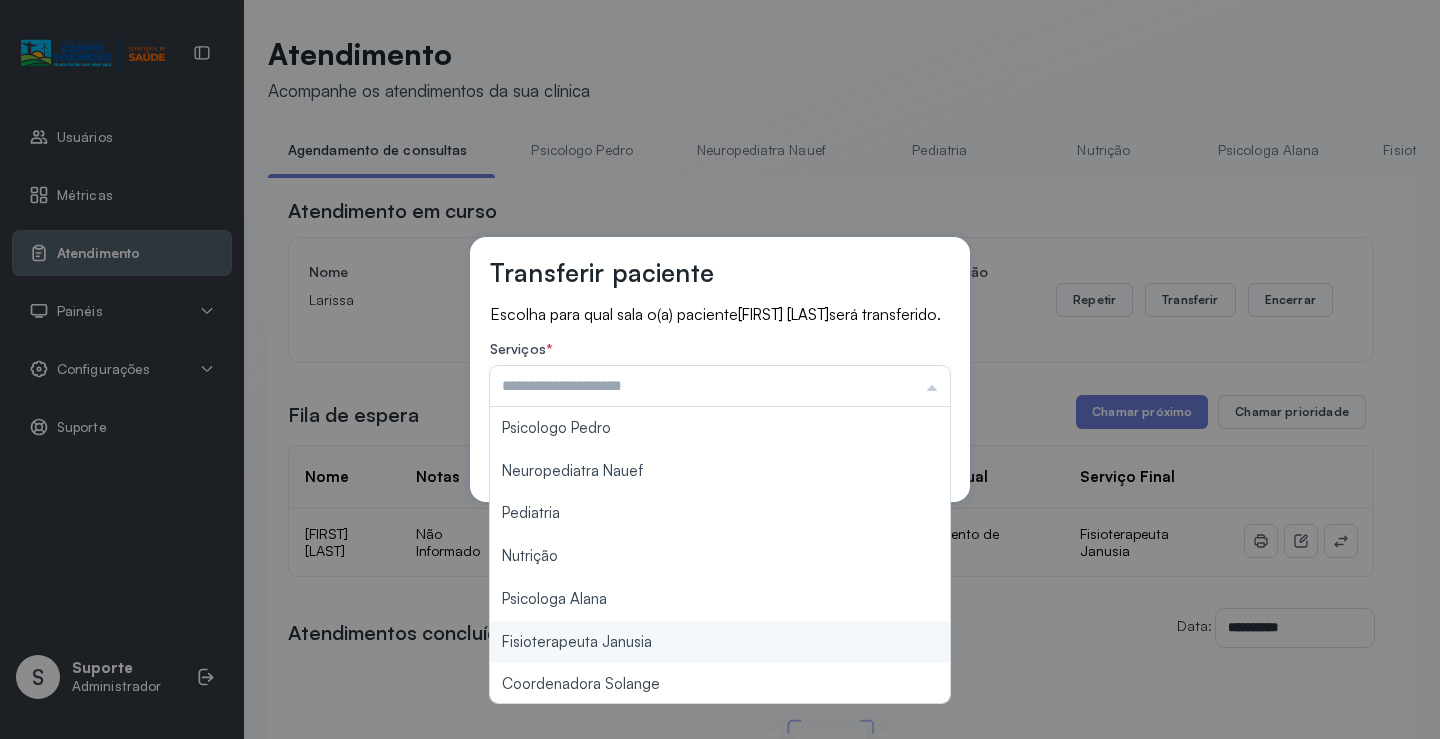 type on "**********" 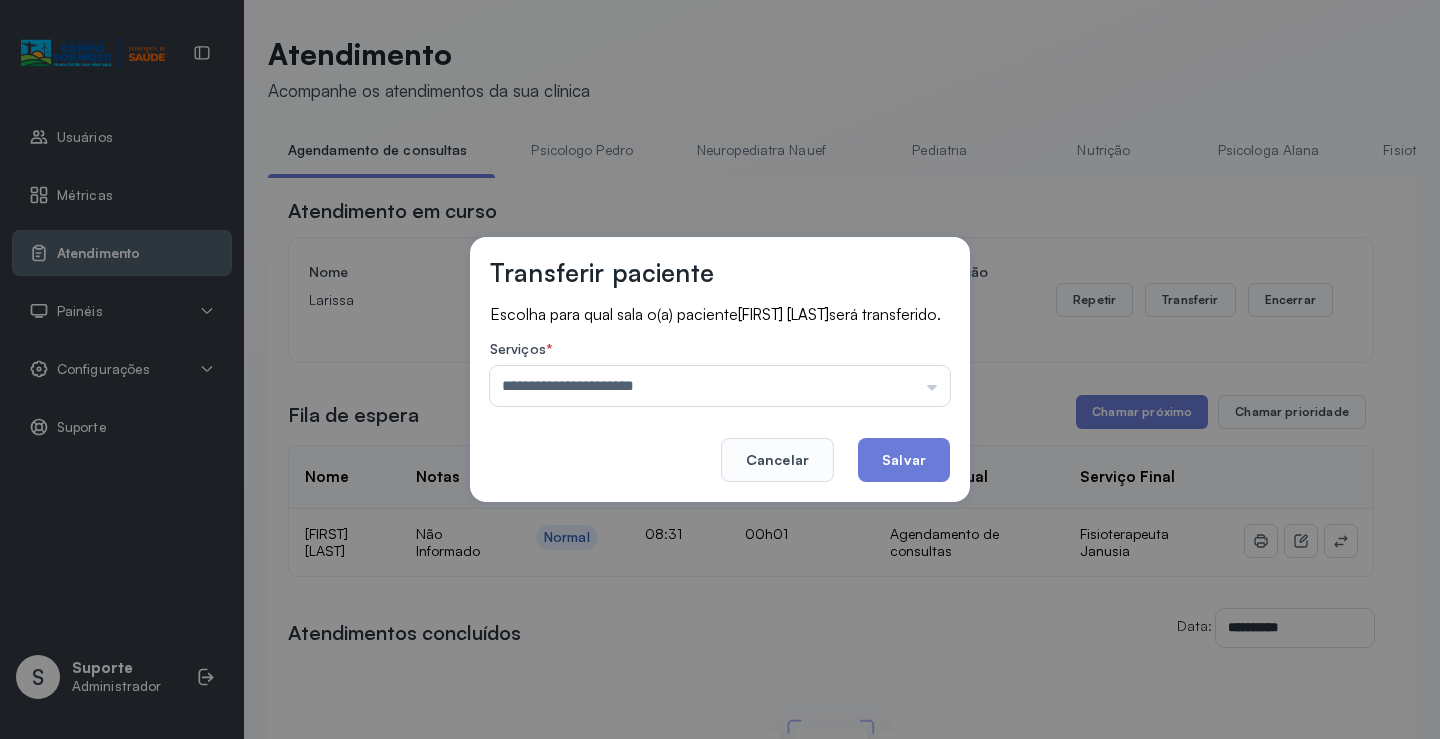 click on "**********" at bounding box center (720, 369) 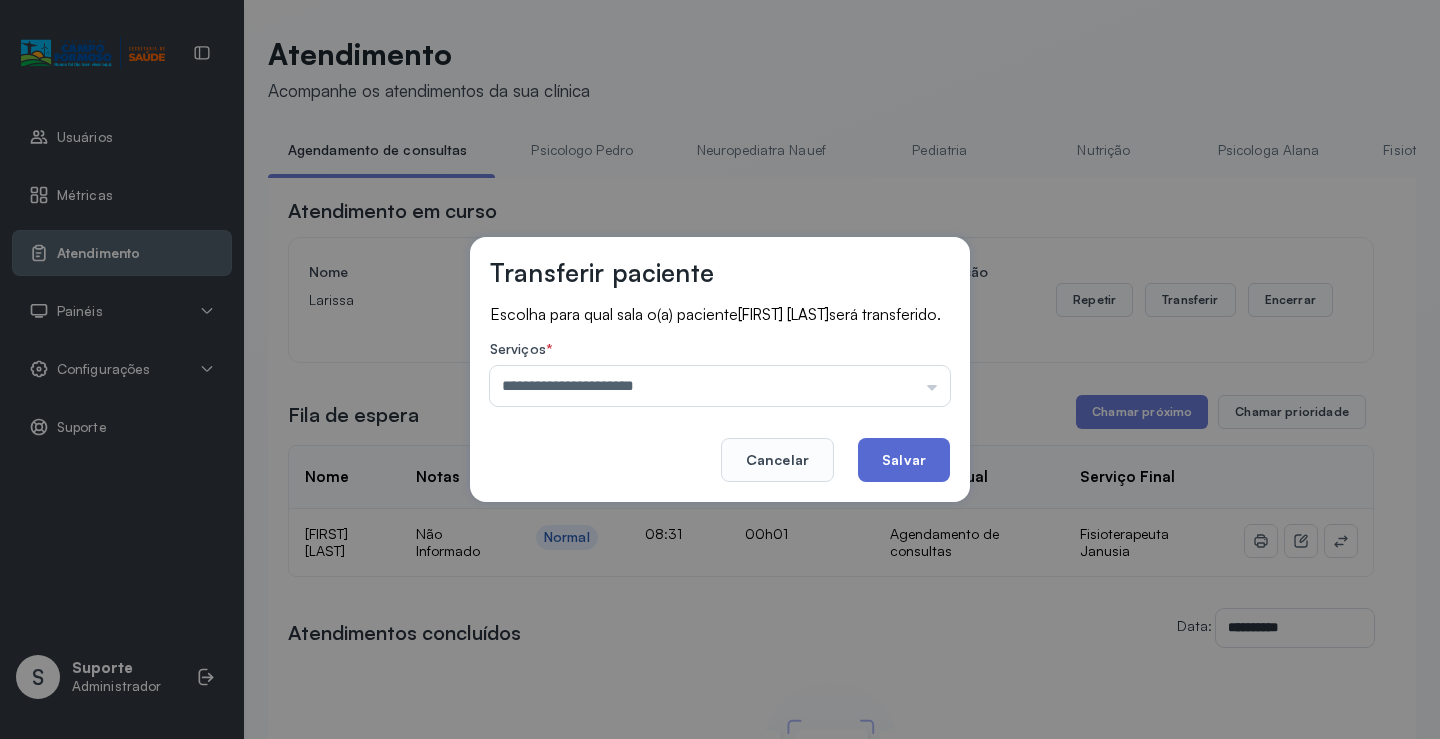 click on "Salvar" 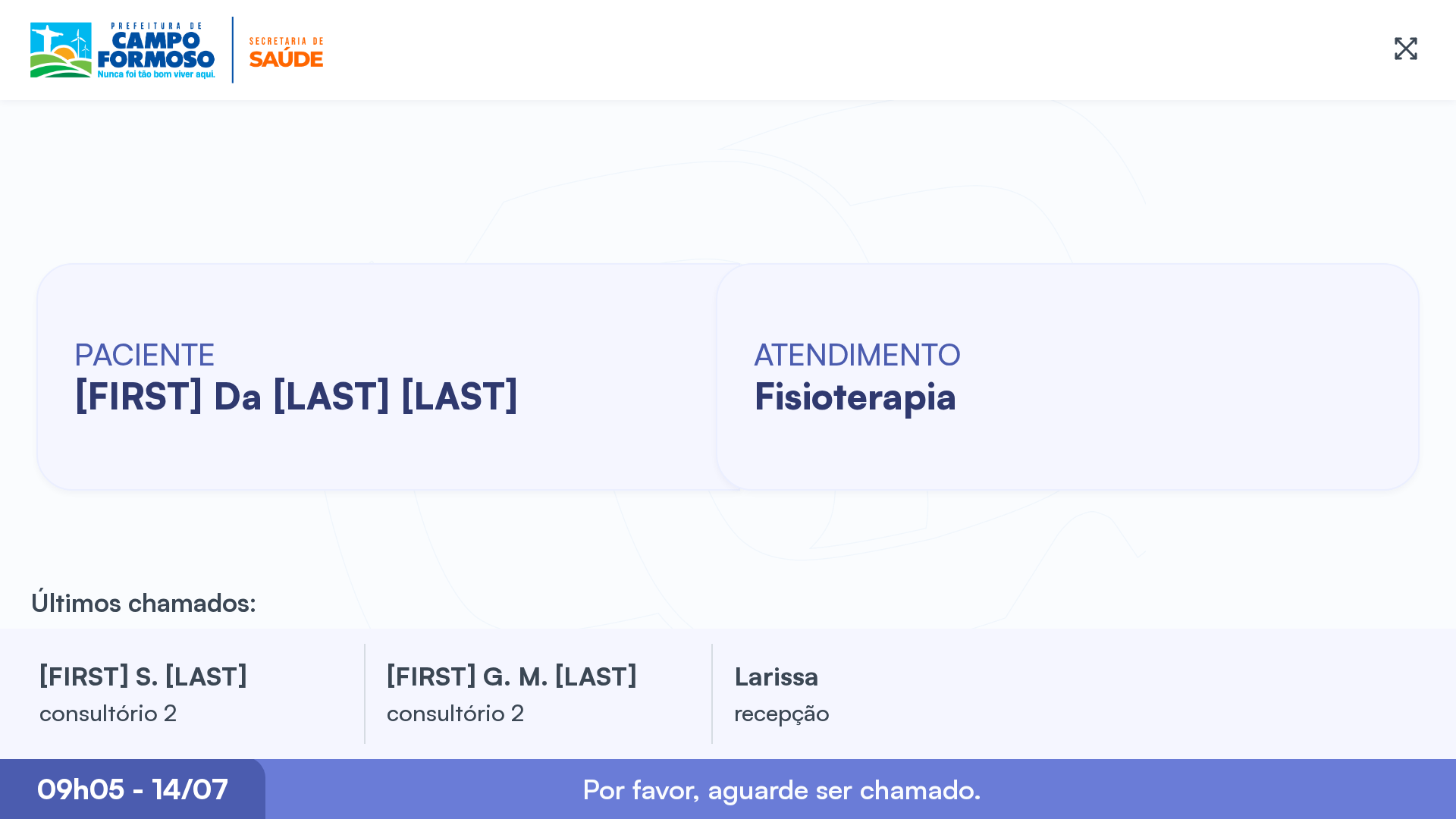 scroll, scrollTop: 0, scrollLeft: 0, axis: both 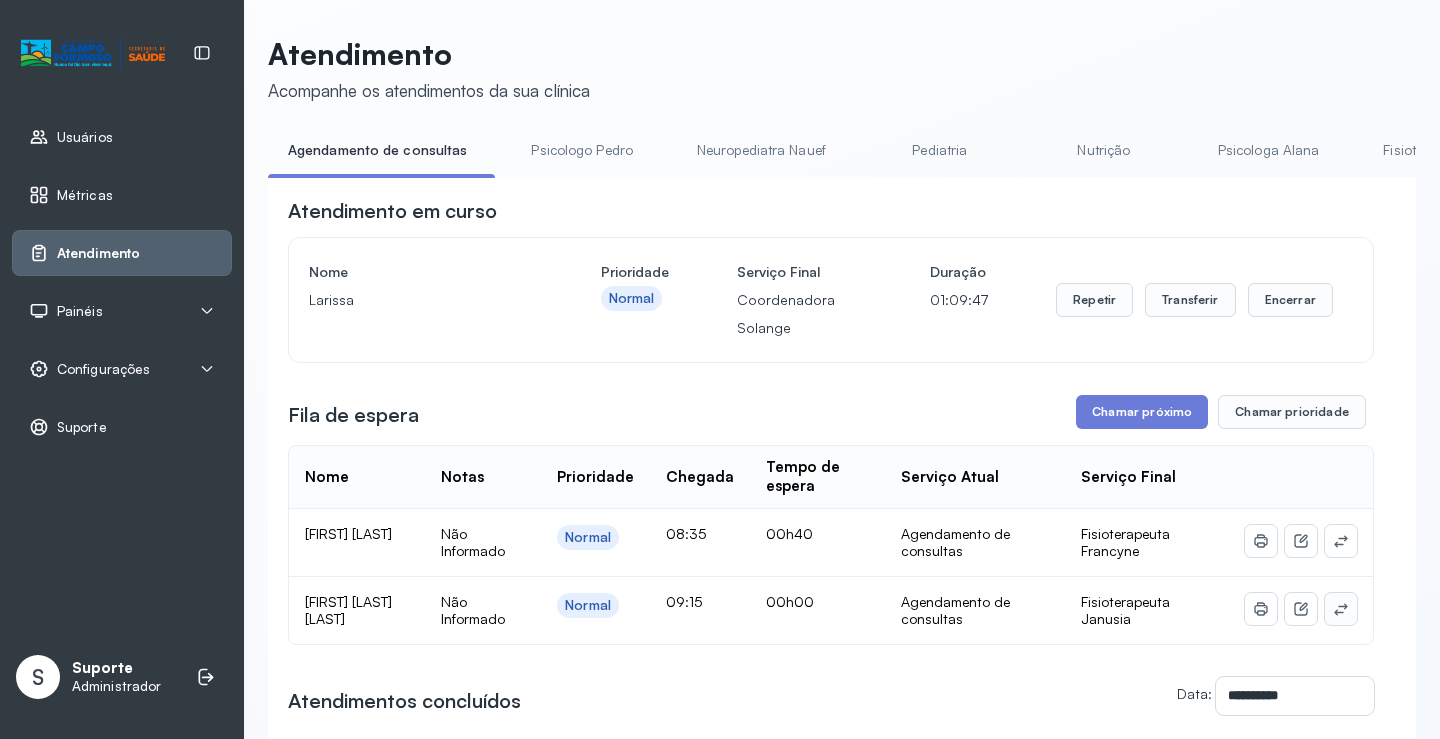 click 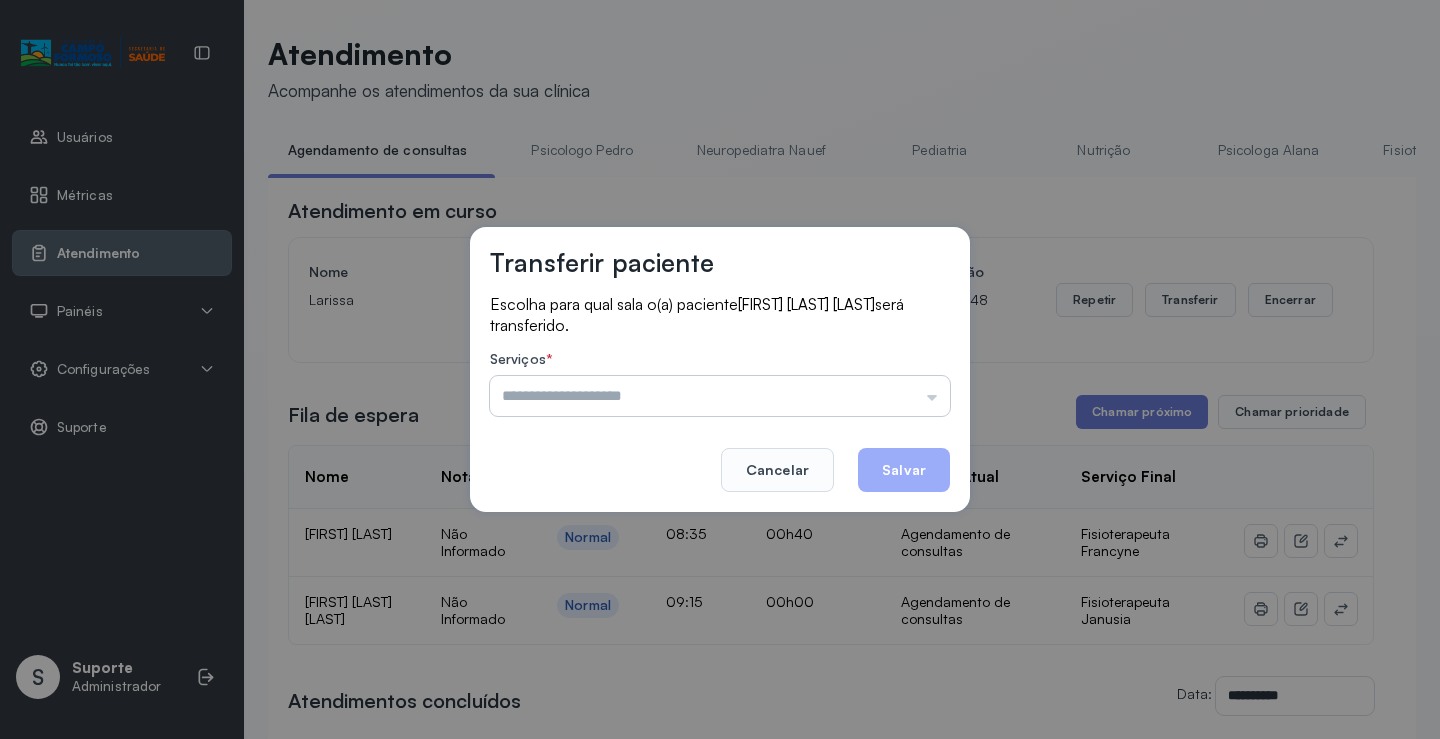 click at bounding box center (720, 396) 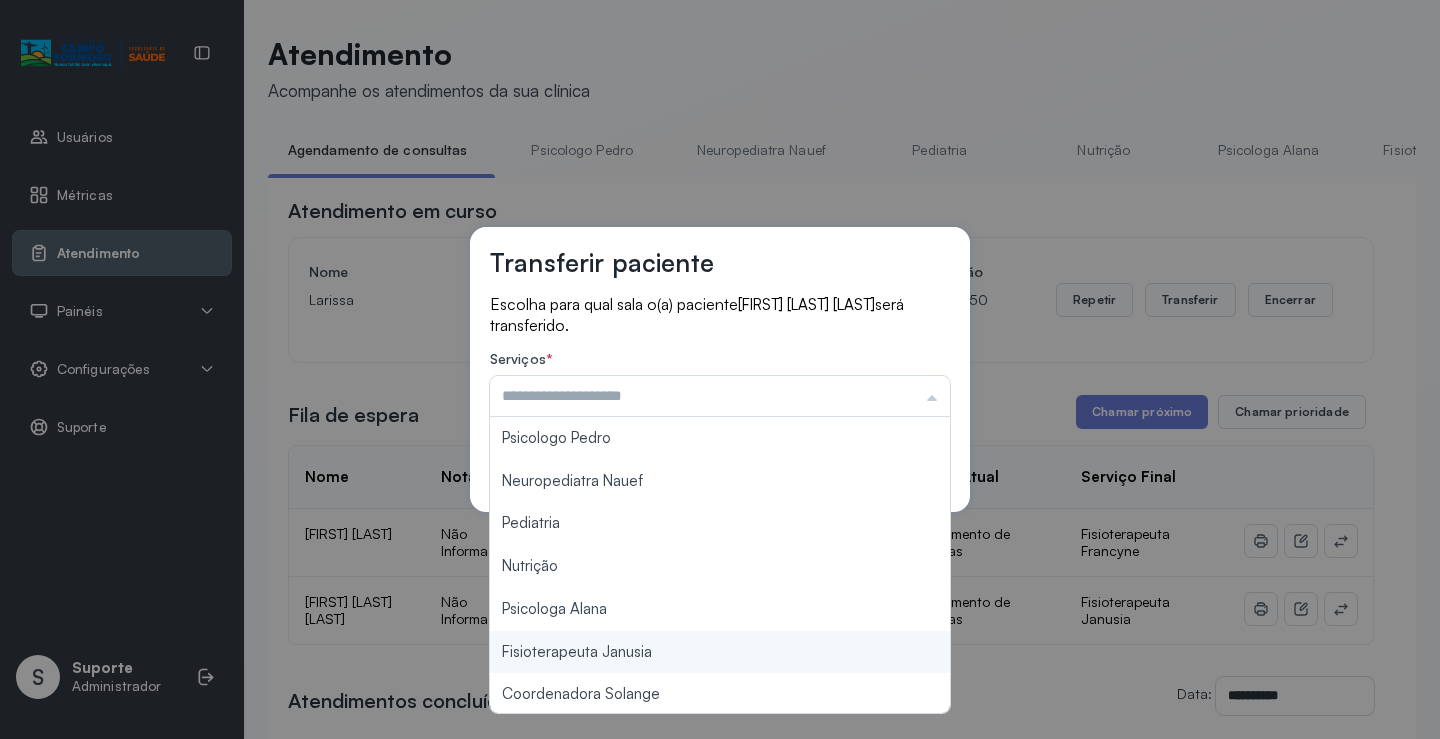 type on "**********" 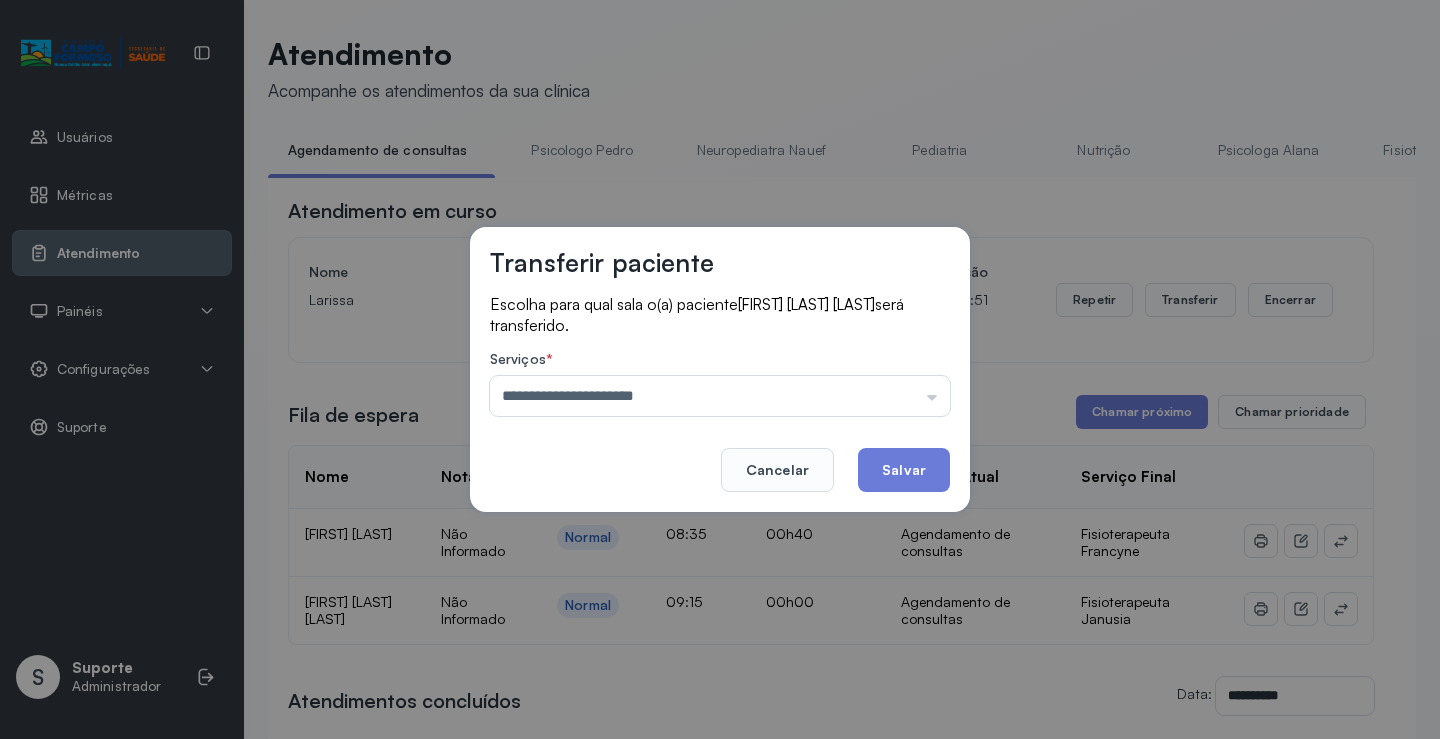 click on "**********" at bounding box center [720, 369] 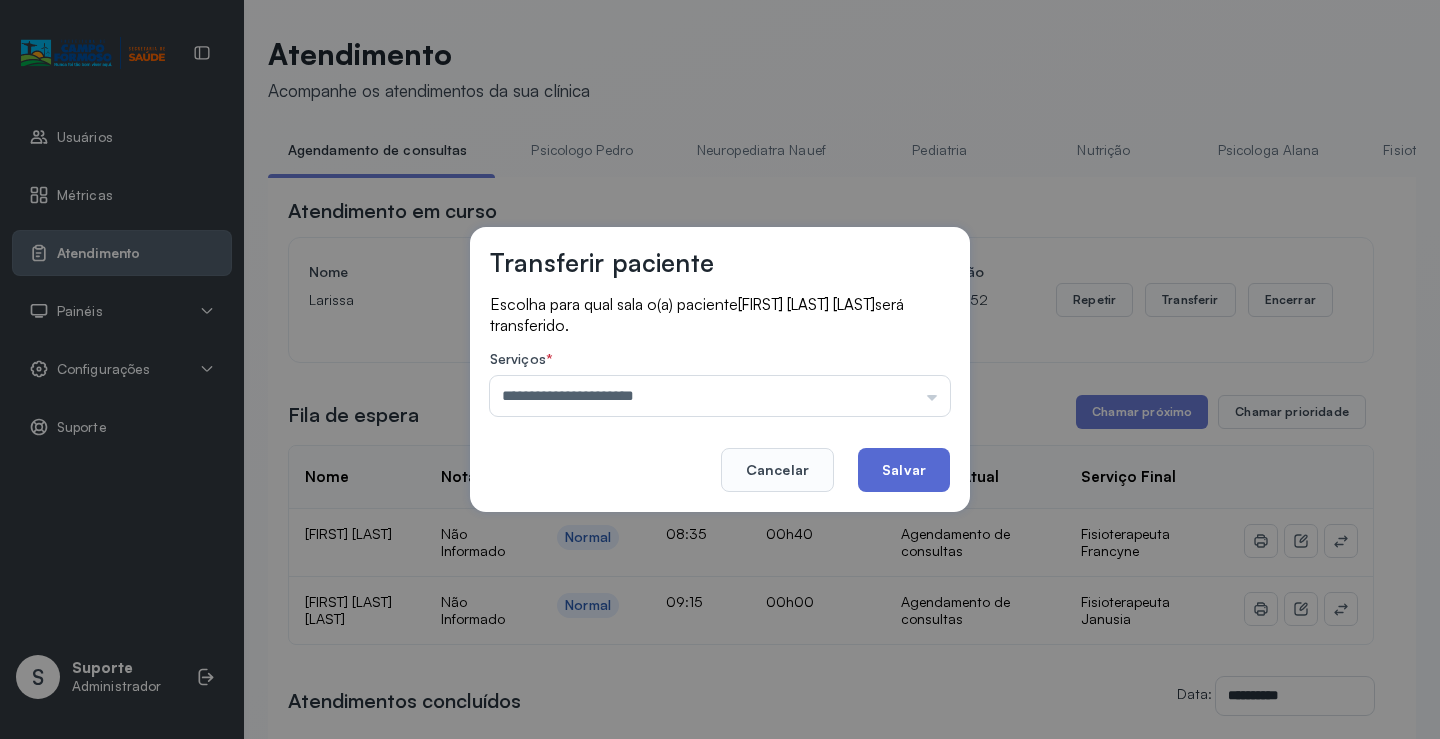 click on "Salvar" 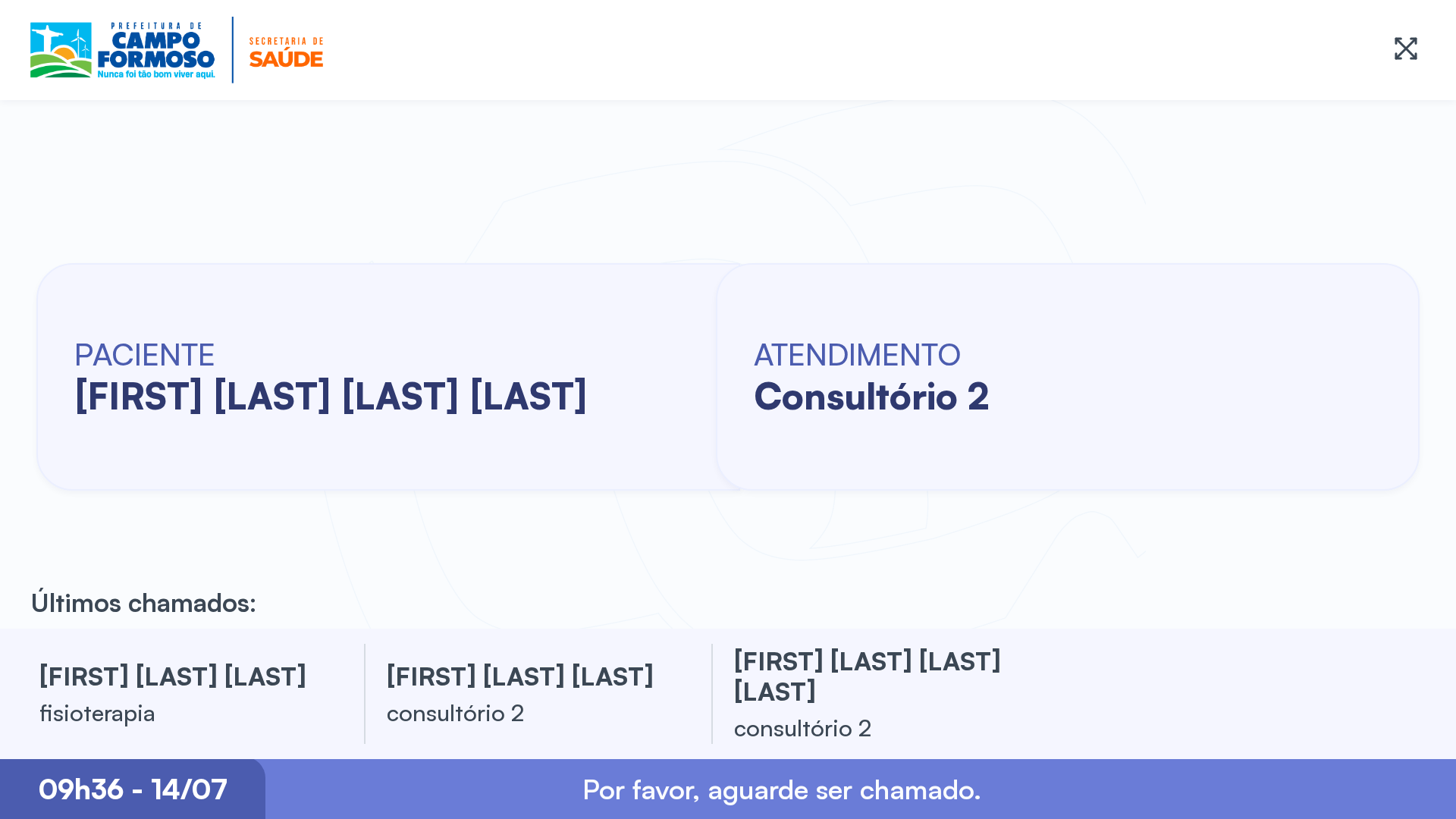 scroll, scrollTop: 0, scrollLeft: 0, axis: both 